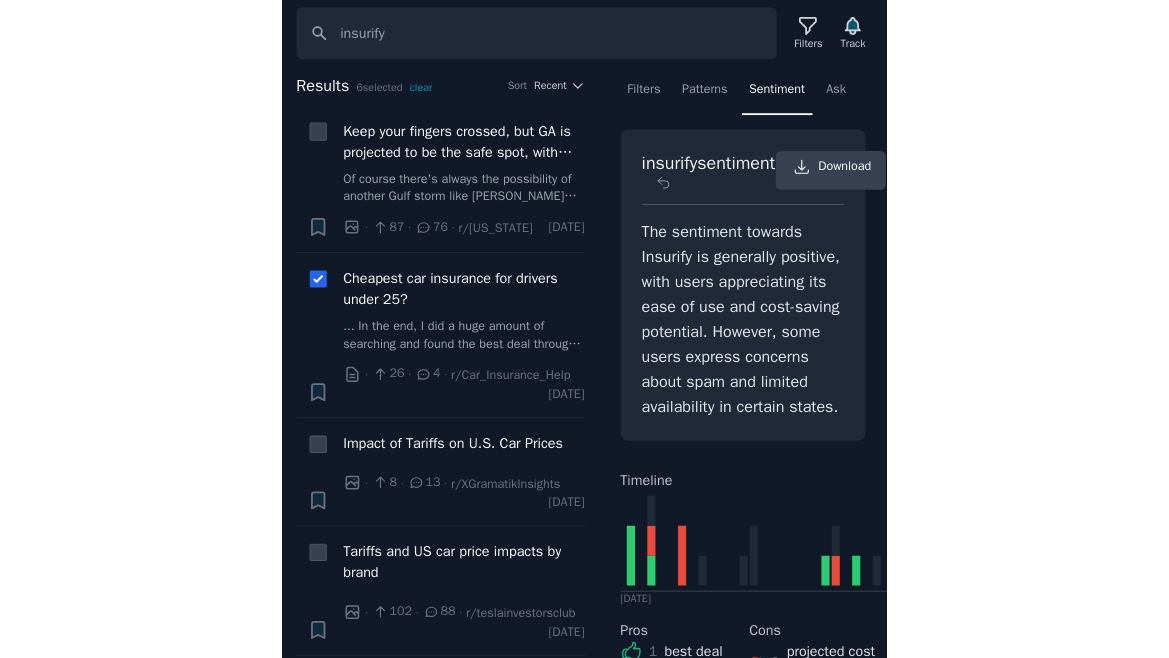 scroll, scrollTop: 0, scrollLeft: 0, axis: both 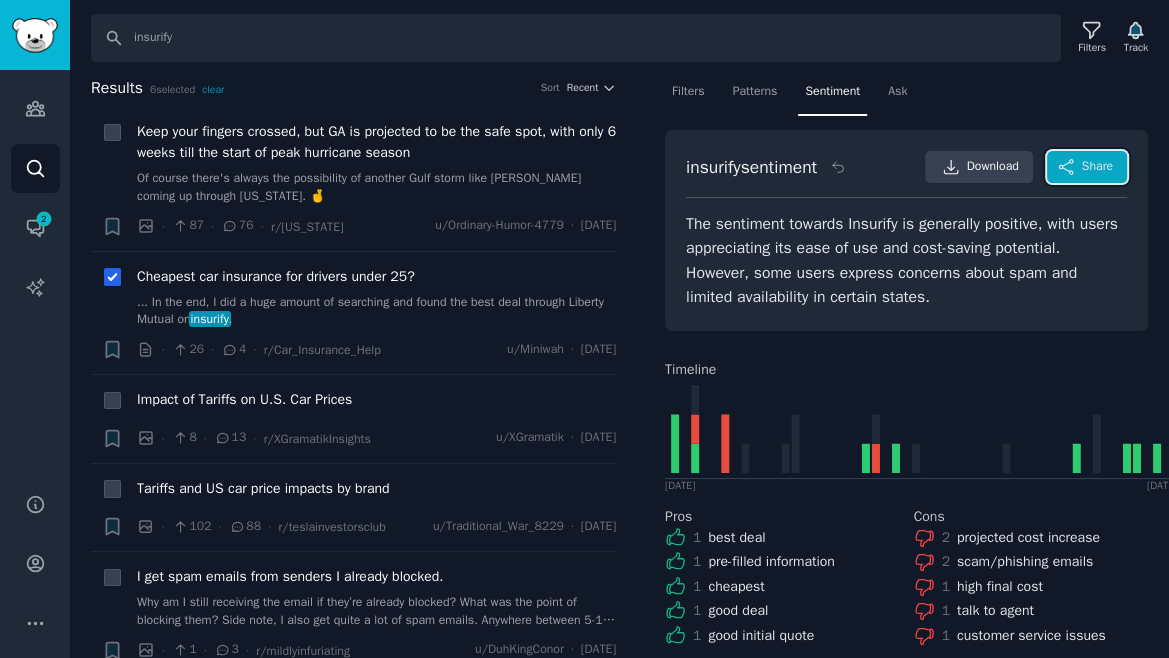 click on "Share" at bounding box center [1097, 167] 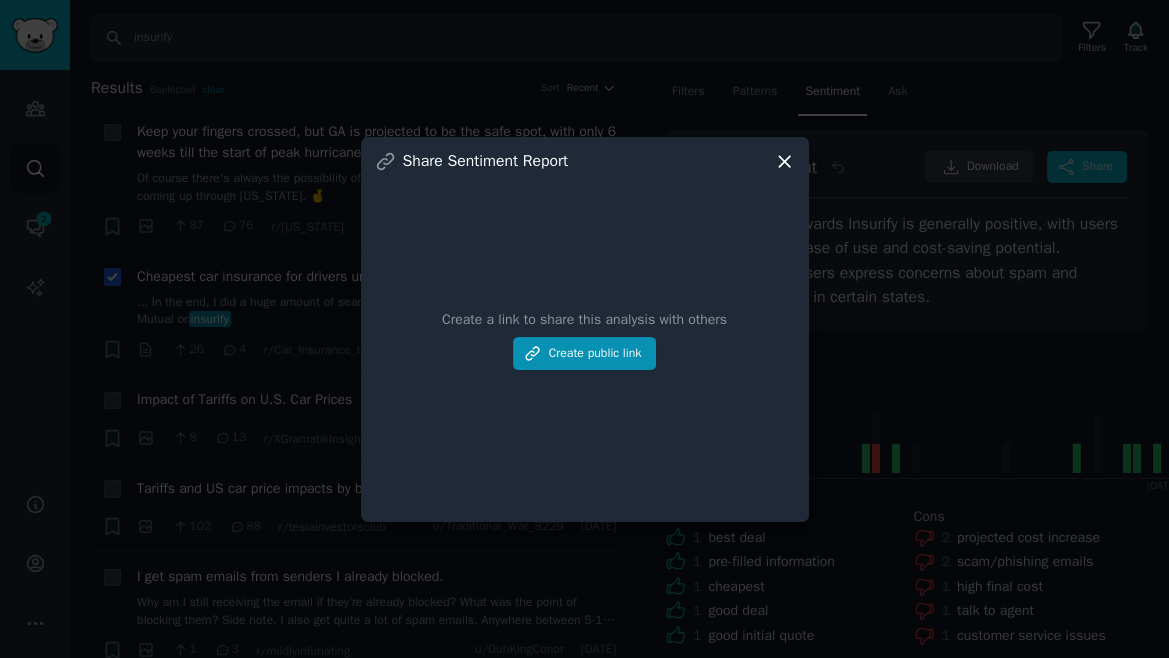 click 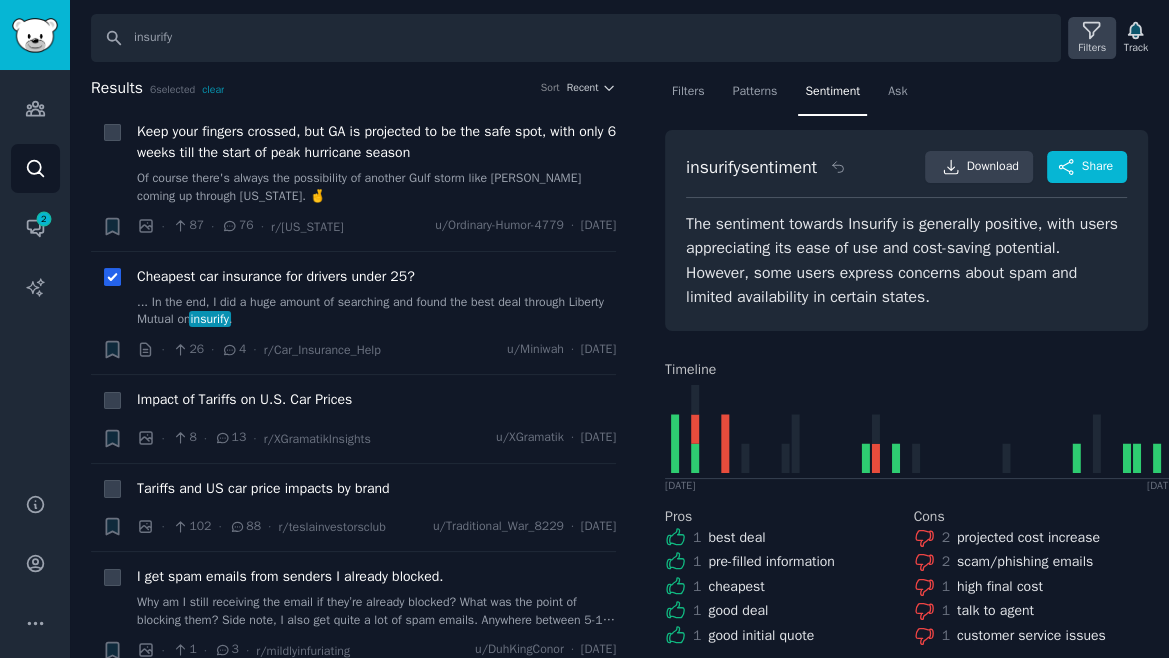 click 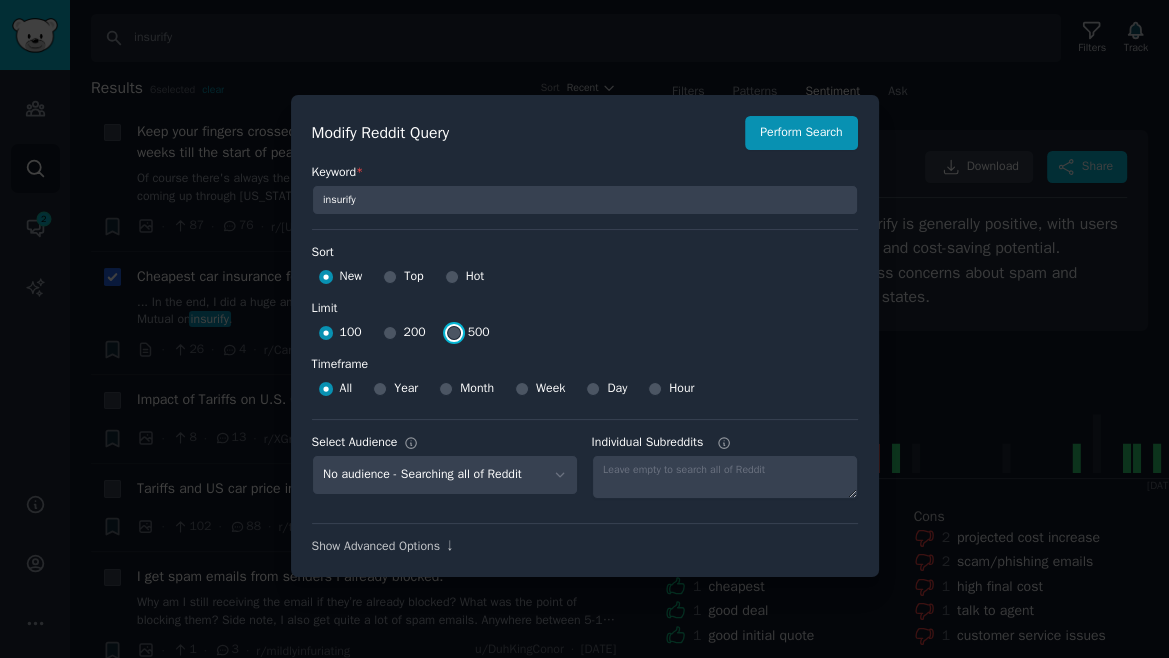 click on "500" at bounding box center (454, 333) 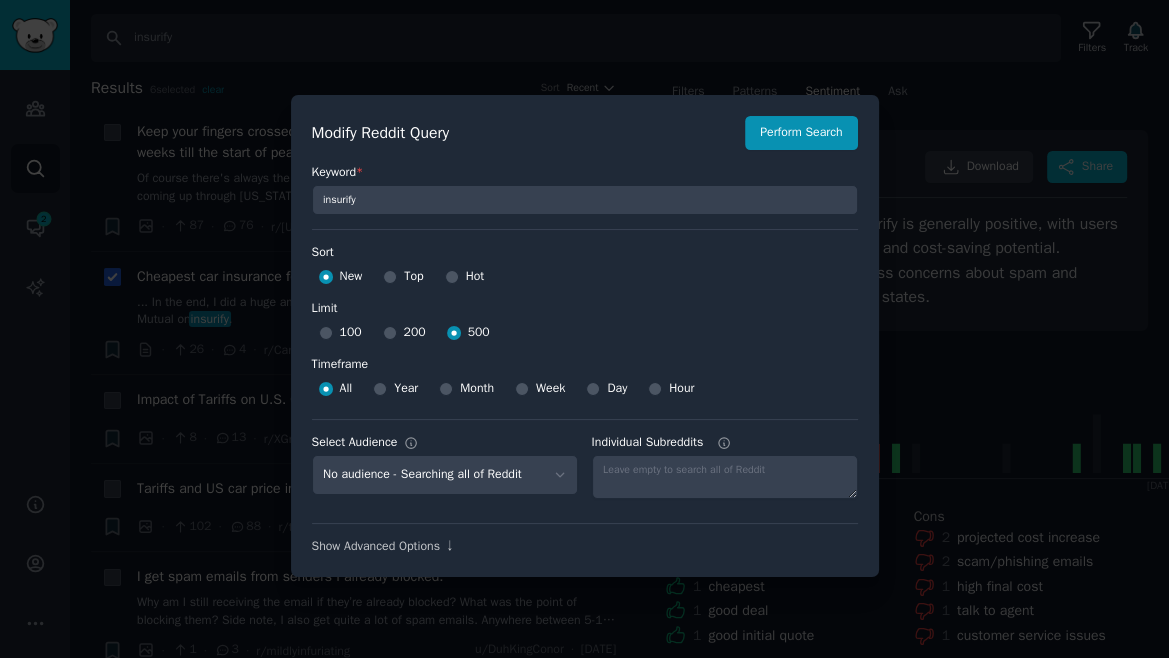 click on "Year" at bounding box center [406, 389] 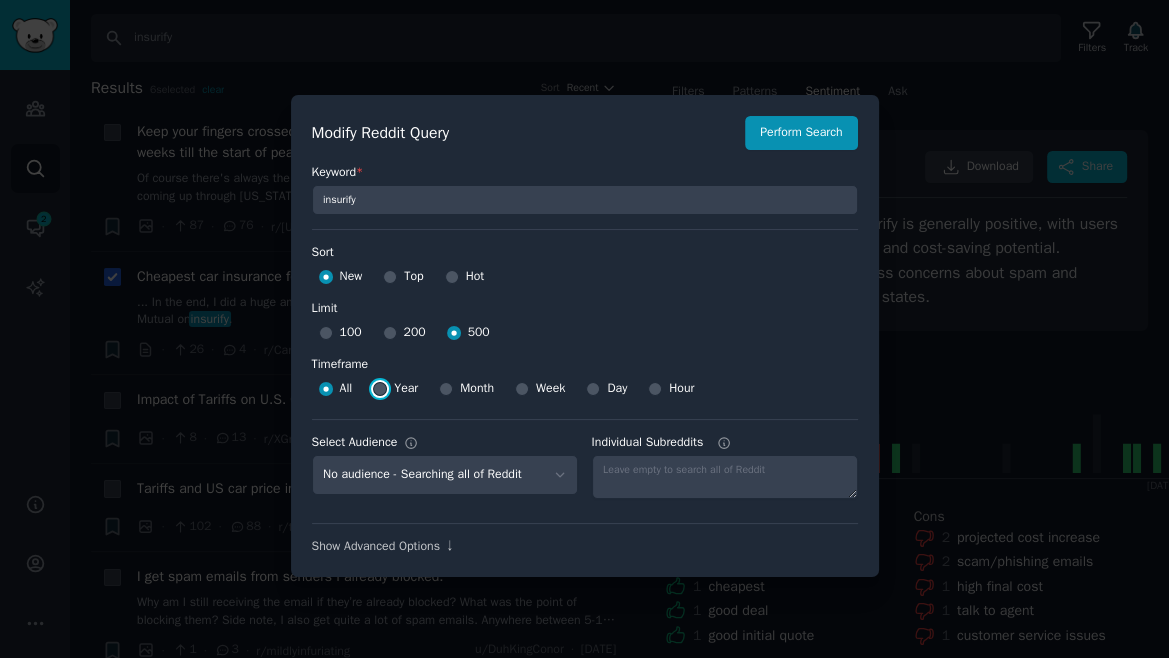 click on "Year" at bounding box center [380, 389] 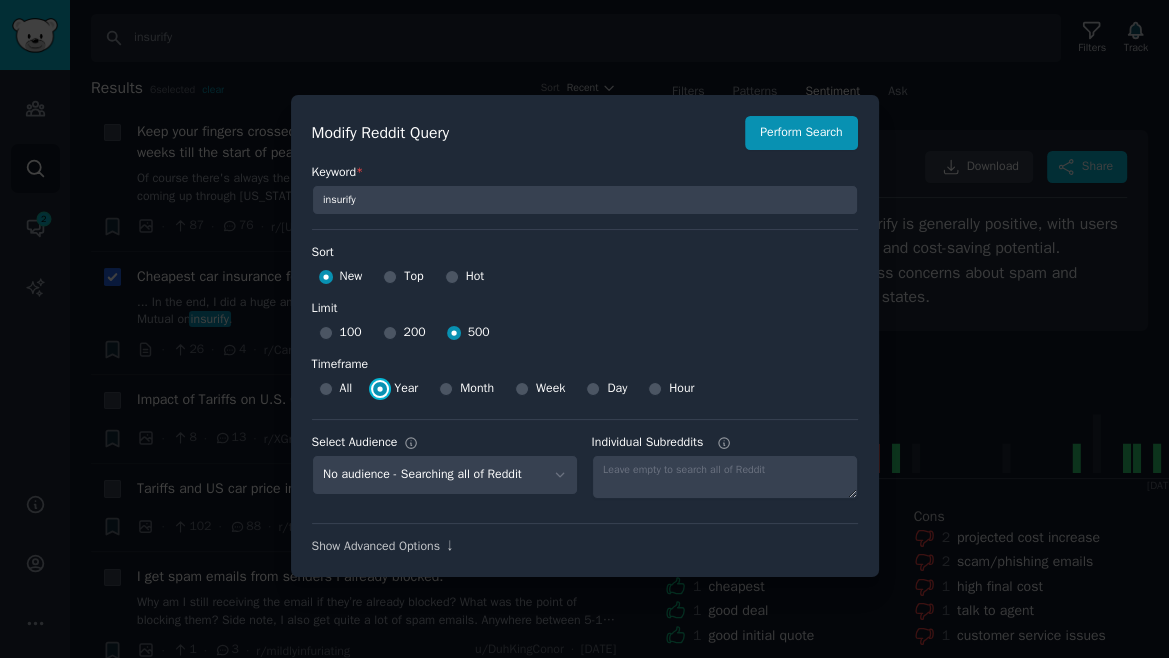 scroll, scrollTop: 14, scrollLeft: 0, axis: vertical 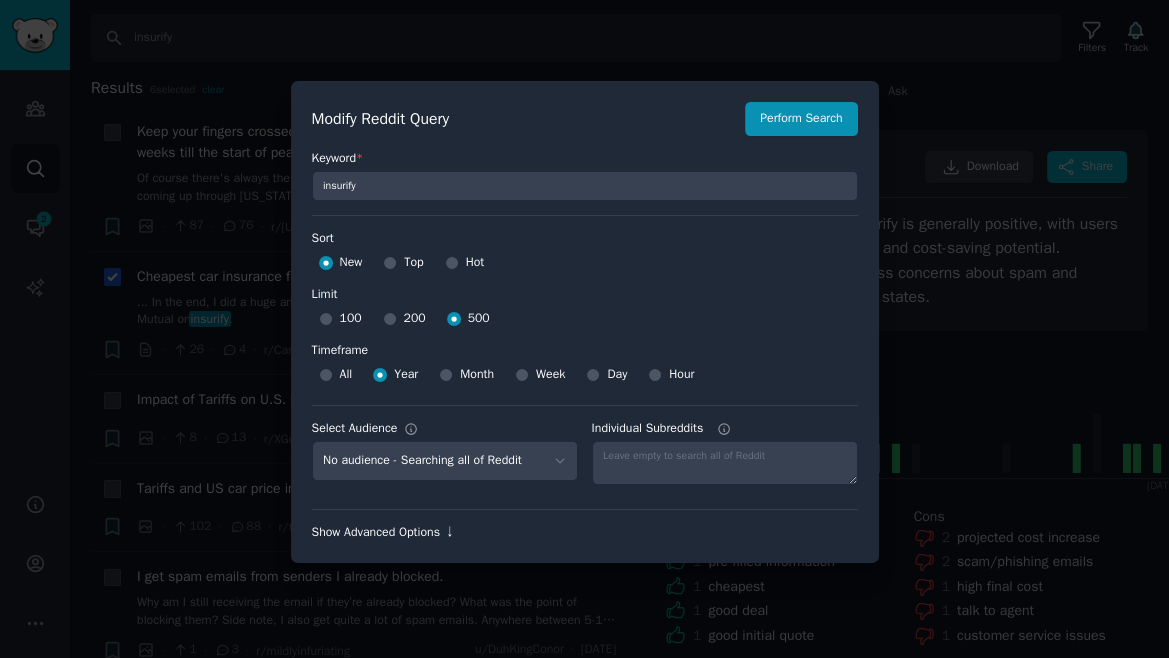 click on "Show Advanced Options ↓" at bounding box center (585, 533) 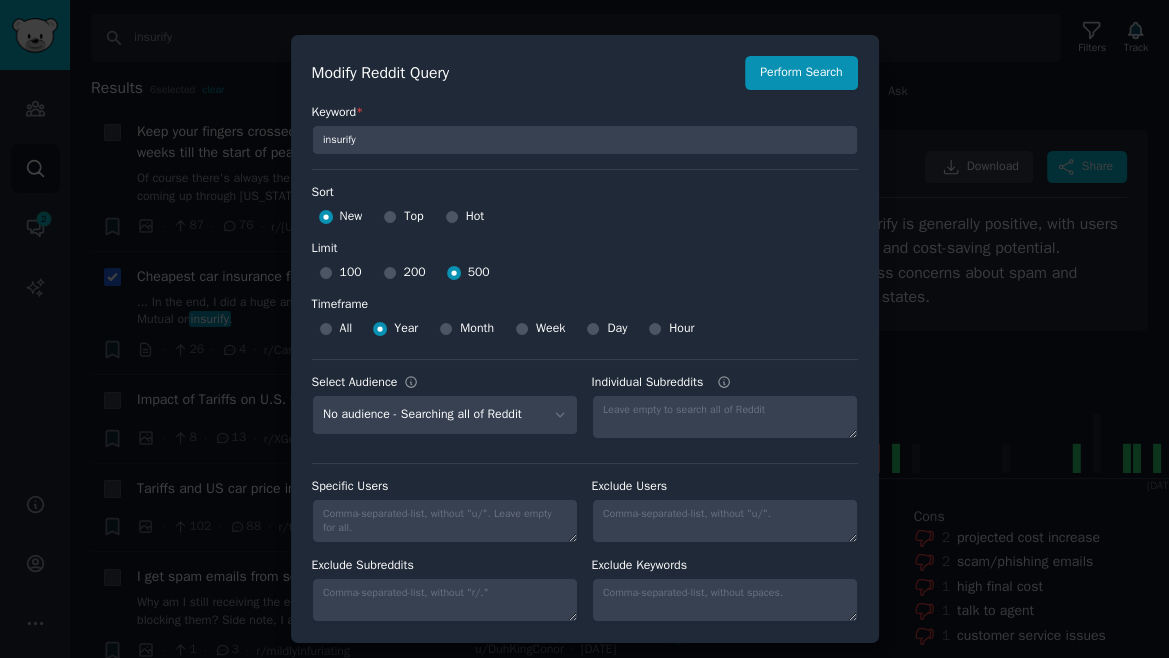 scroll, scrollTop: 17, scrollLeft: 0, axis: vertical 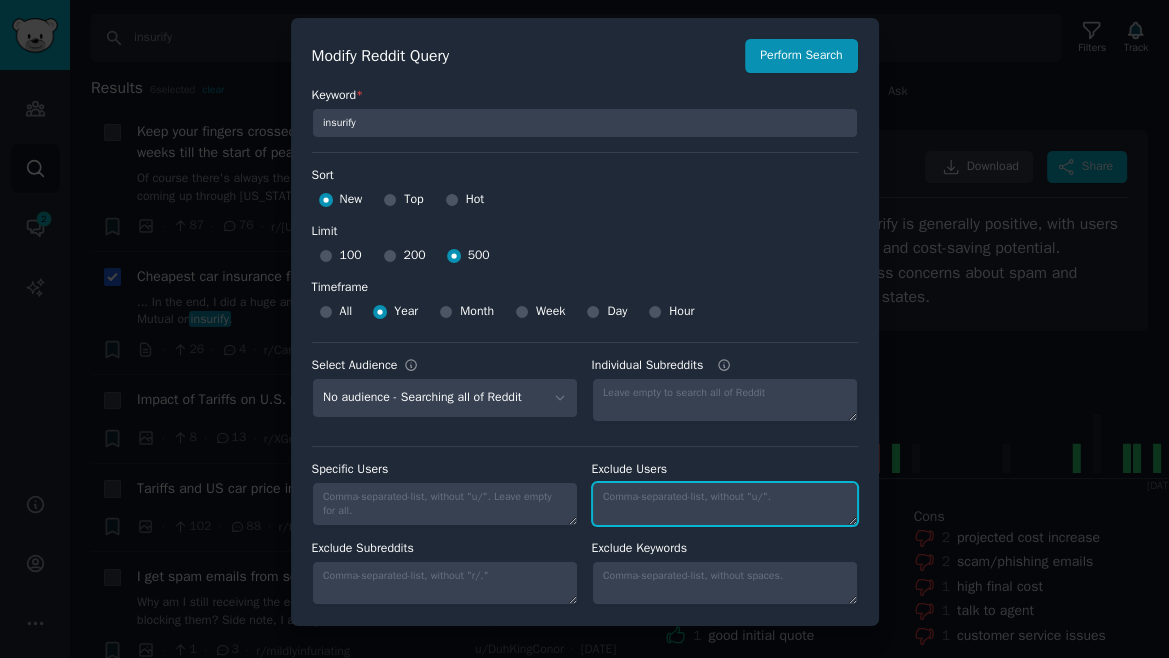 click on "Individual Subreddits" at bounding box center [725, 504] 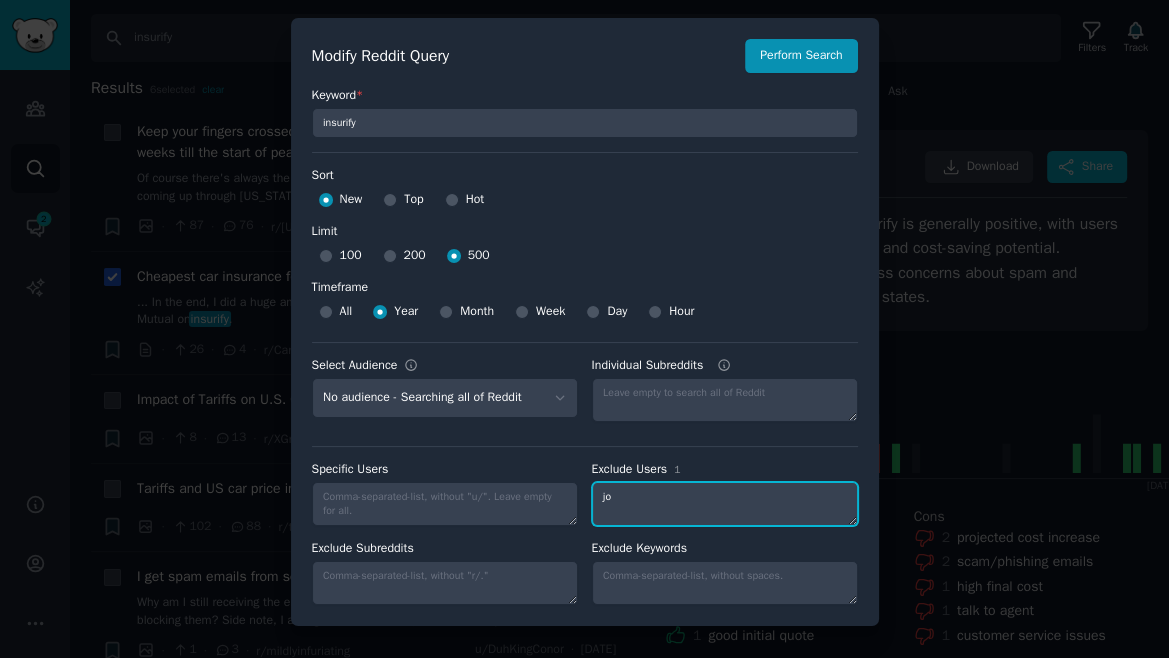 type on "j" 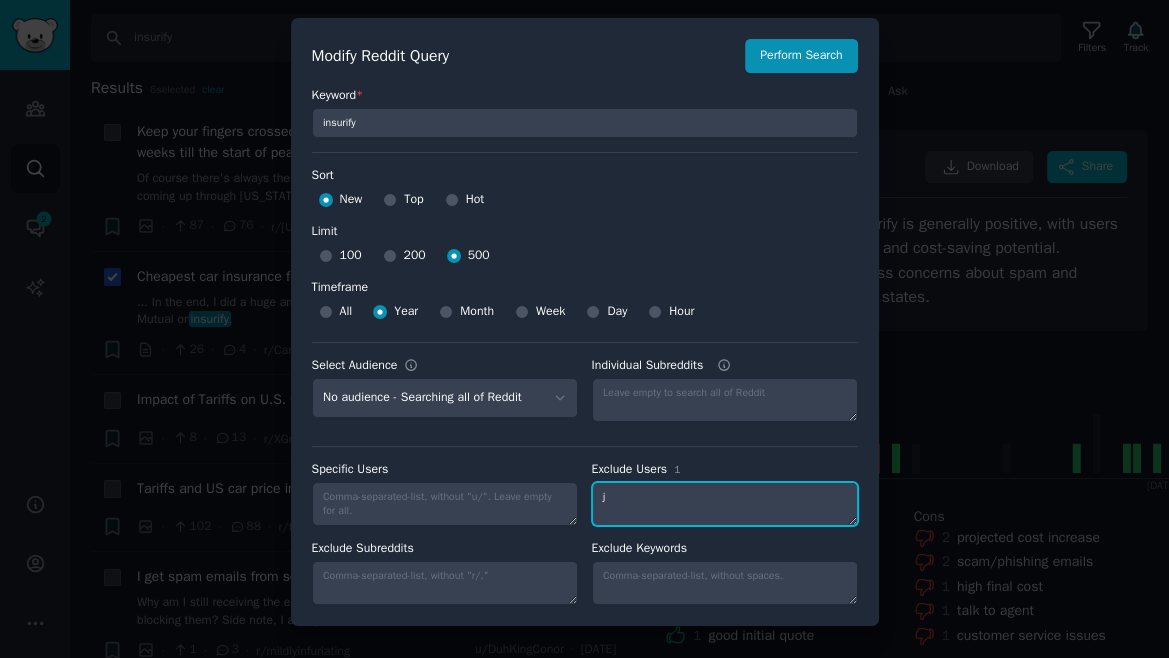 type 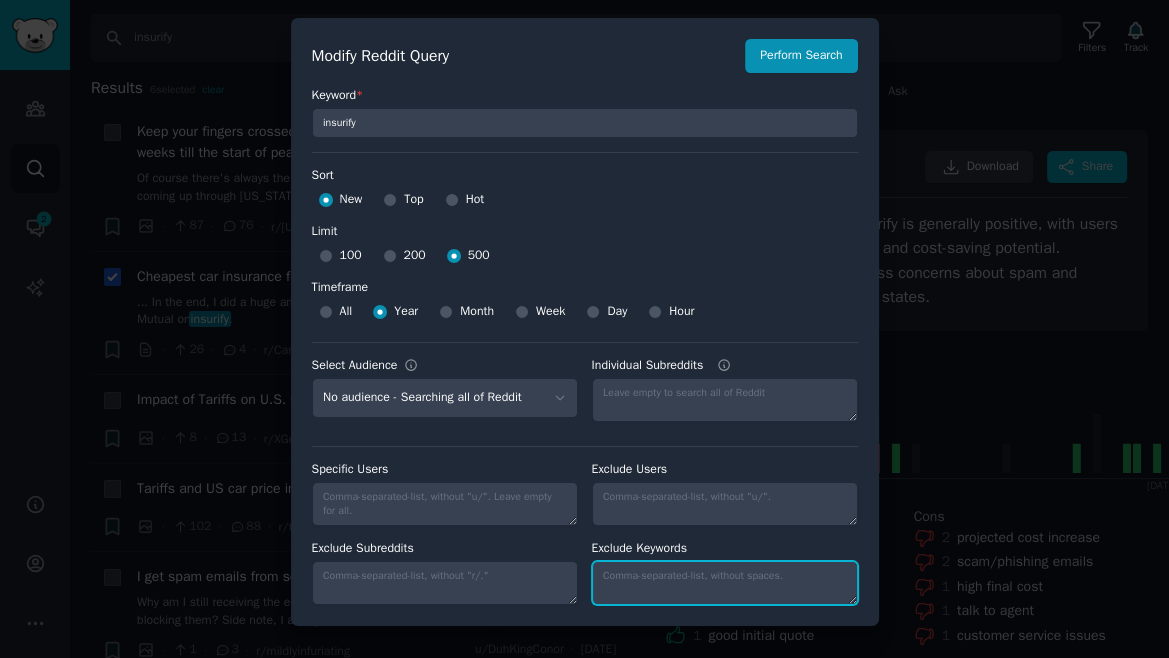 click on "Individual Subreddits" at bounding box center [725, 583] 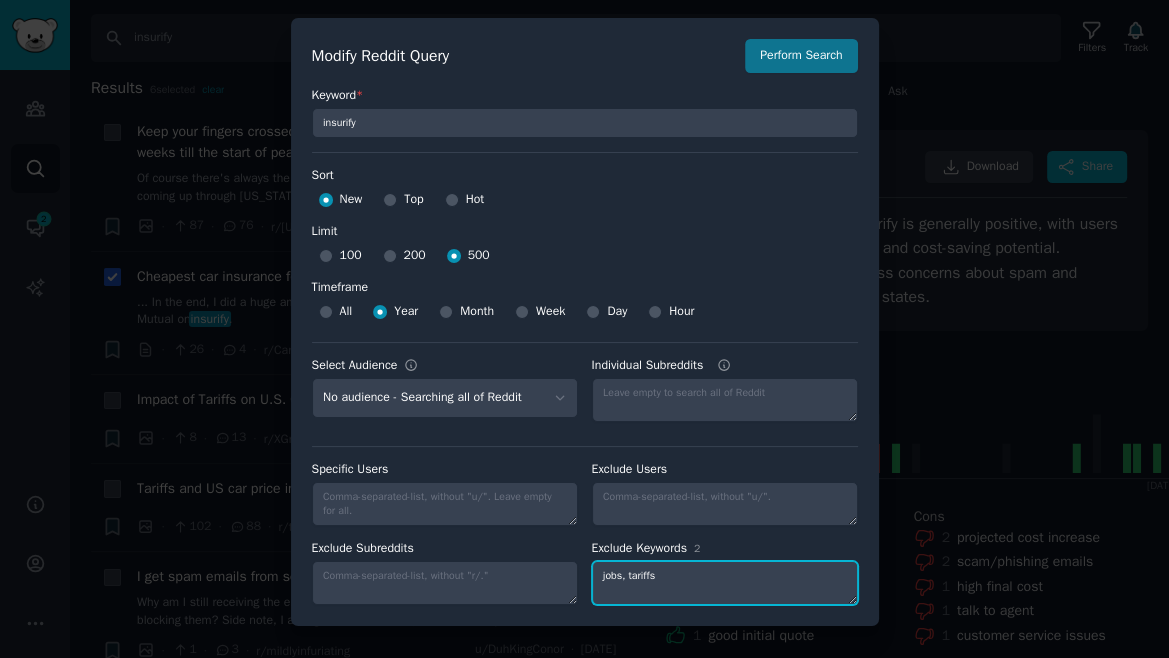 type on "jobs, tariffs" 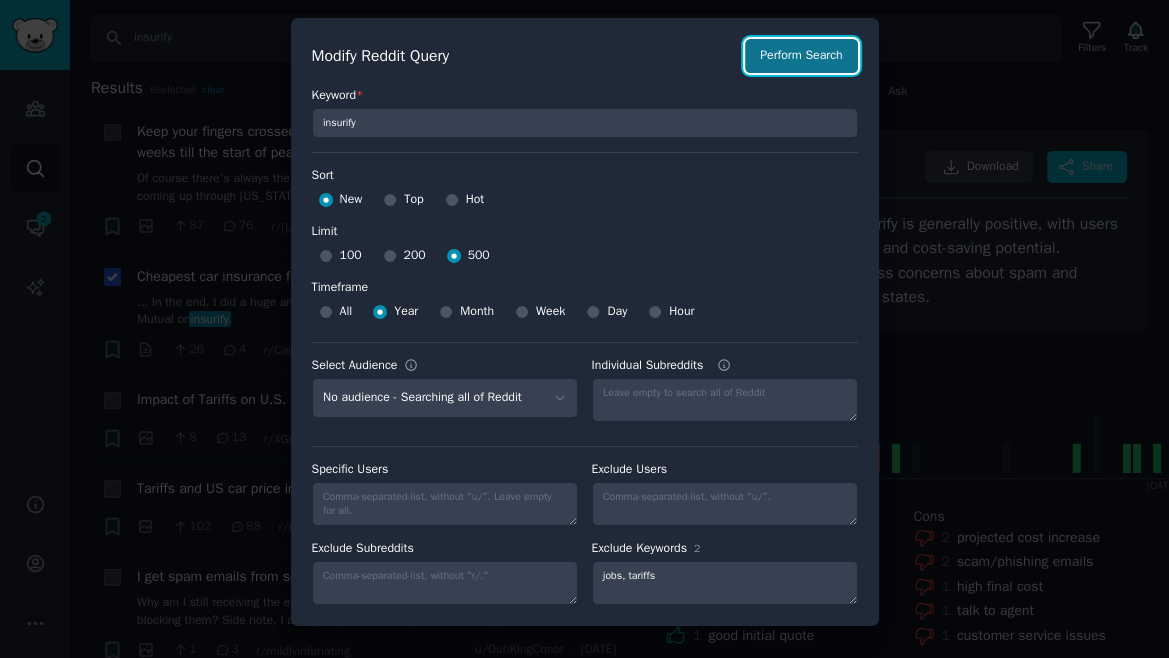 click on "Perform Search" at bounding box center (801, 56) 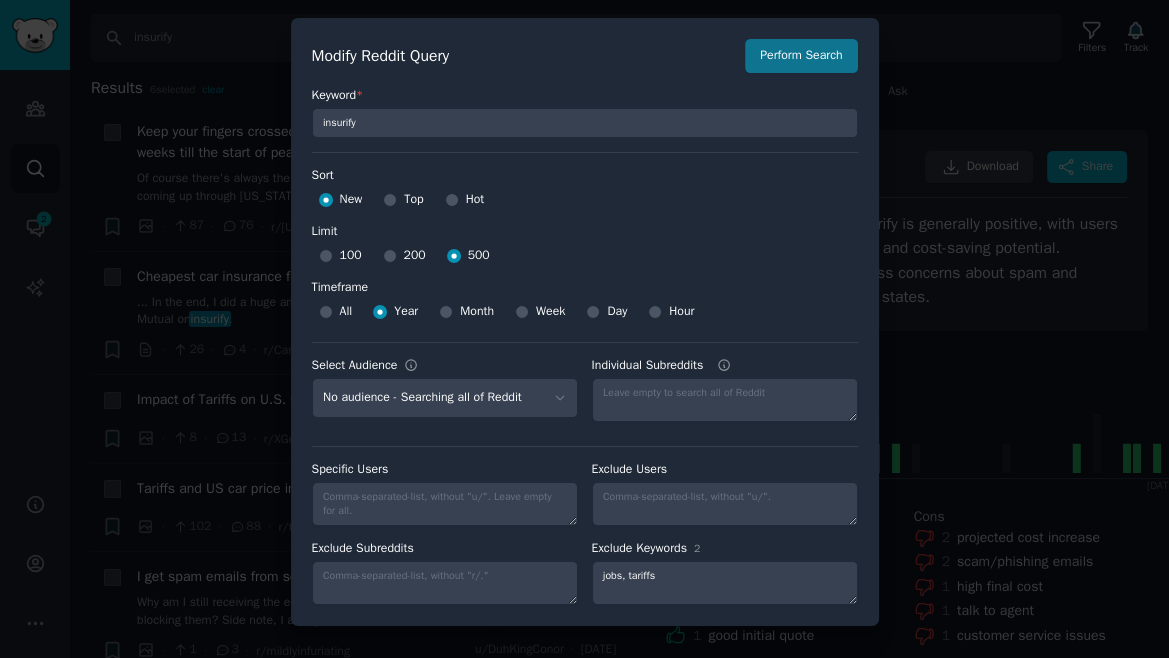 checkbox on "false" 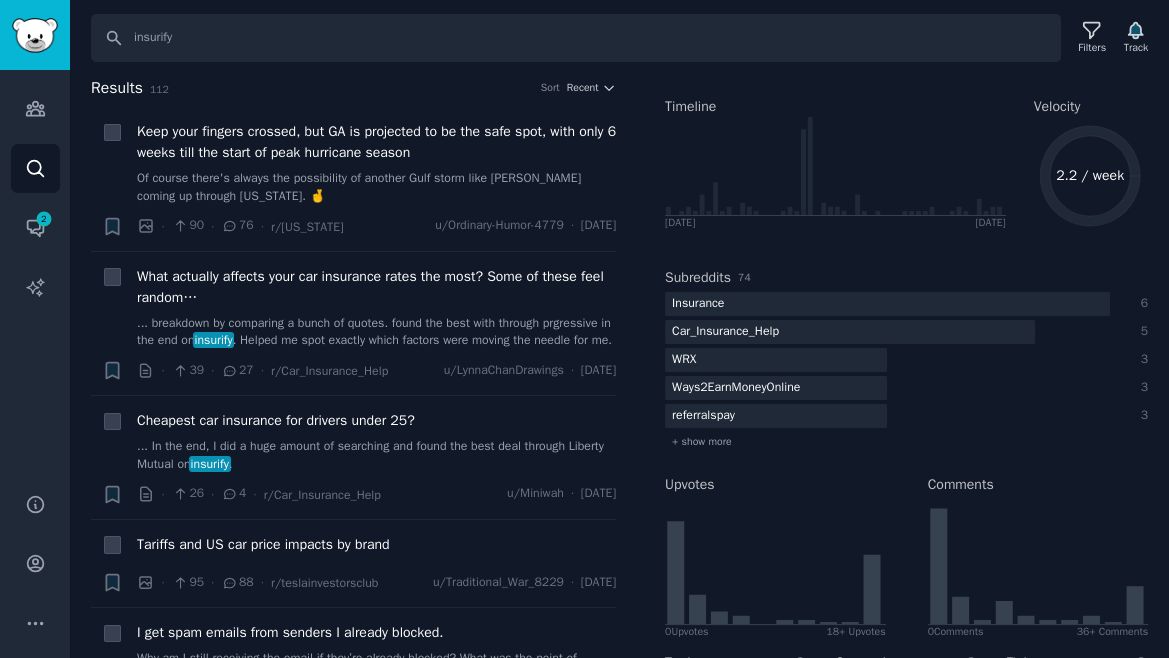 scroll, scrollTop: 0, scrollLeft: 0, axis: both 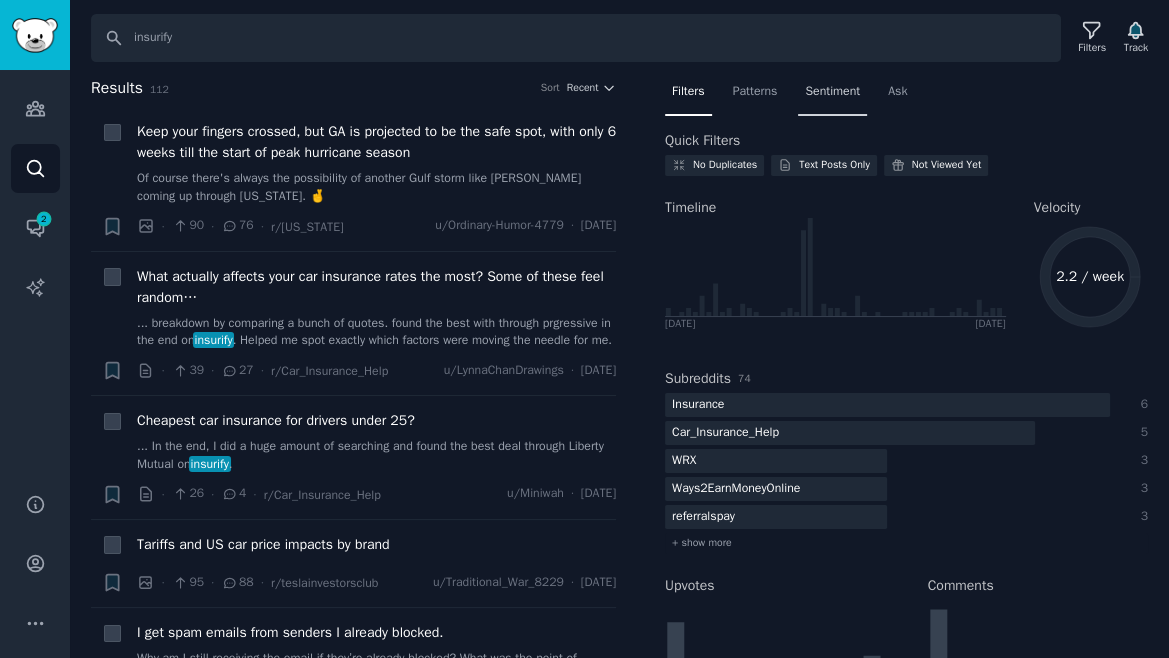 click on "Sentiment" at bounding box center (832, 92) 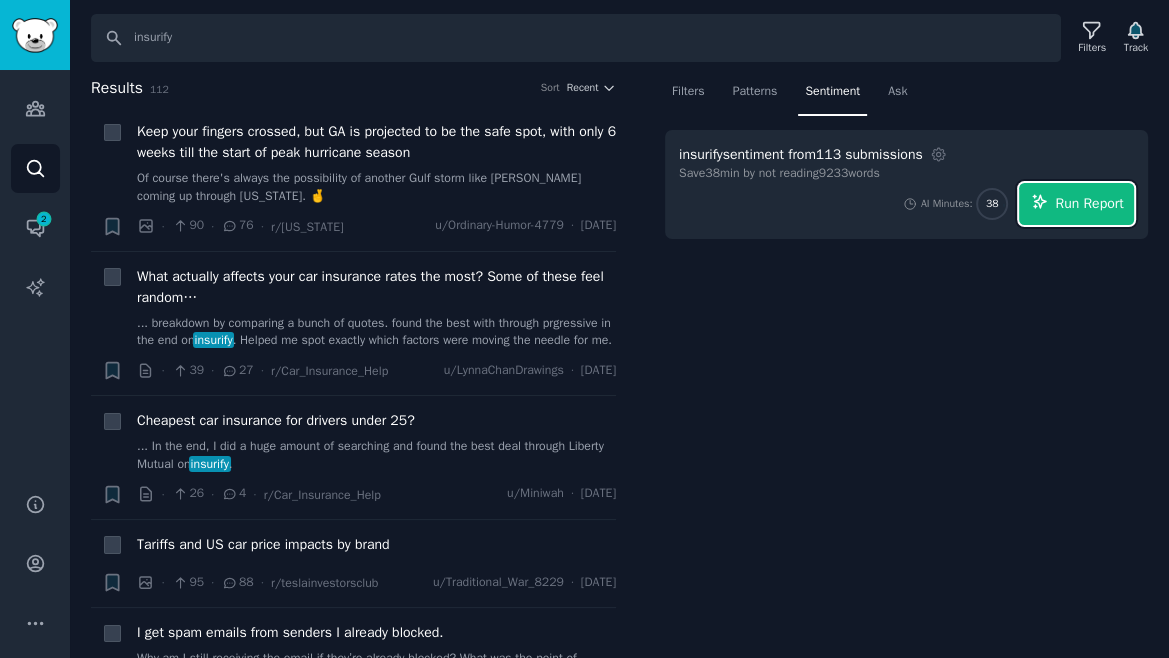 click on "Run Report" at bounding box center [1076, 204] 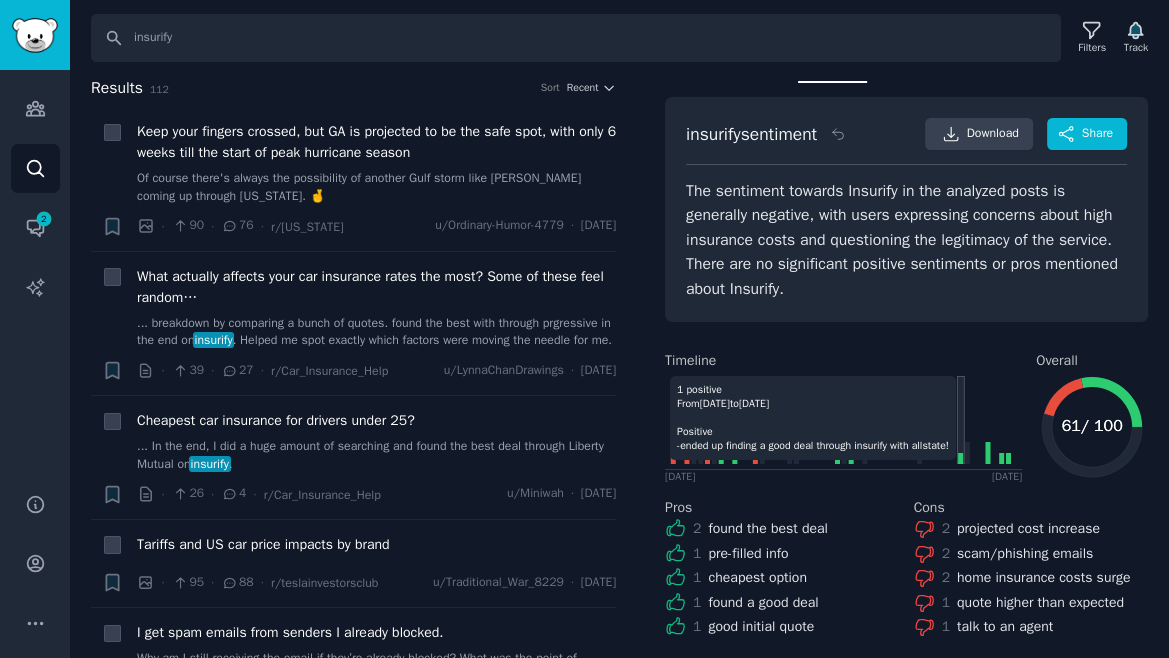 scroll, scrollTop: 17, scrollLeft: 0, axis: vertical 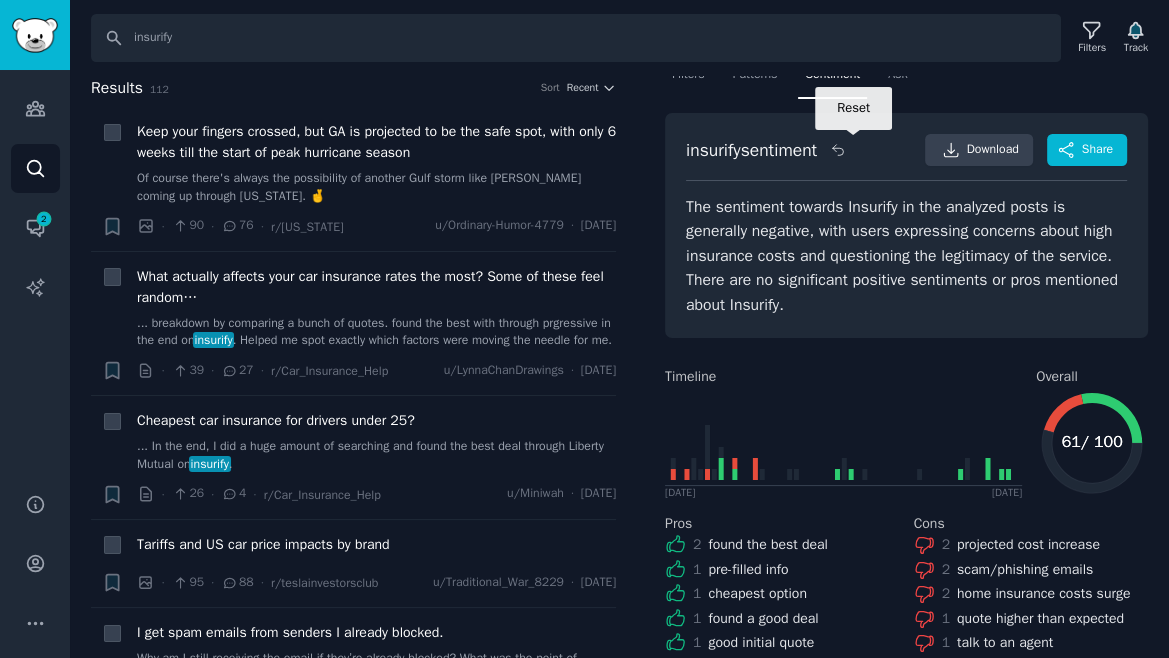 click 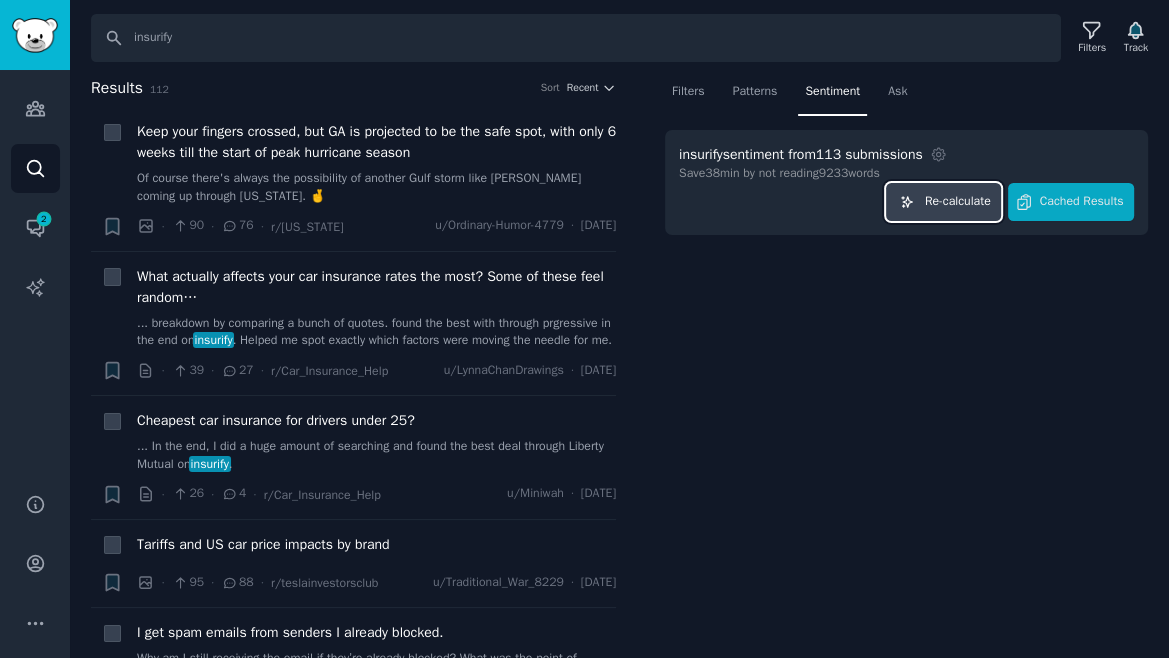 click on "Re-calculate" at bounding box center [943, 202] 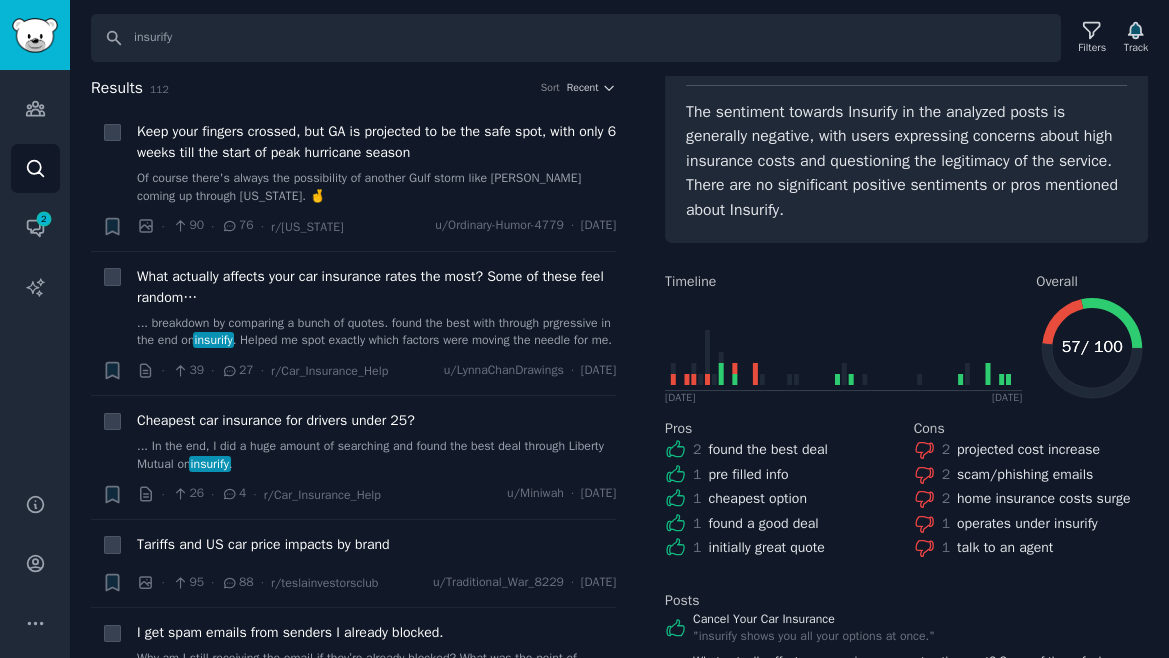 scroll, scrollTop: 100, scrollLeft: 0, axis: vertical 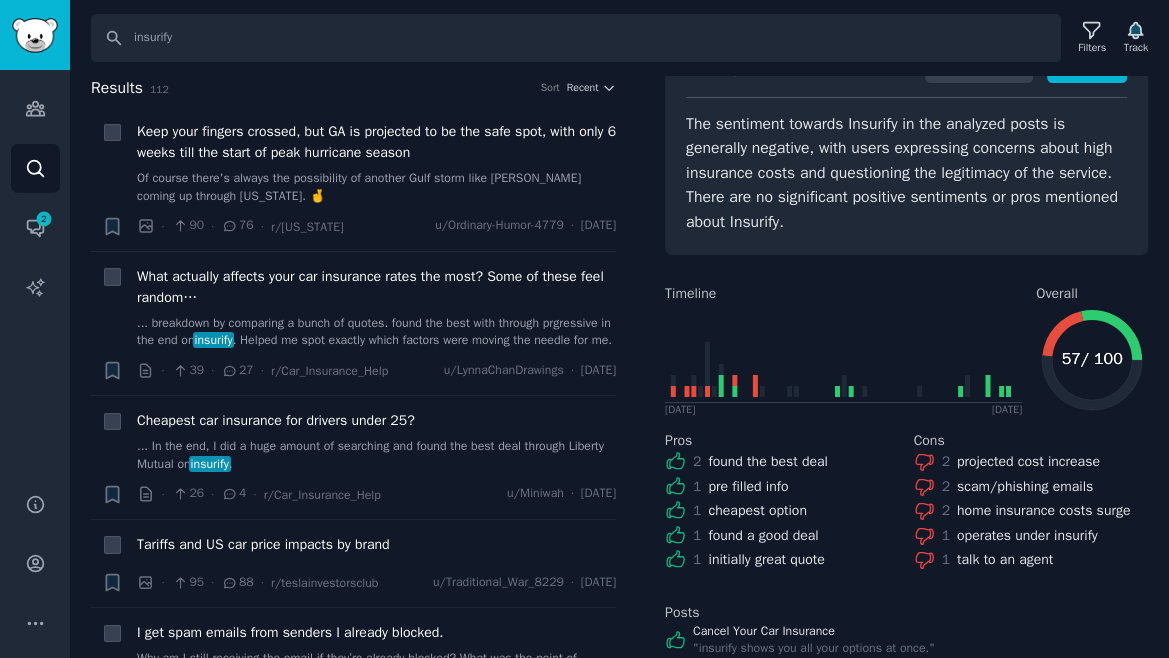 click 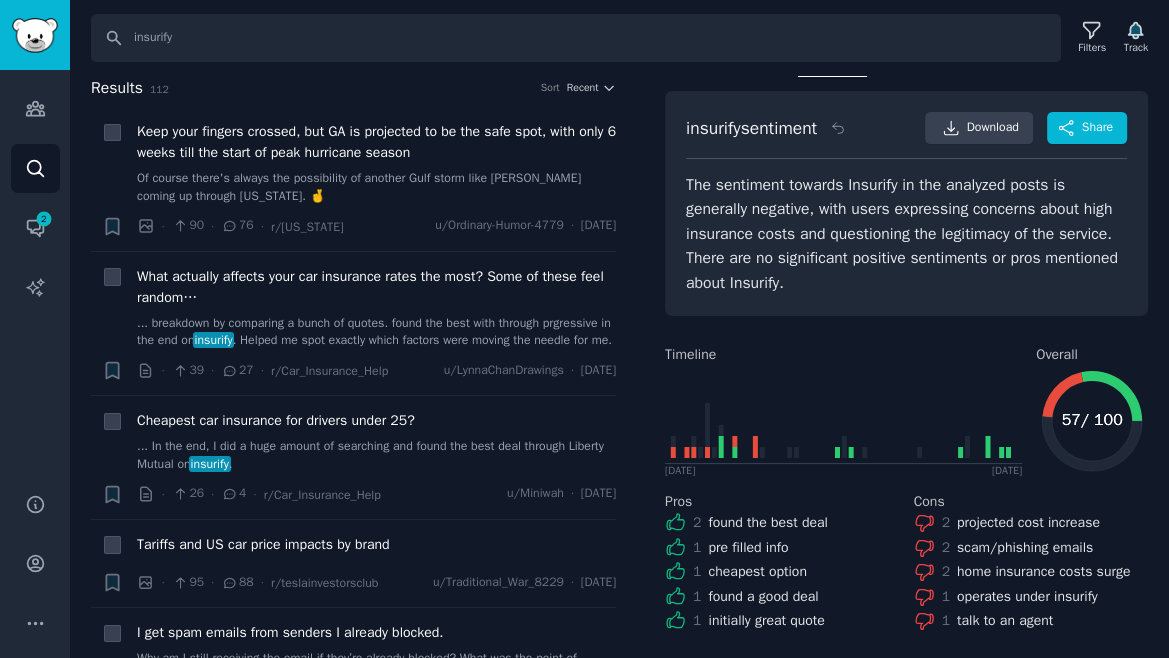 scroll, scrollTop: 0, scrollLeft: 0, axis: both 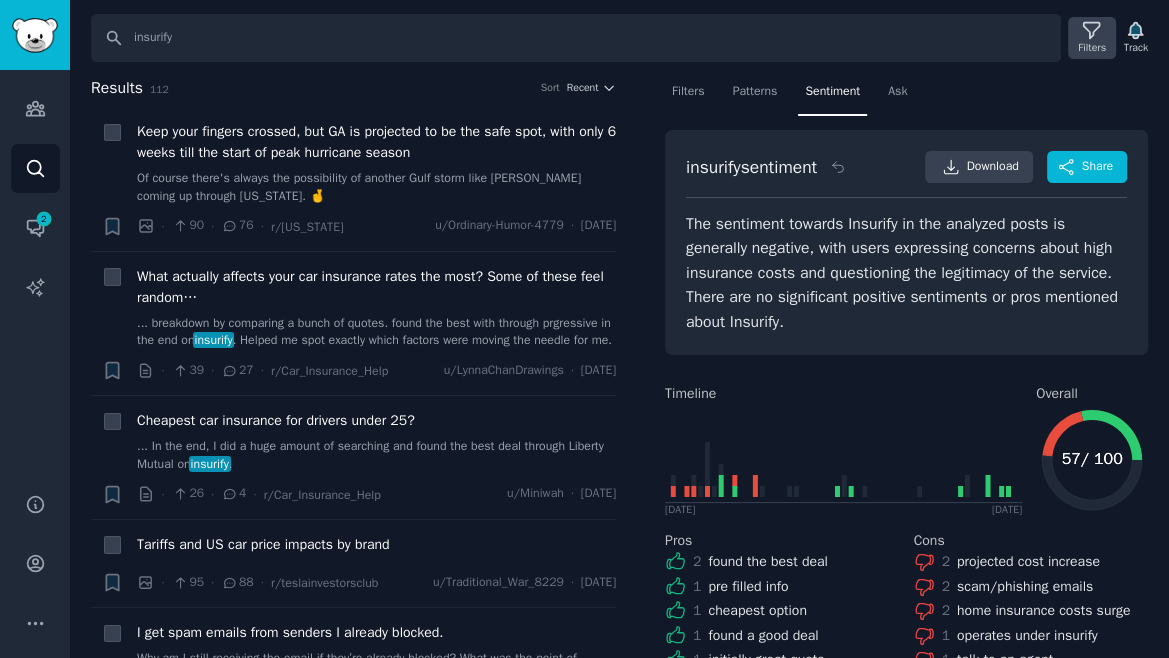 click on "Filters" at bounding box center (1092, 38) 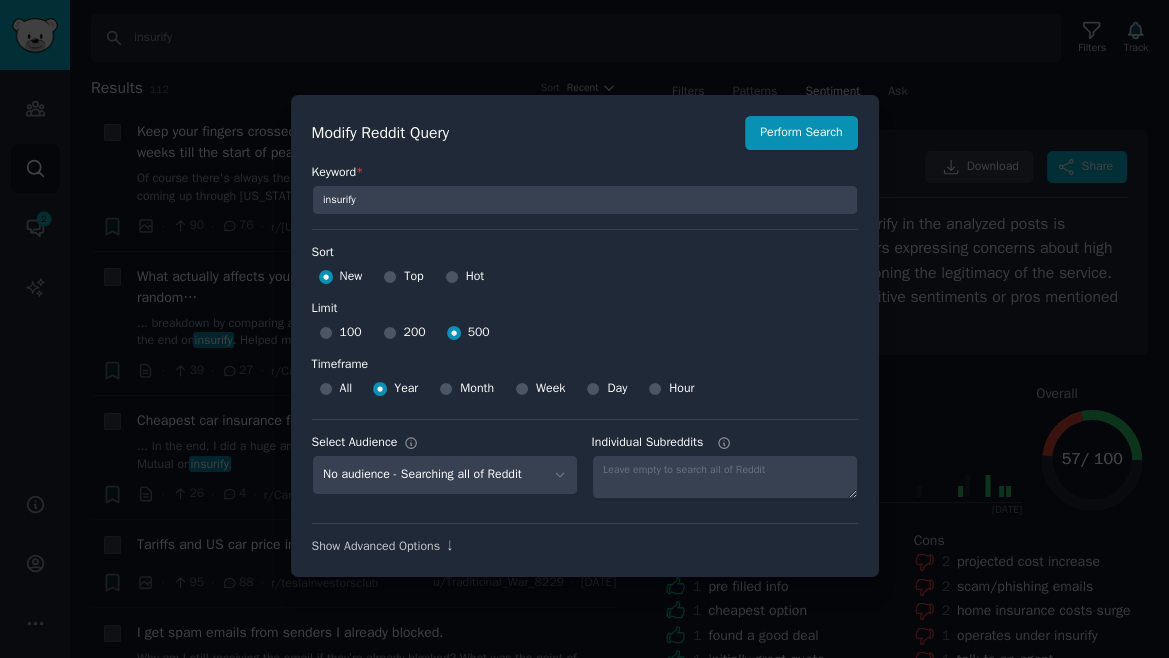 click on "All Year Month Week Day Hour" at bounding box center [585, 389] 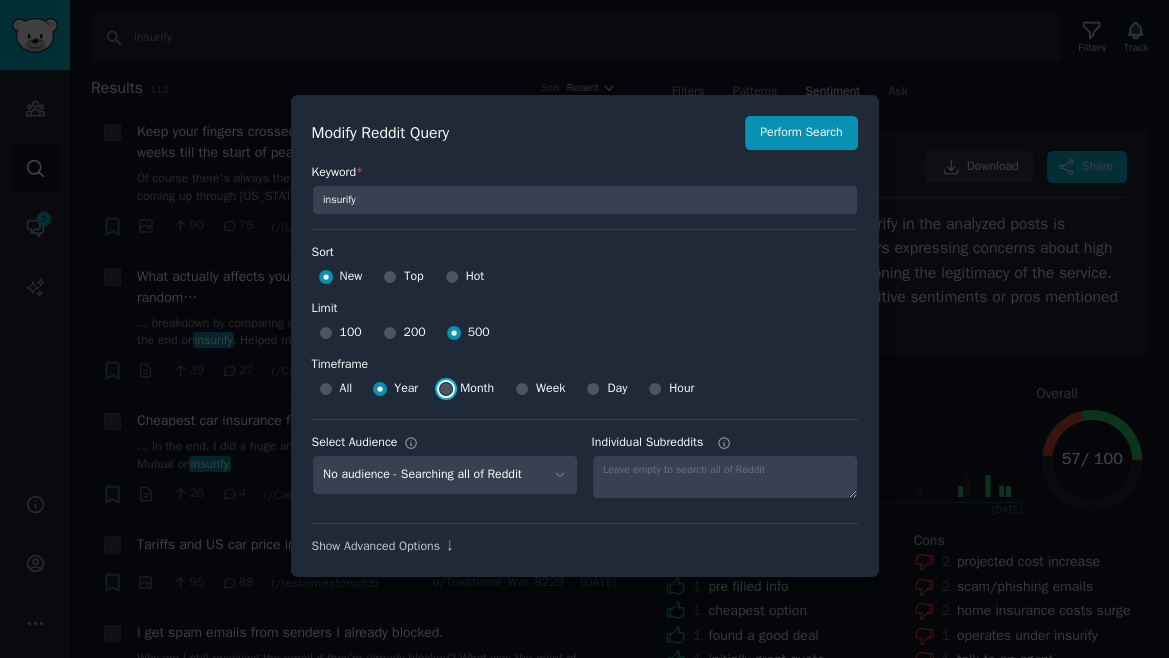 click on "Month" at bounding box center (446, 389) 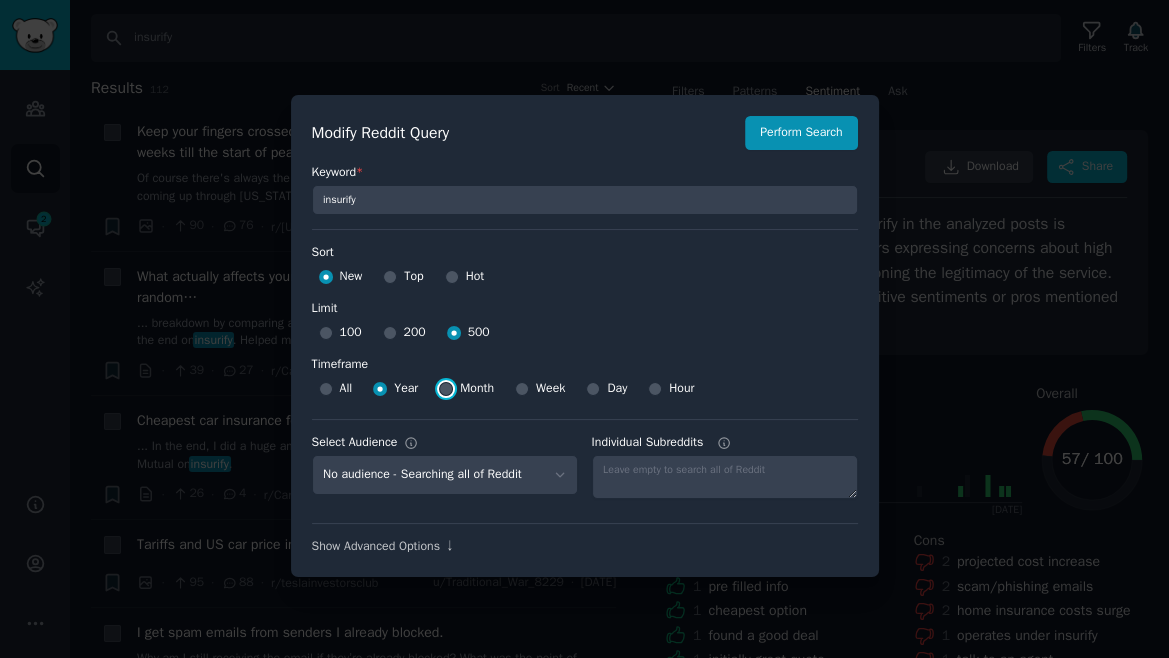 radio on "true" 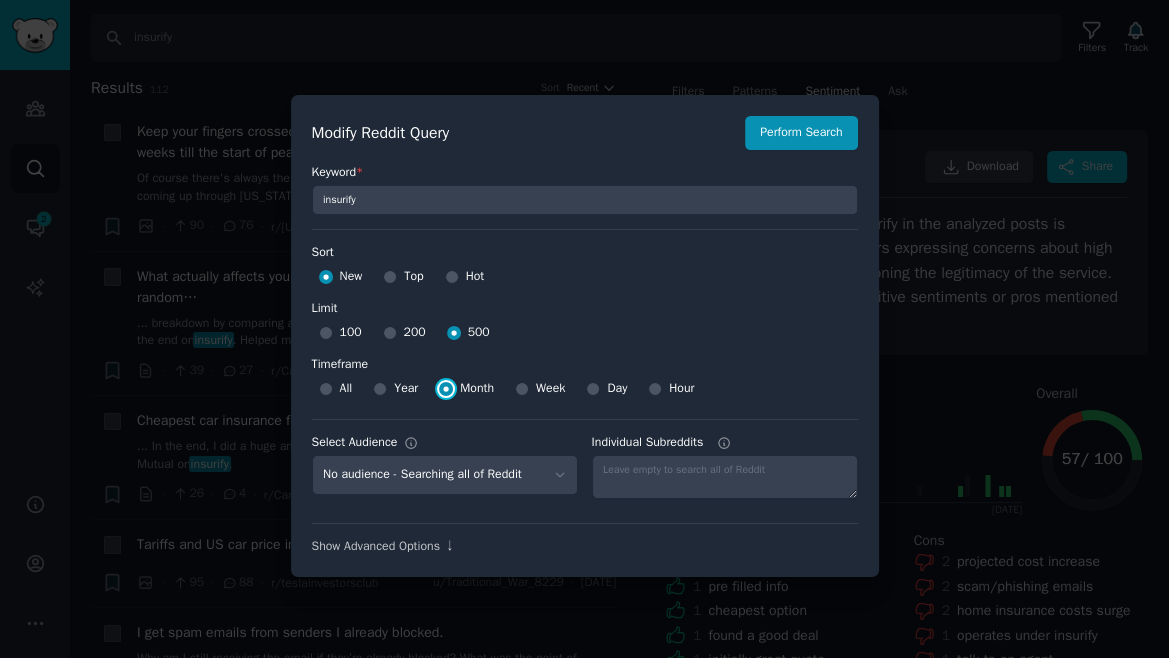 scroll, scrollTop: 14, scrollLeft: 0, axis: vertical 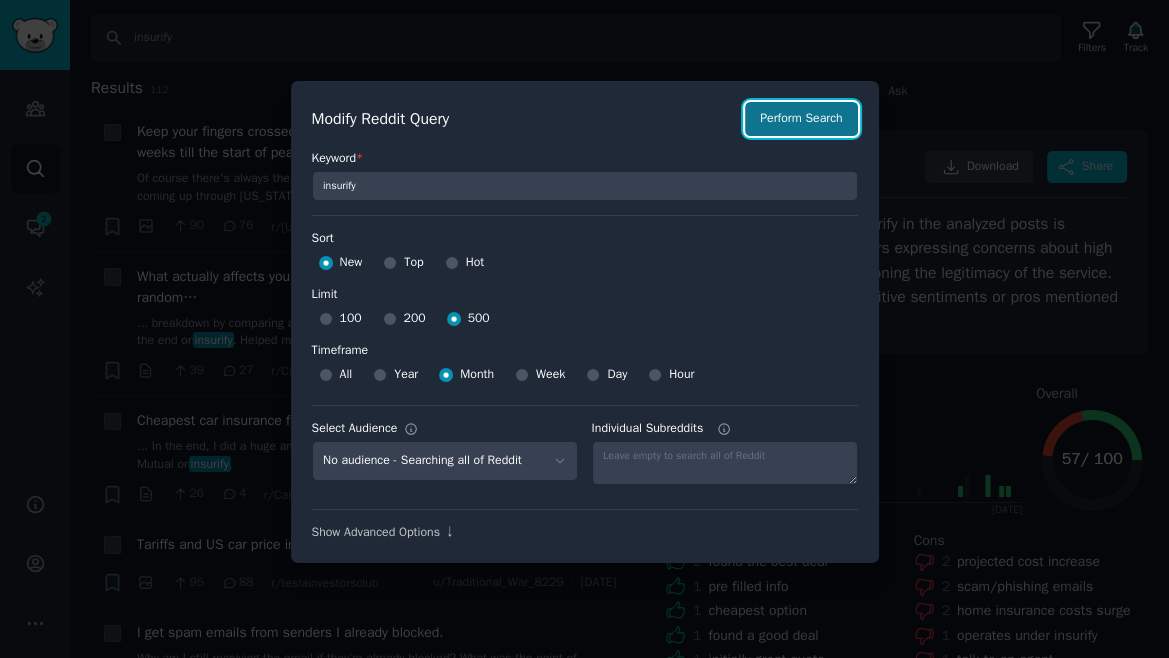 click on "Perform Search" at bounding box center [801, 119] 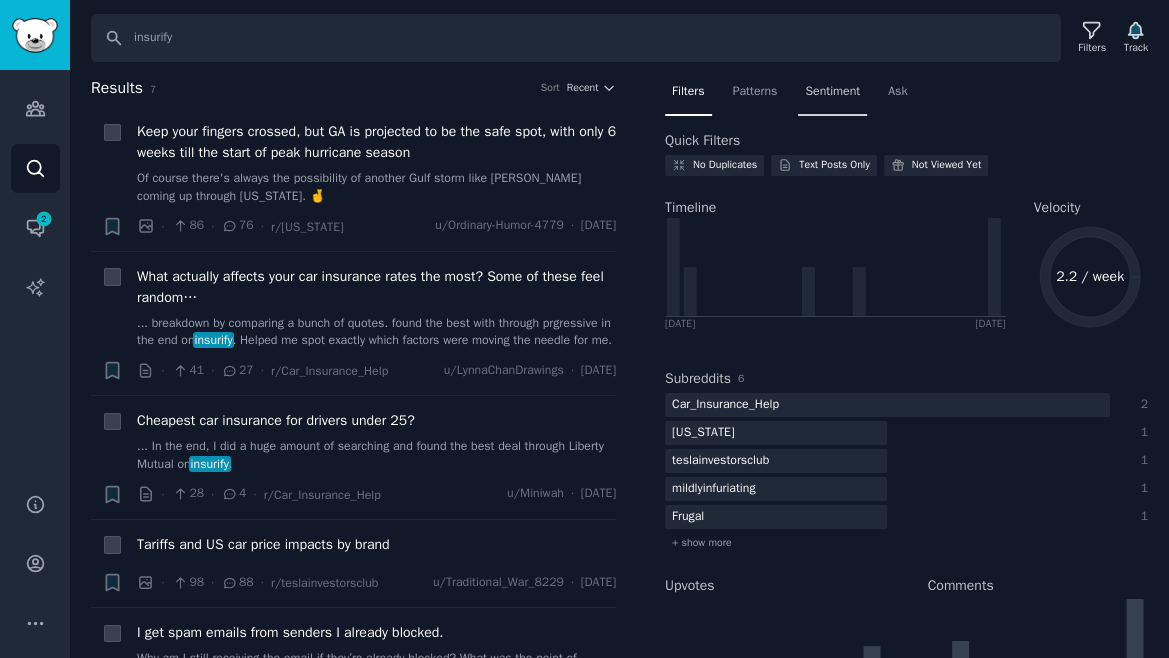 click on "Sentiment" at bounding box center [832, 92] 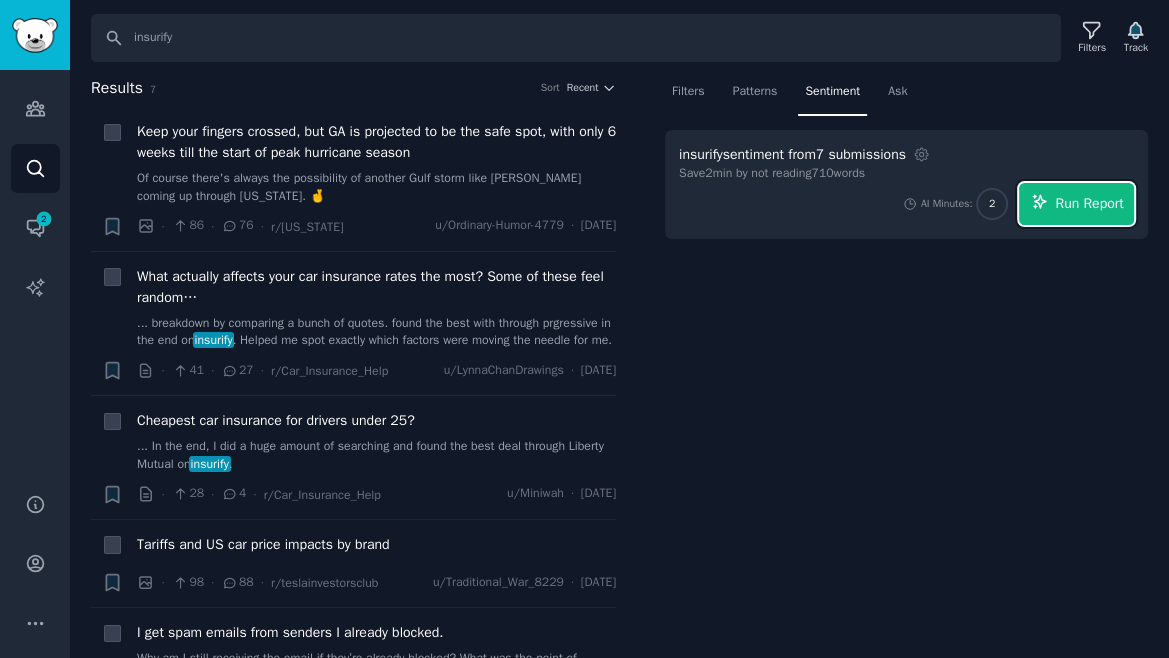 click on "Run Report" at bounding box center [1089, 203] 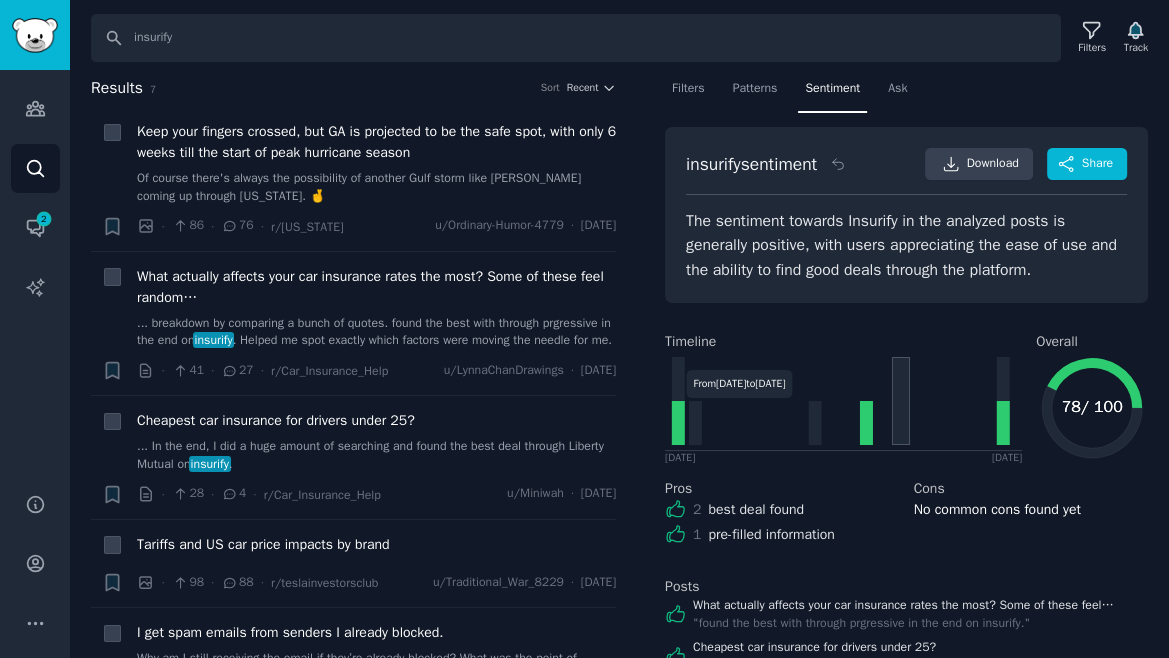 scroll, scrollTop: 0, scrollLeft: 0, axis: both 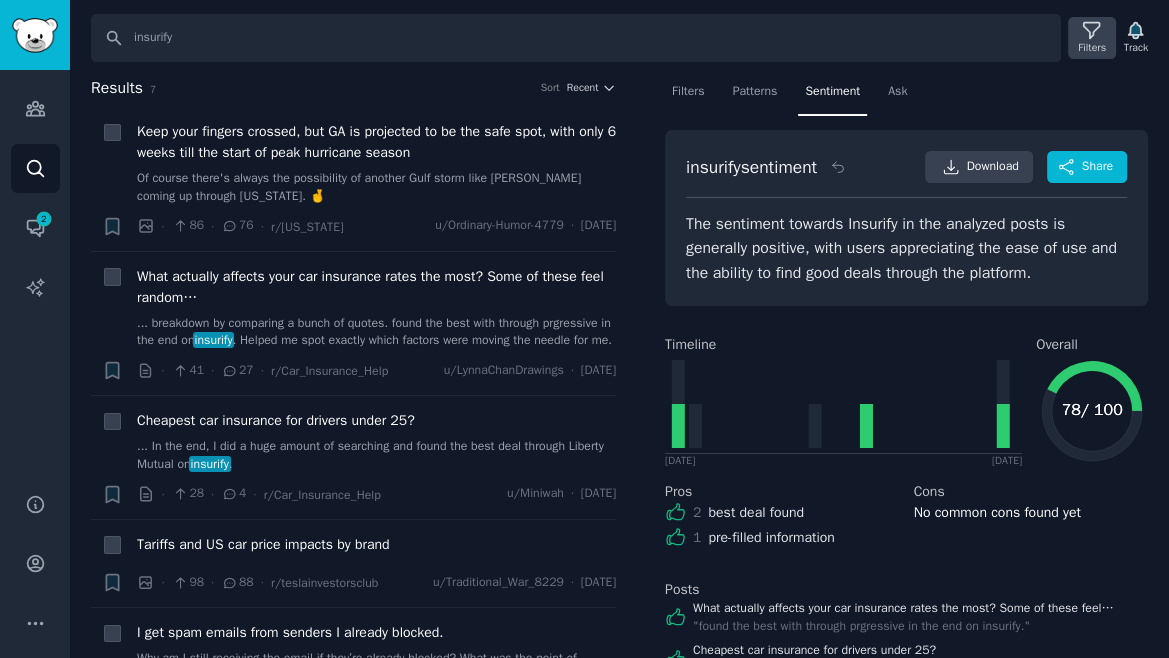 click on "Filters" at bounding box center [1092, 38] 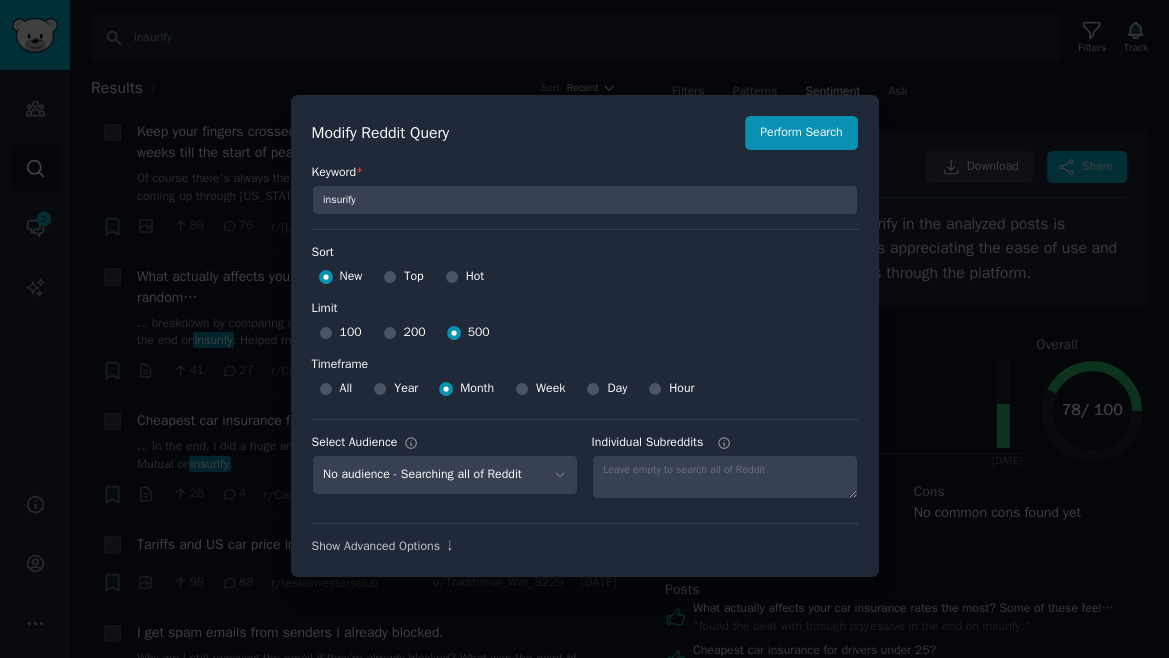 scroll, scrollTop: 14, scrollLeft: 0, axis: vertical 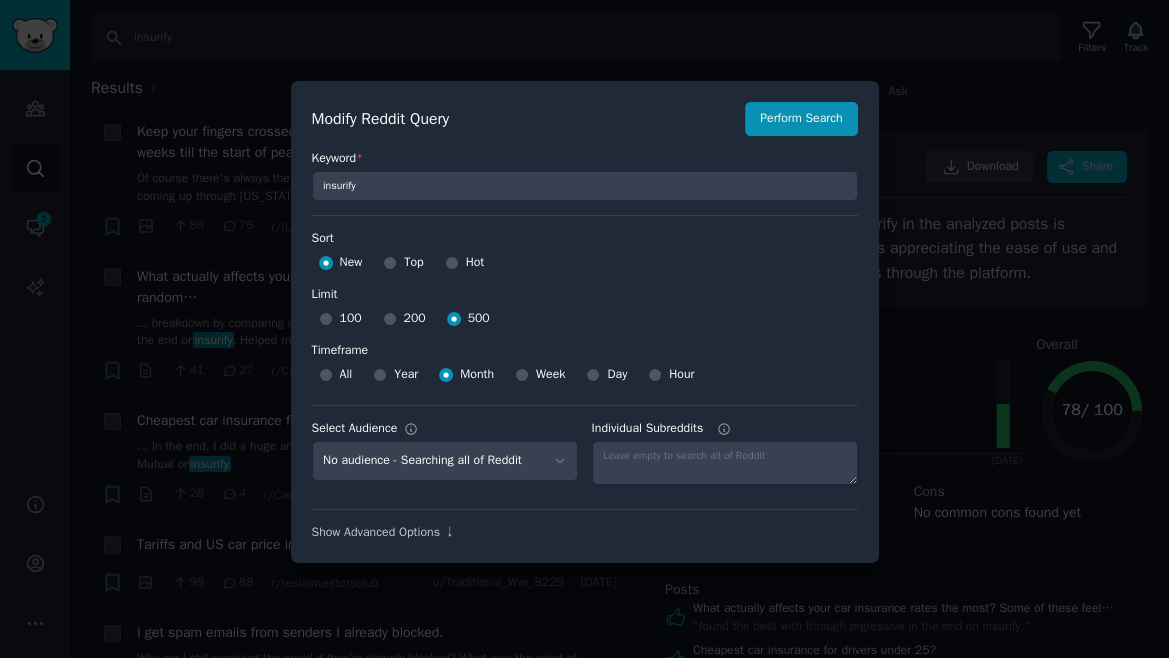click on "Show Advanced Options ↓" at bounding box center (585, 525) 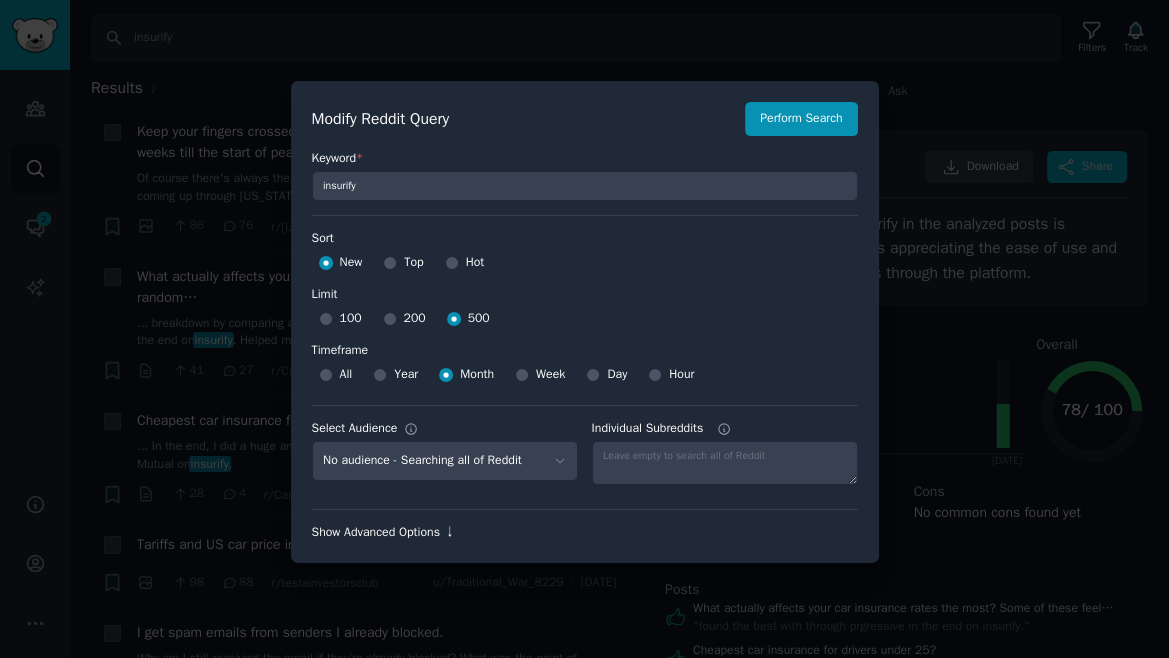 click on "Show Advanced Options ↓" at bounding box center (585, 533) 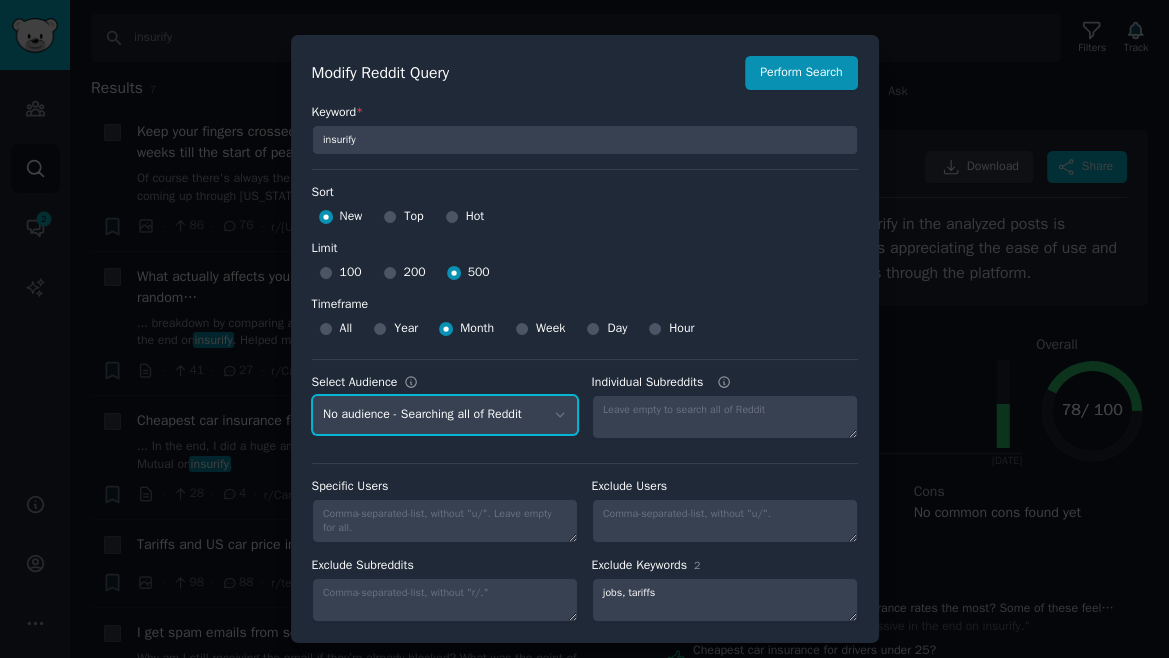 click on "No audience - Searching all of Reddit Celery - 11 Subreddits DevOps - 21 Subreddits Pointfive - 20 Subreddits Insurify - 28 Subreddits cybersecurity - 20 Subreddits" at bounding box center [445, 415] 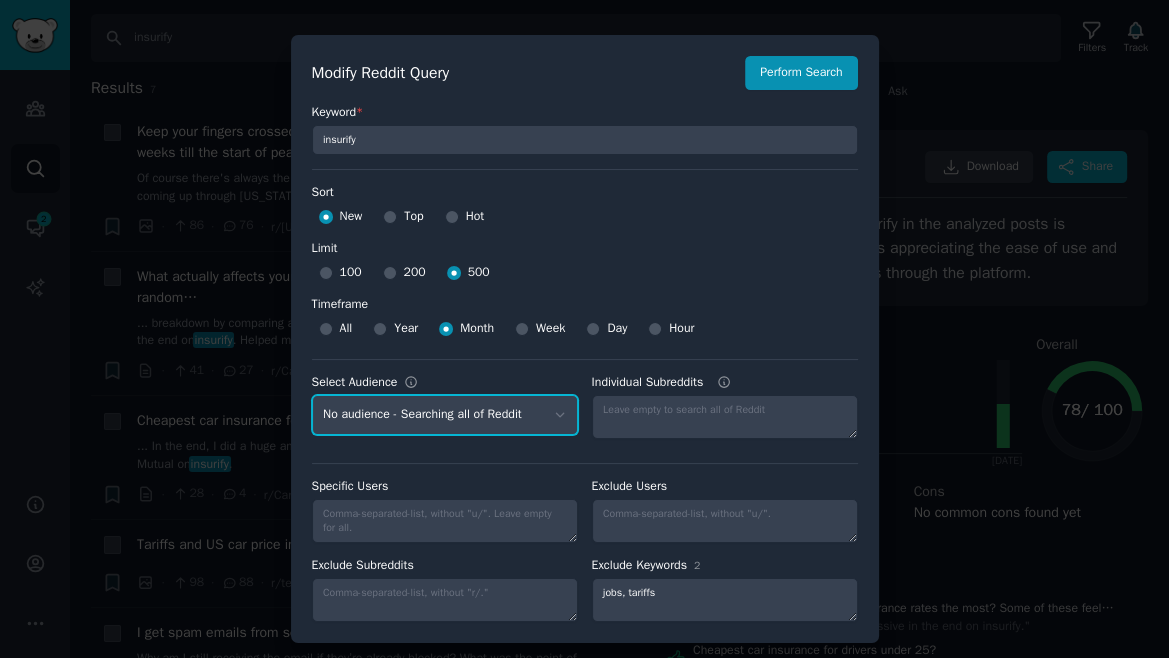 select on "92d27d4939" 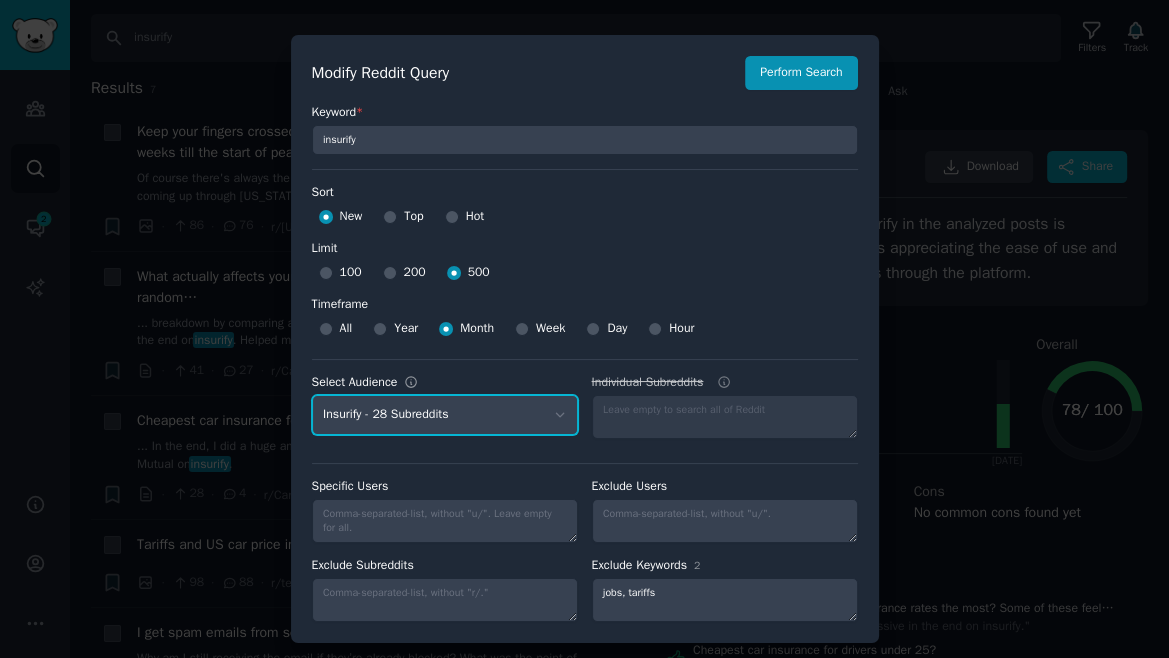 scroll, scrollTop: 17, scrollLeft: 0, axis: vertical 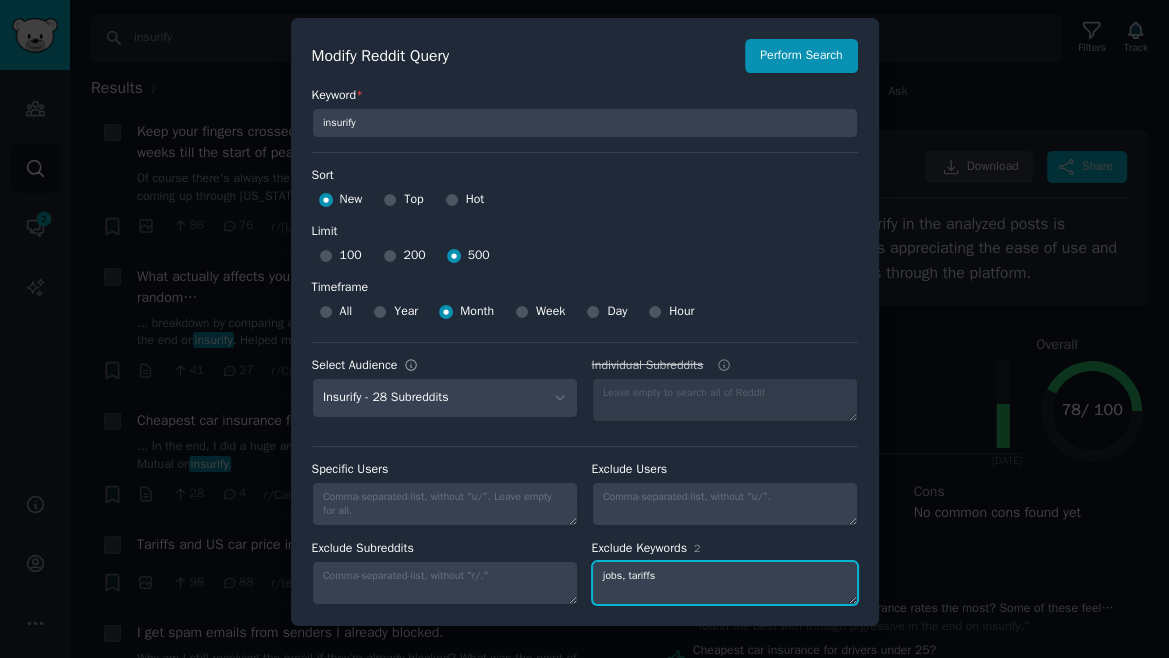 click on "jobs, tariffs" at bounding box center [725, 583] 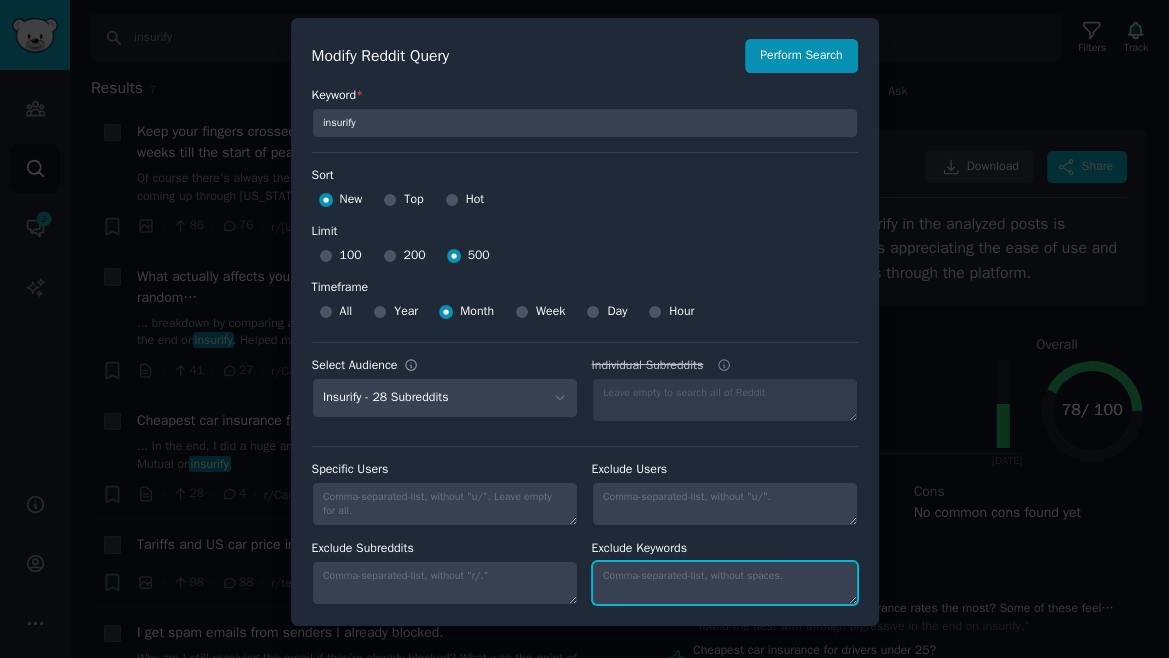 type 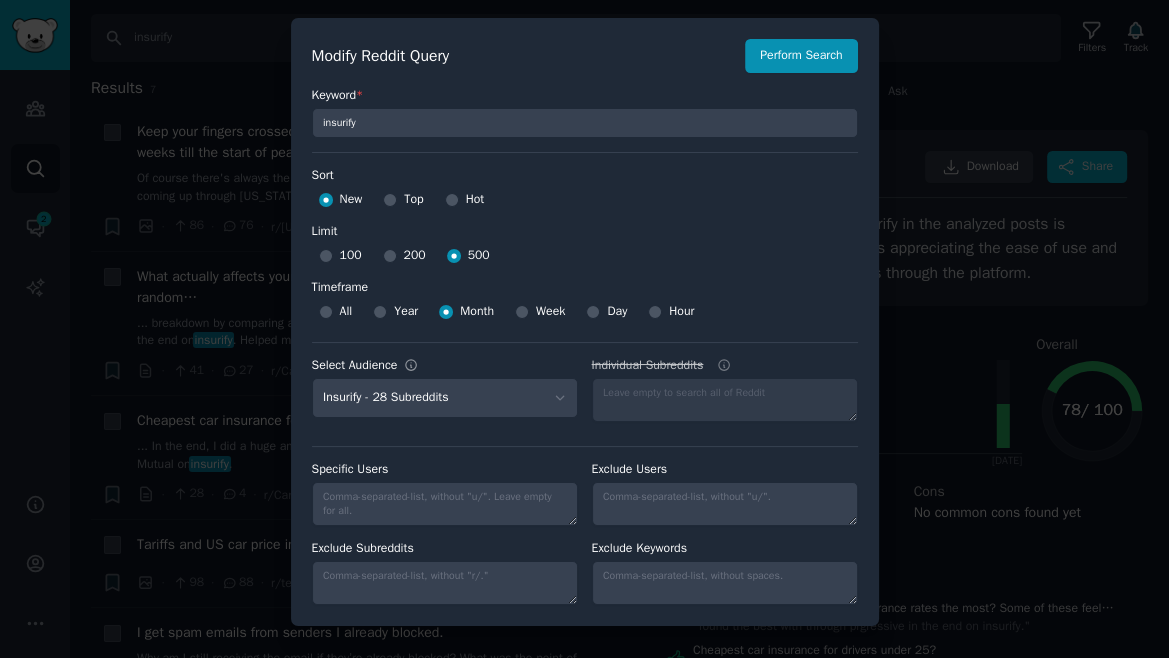 click on "Year" at bounding box center (395, 312) 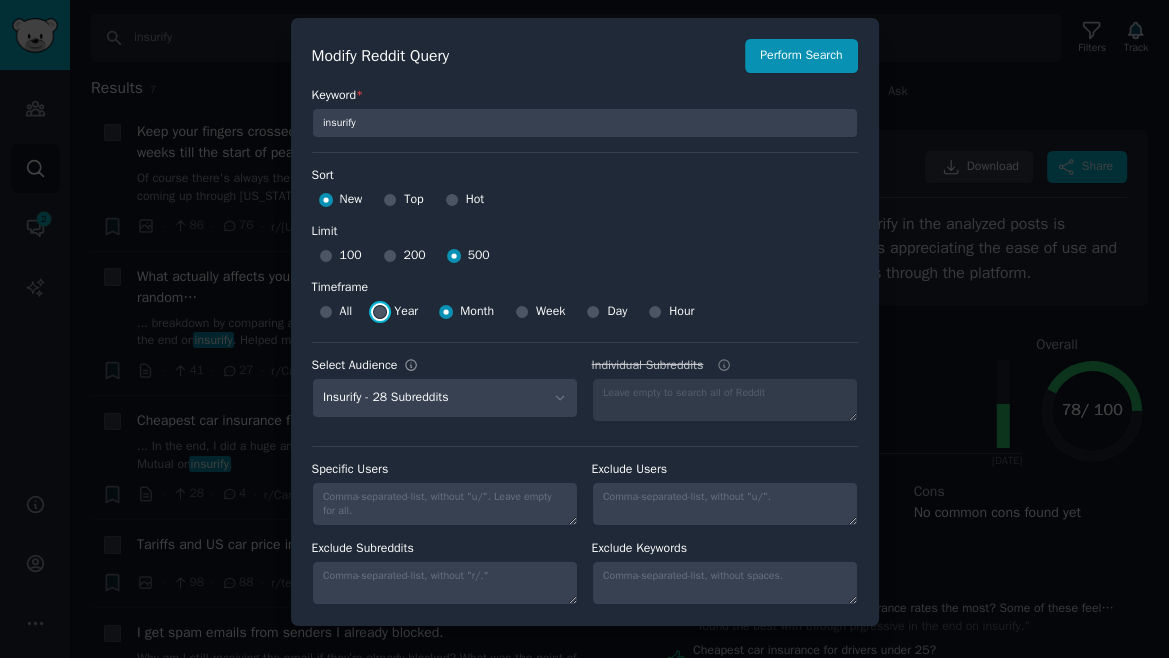 click on "Year" at bounding box center [380, 312] 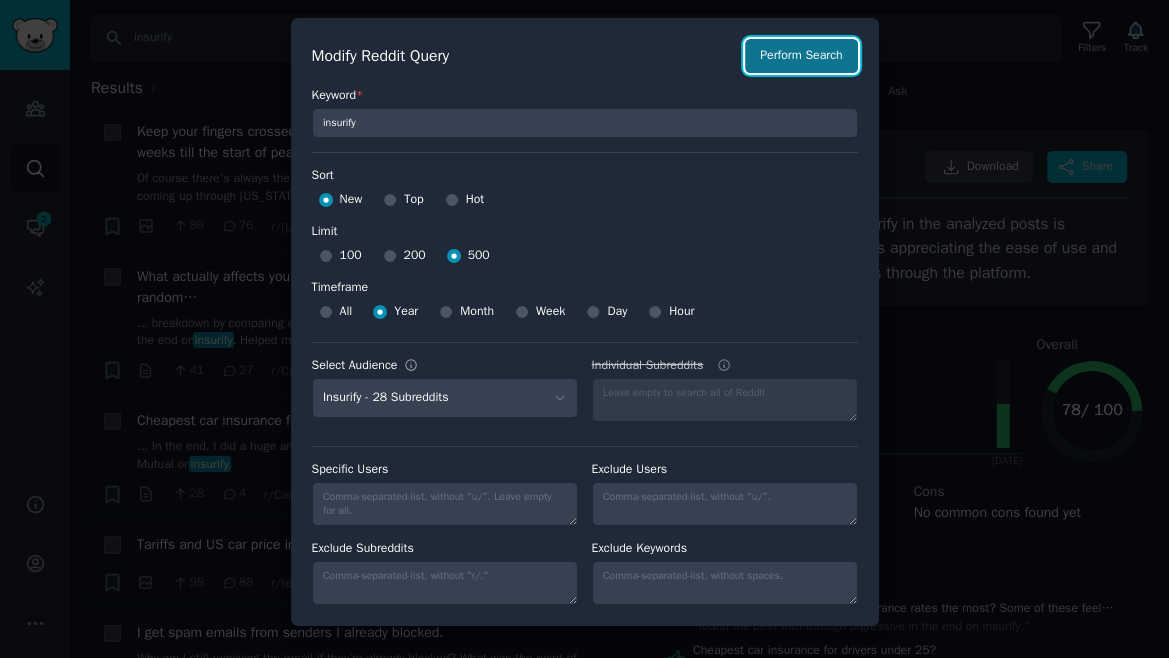 click on "Perform Search" at bounding box center (801, 56) 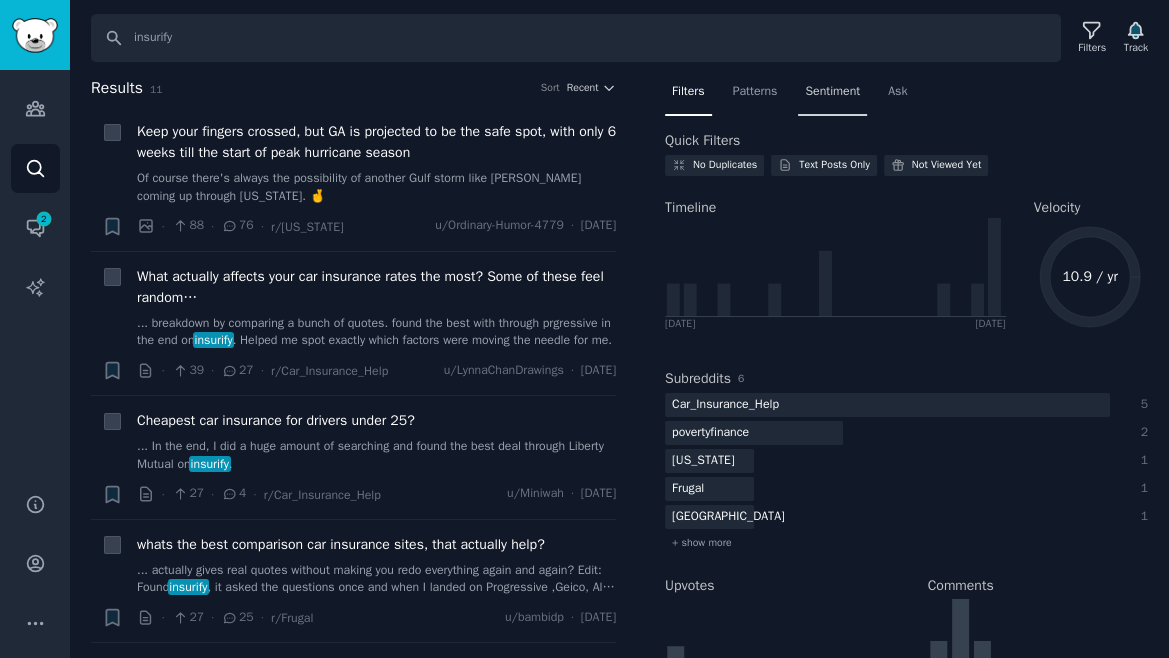 click on "Sentiment" at bounding box center (832, 92) 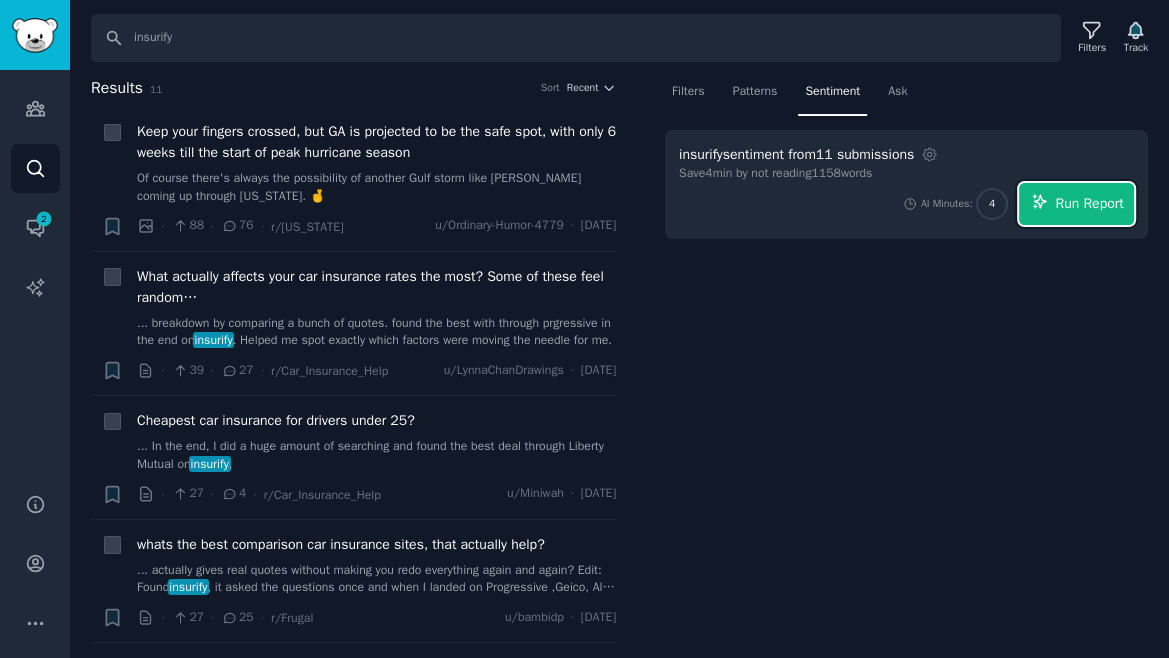 click on "Run Report" at bounding box center [1076, 204] 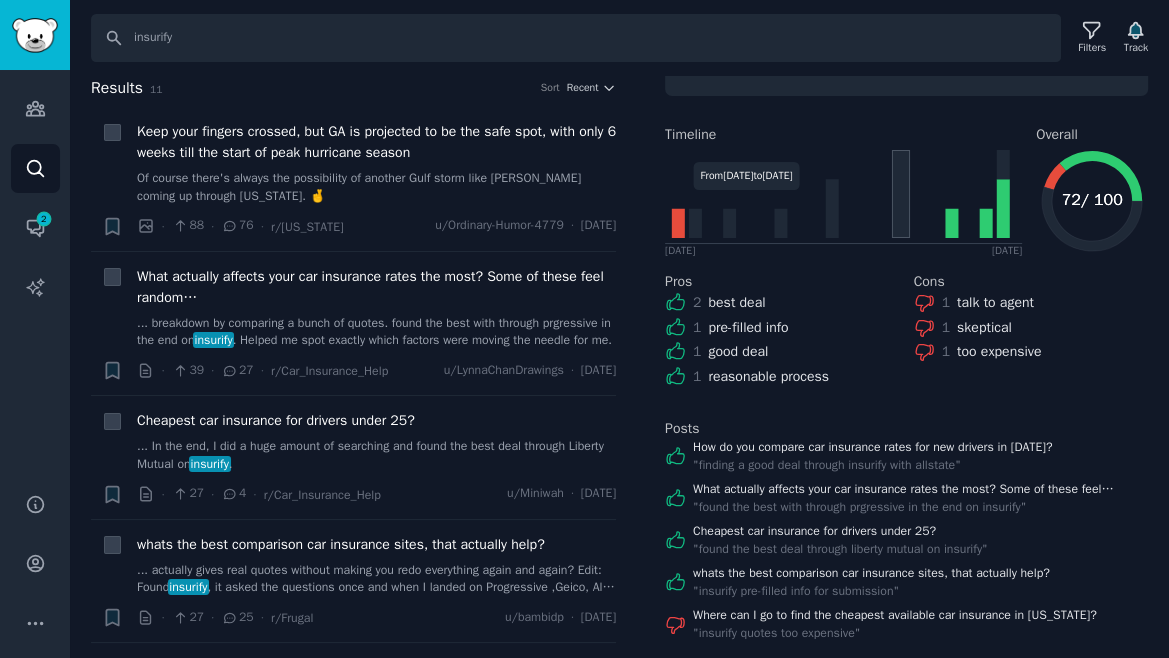 scroll, scrollTop: 277, scrollLeft: 0, axis: vertical 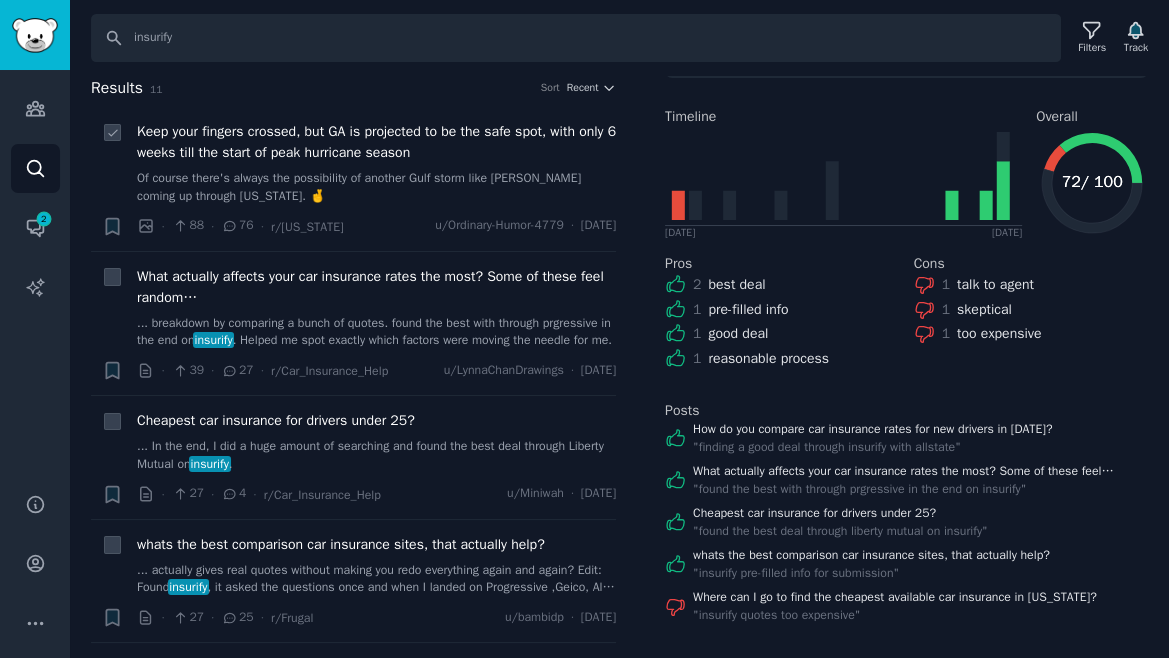 click at bounding box center [112, 131] 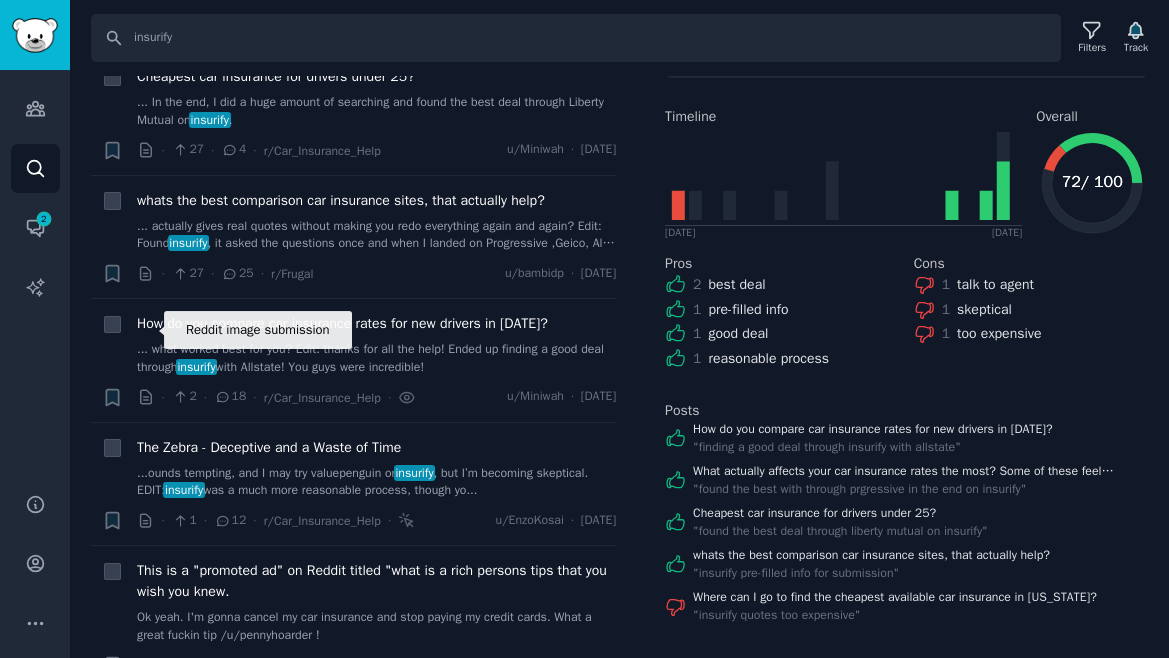 scroll, scrollTop: 0, scrollLeft: 0, axis: both 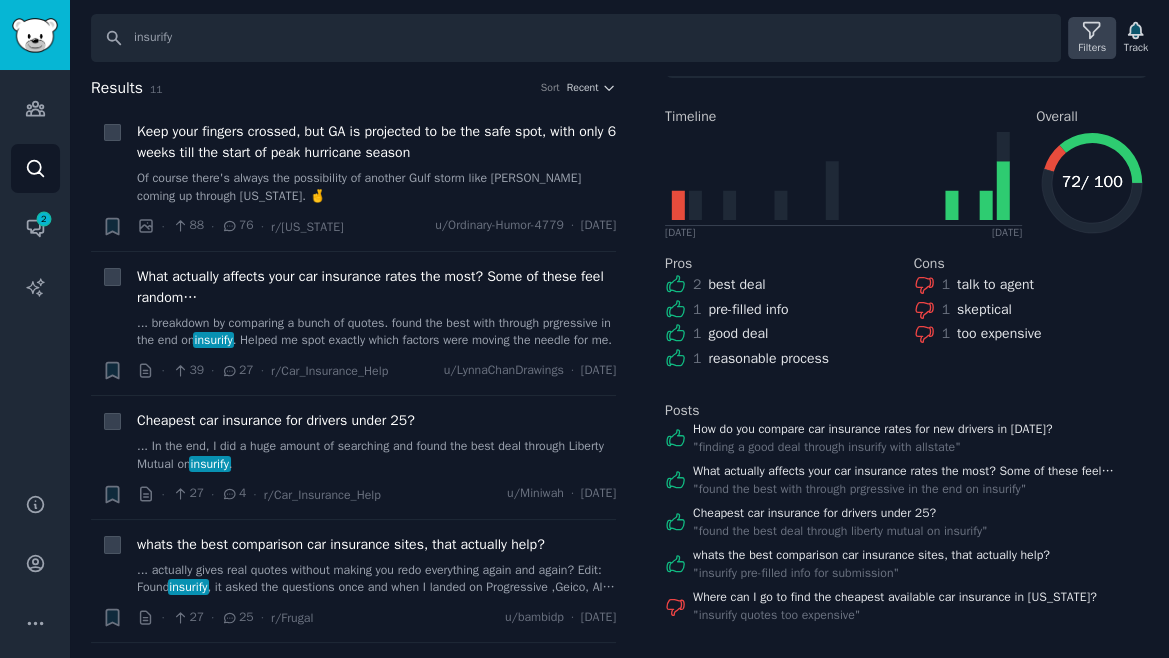 click 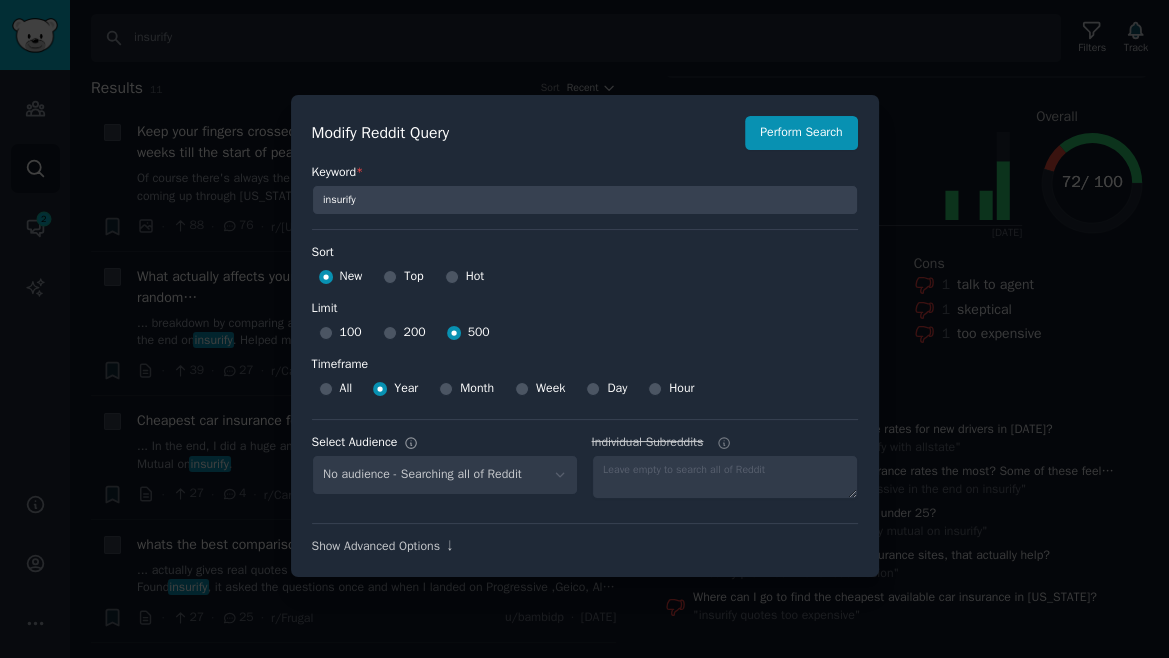 select on "92d27d4939" 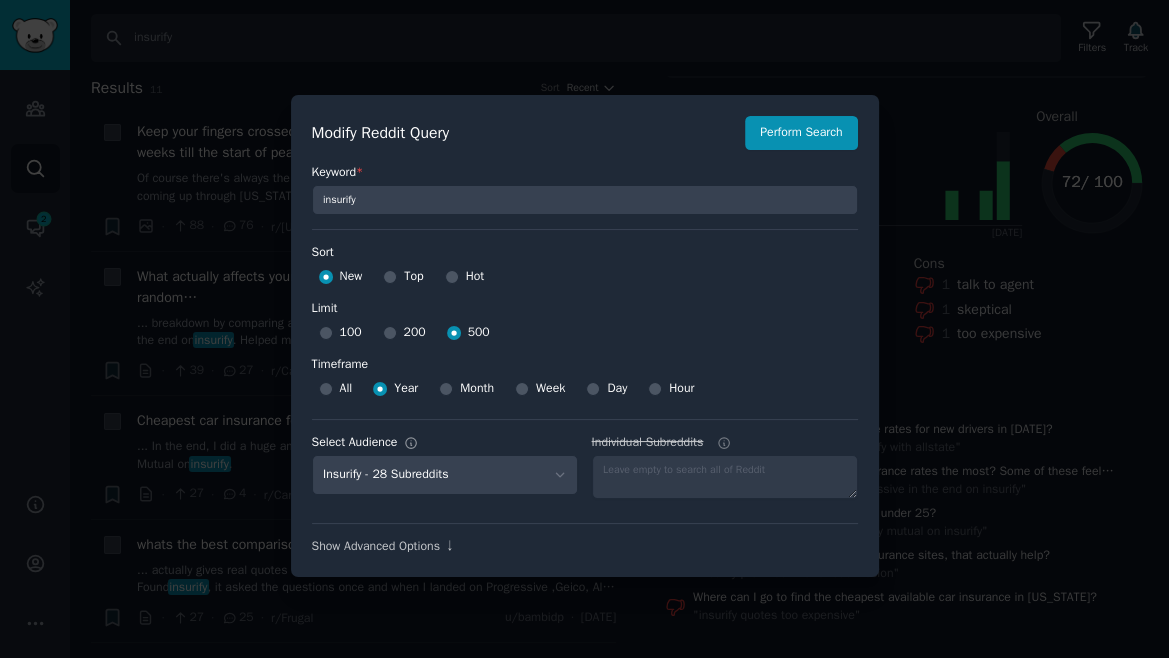 scroll, scrollTop: 14, scrollLeft: 0, axis: vertical 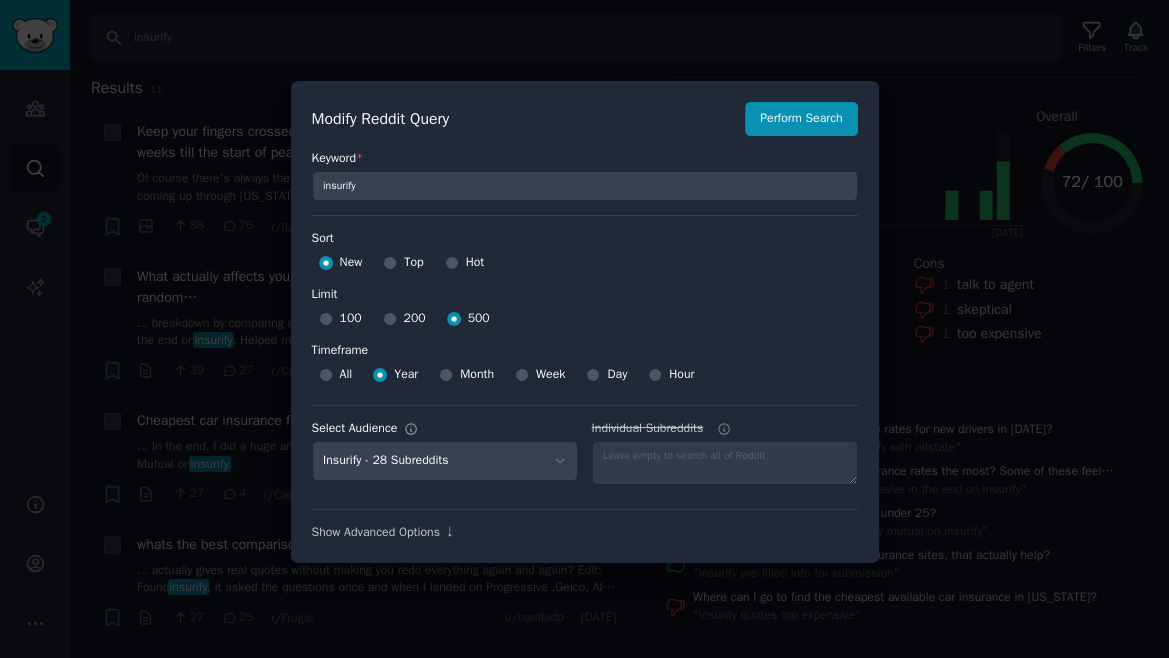click on "All" at bounding box center (336, 375) 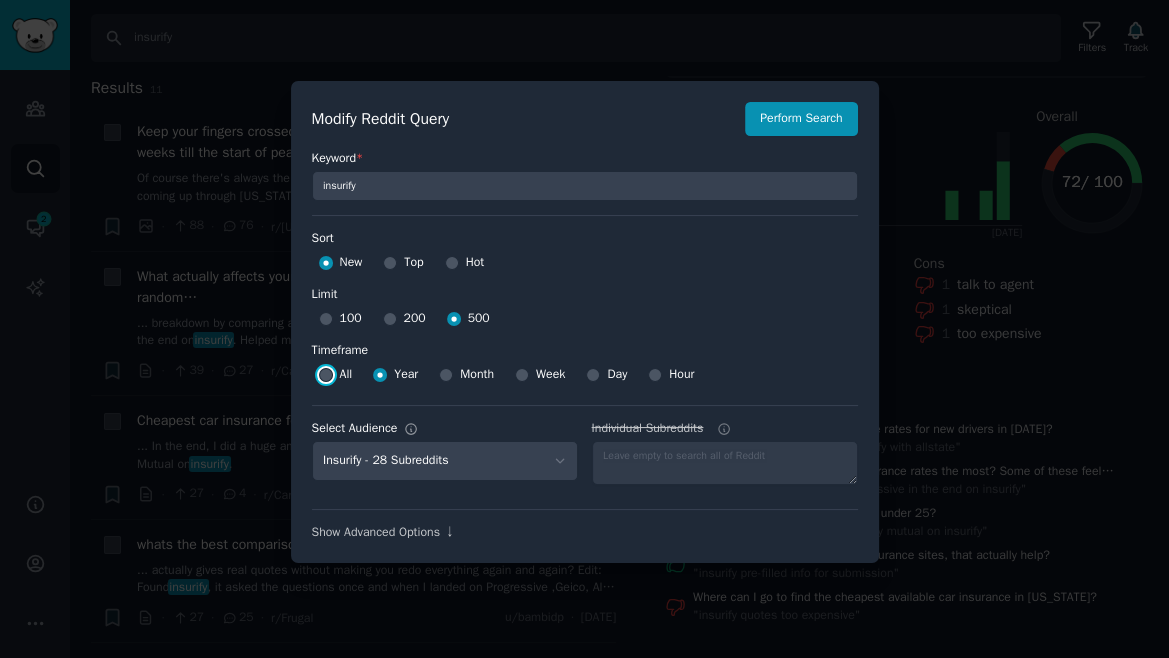 click on "All" at bounding box center (326, 375) 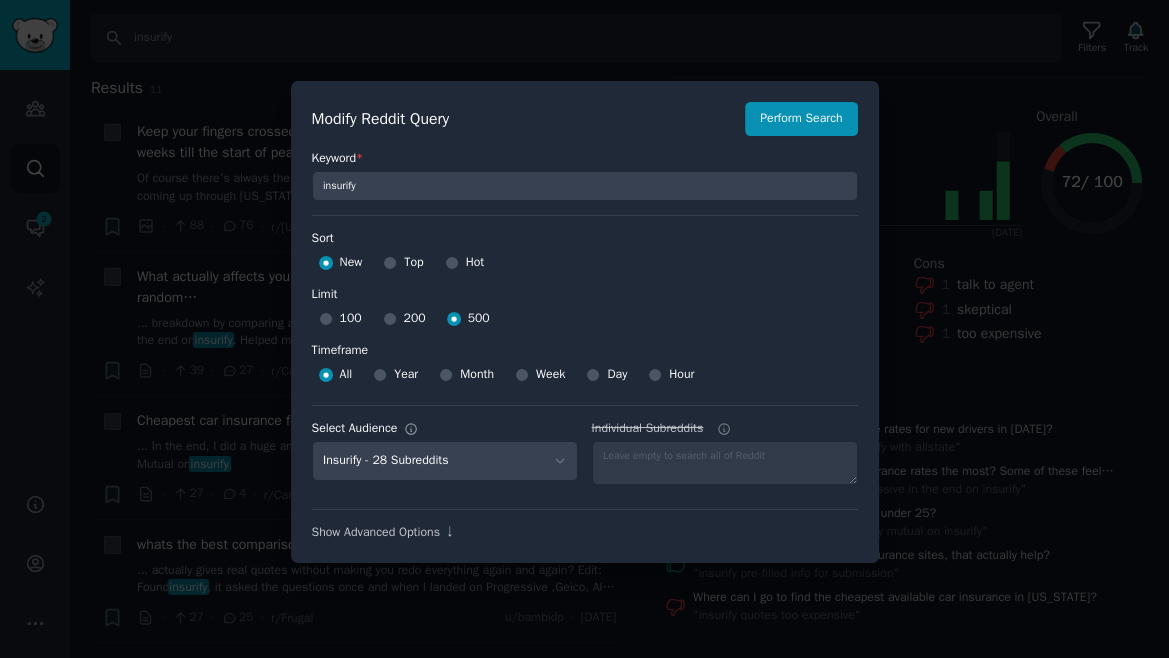 click on "Show Advanced Options ↓" at bounding box center (585, 525) 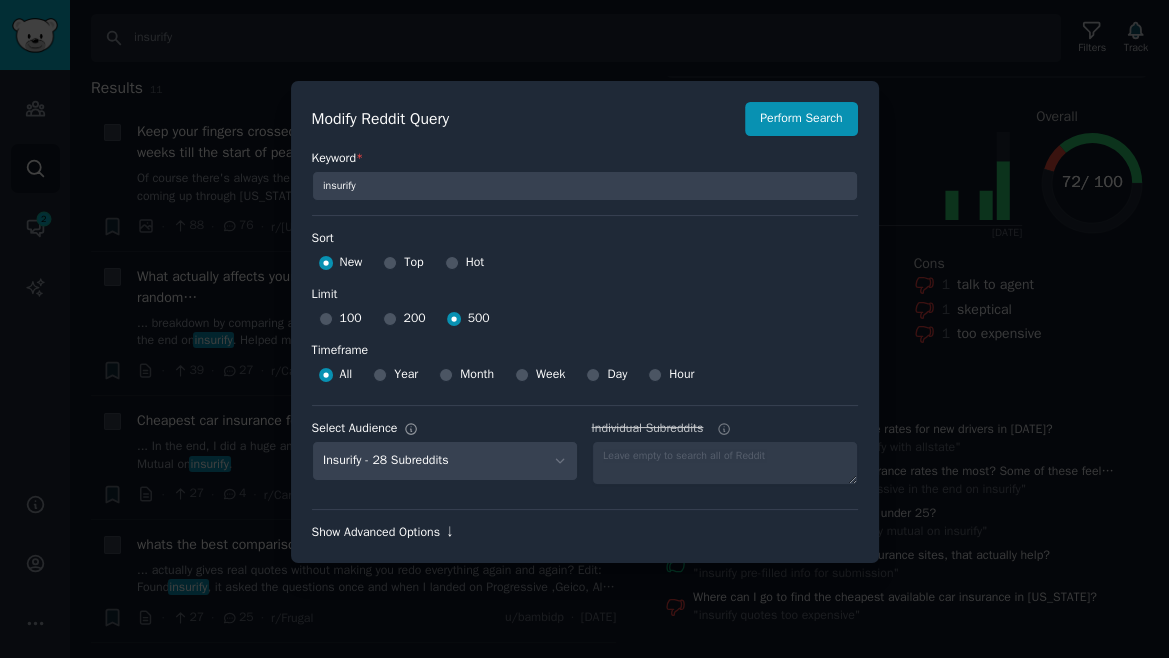 click on "Show Advanced Options ↓" at bounding box center [585, 533] 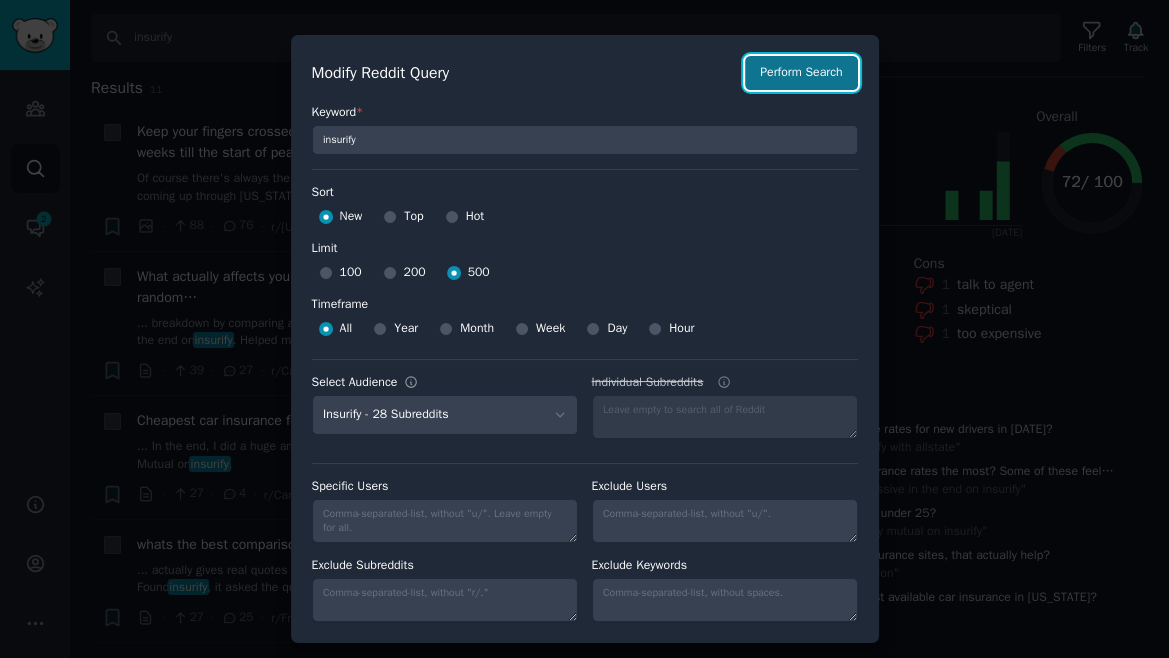 click on "Perform Search" at bounding box center [801, 73] 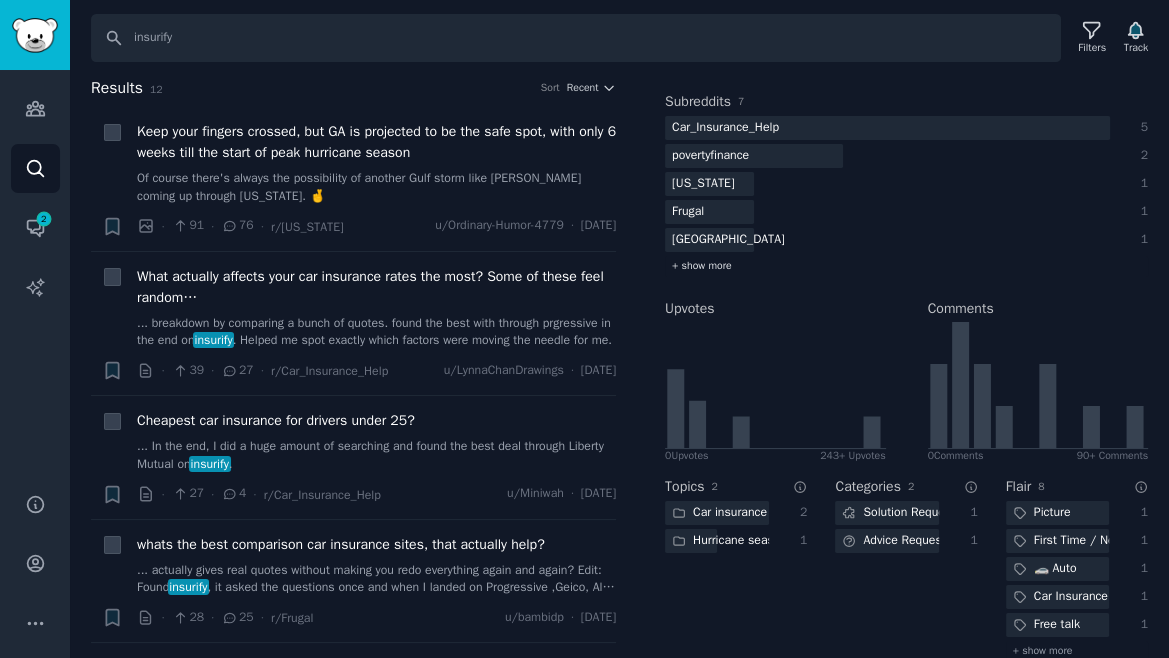click on "+ show more" at bounding box center [702, 266] 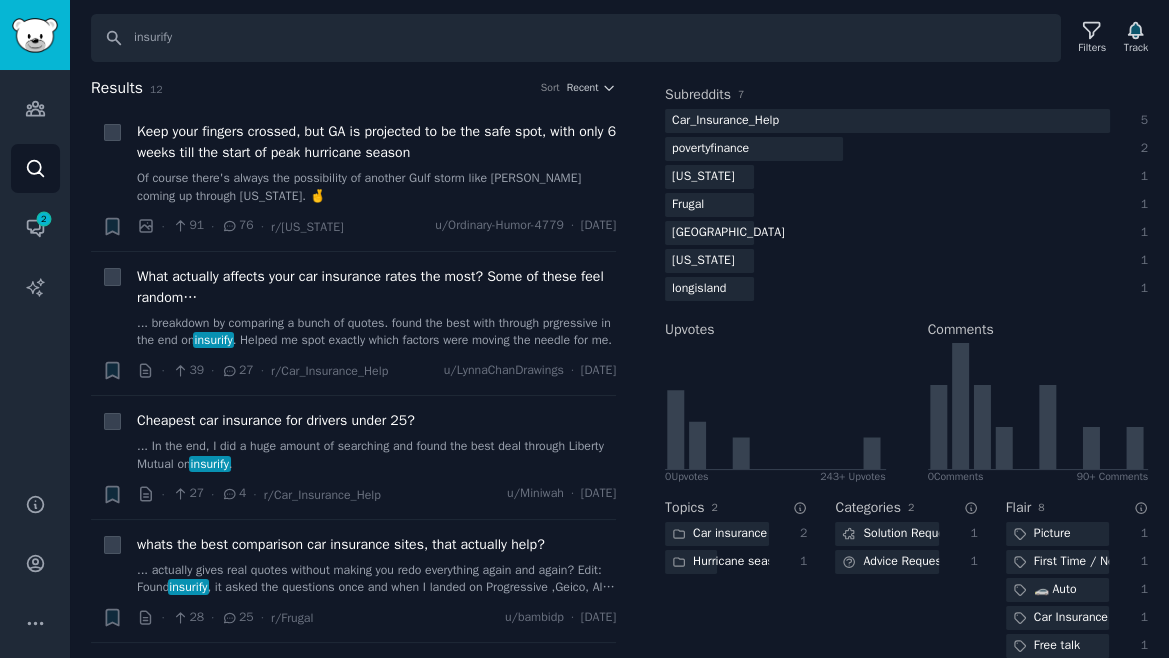 scroll, scrollTop: 0, scrollLeft: 0, axis: both 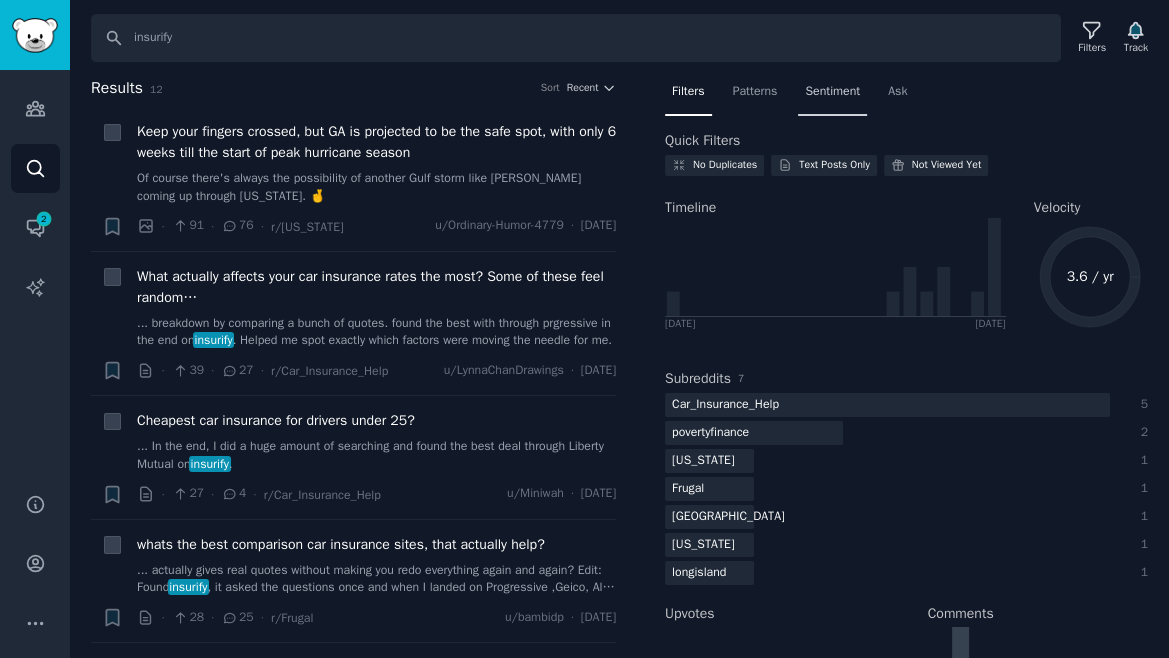 click on "Sentiment" at bounding box center [832, 92] 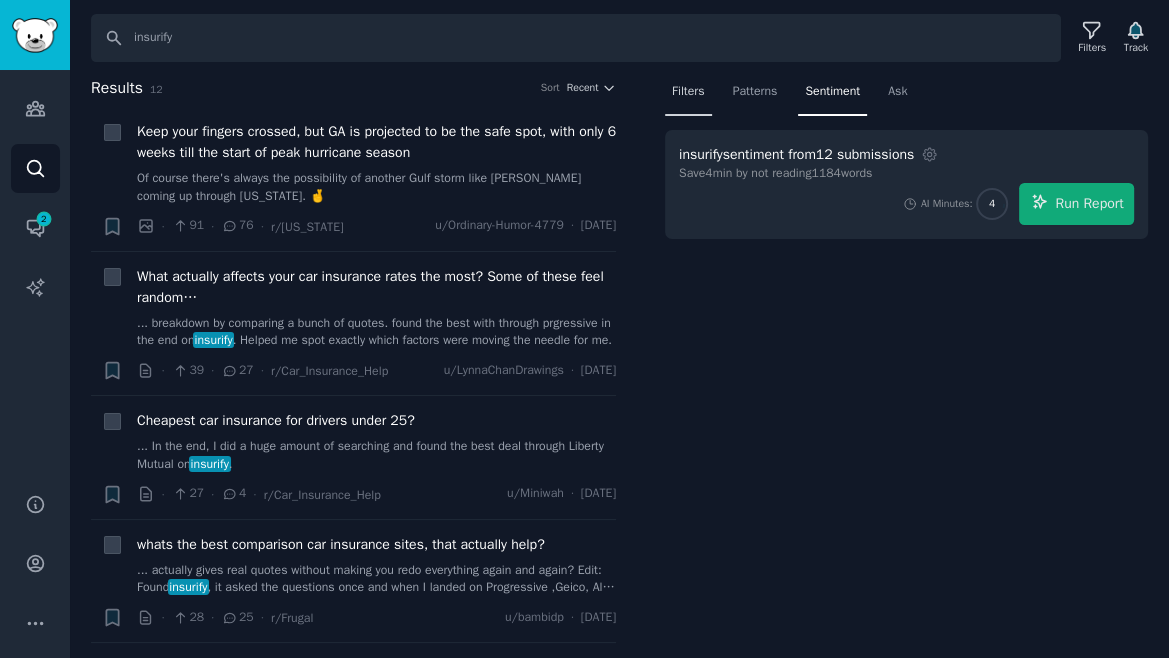 click on "Filters" at bounding box center (688, 92) 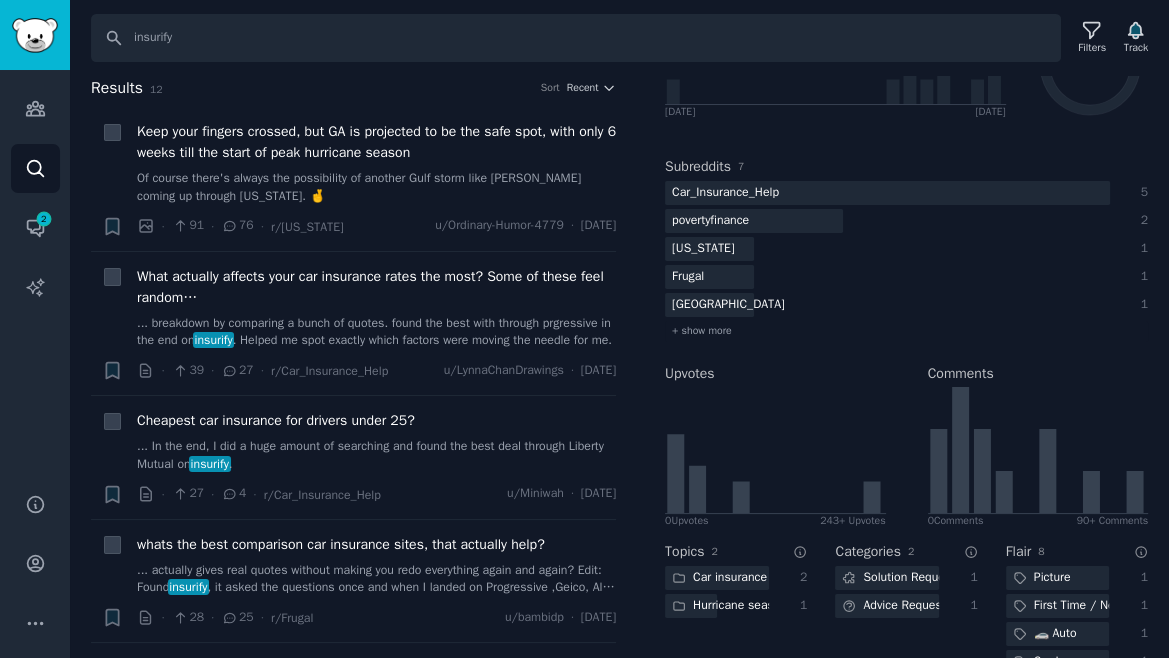 scroll, scrollTop: 0, scrollLeft: 0, axis: both 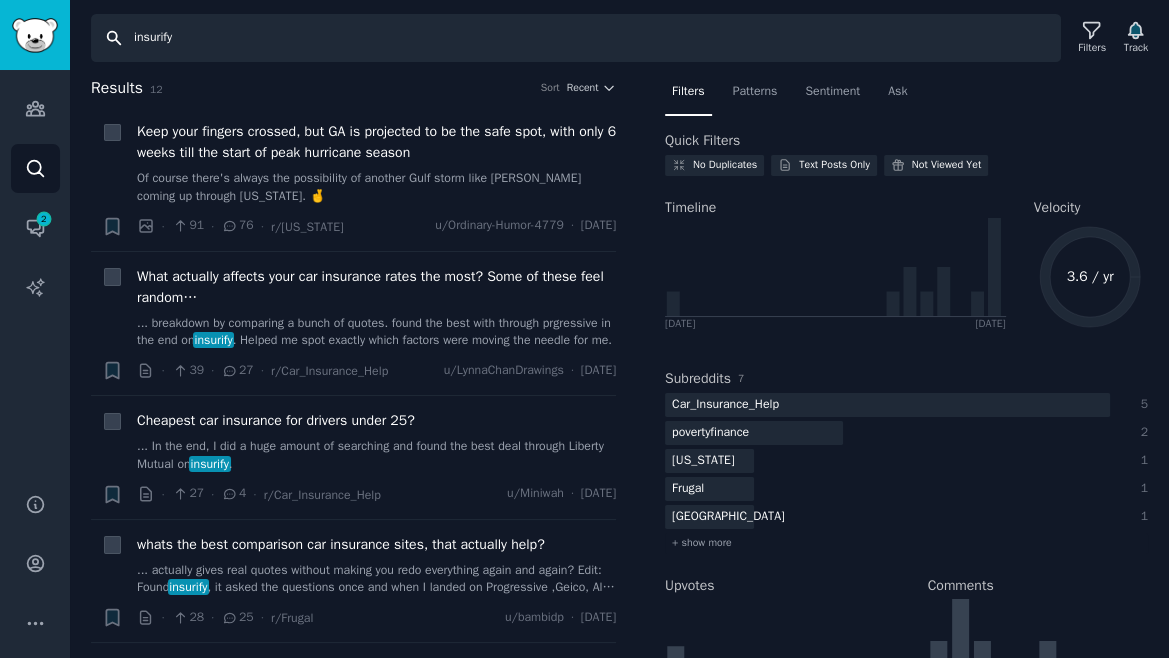 click on "insurify" at bounding box center (576, 38) 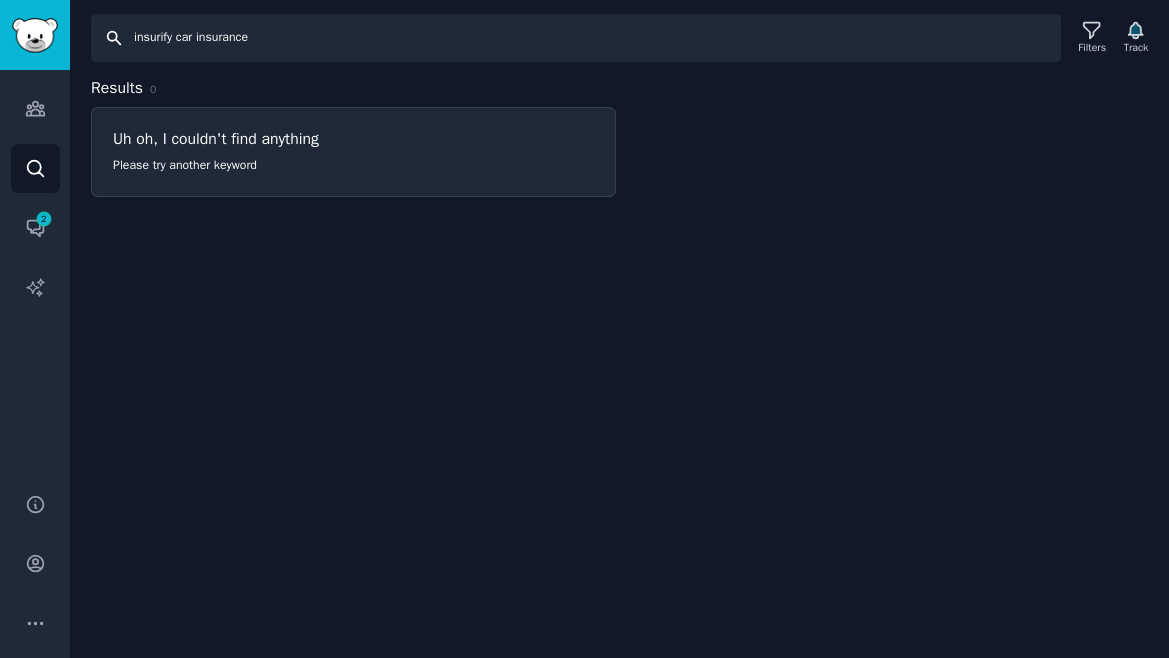 drag, startPoint x: 179, startPoint y: 32, endPoint x: 81, endPoint y: 31, distance: 98.005104 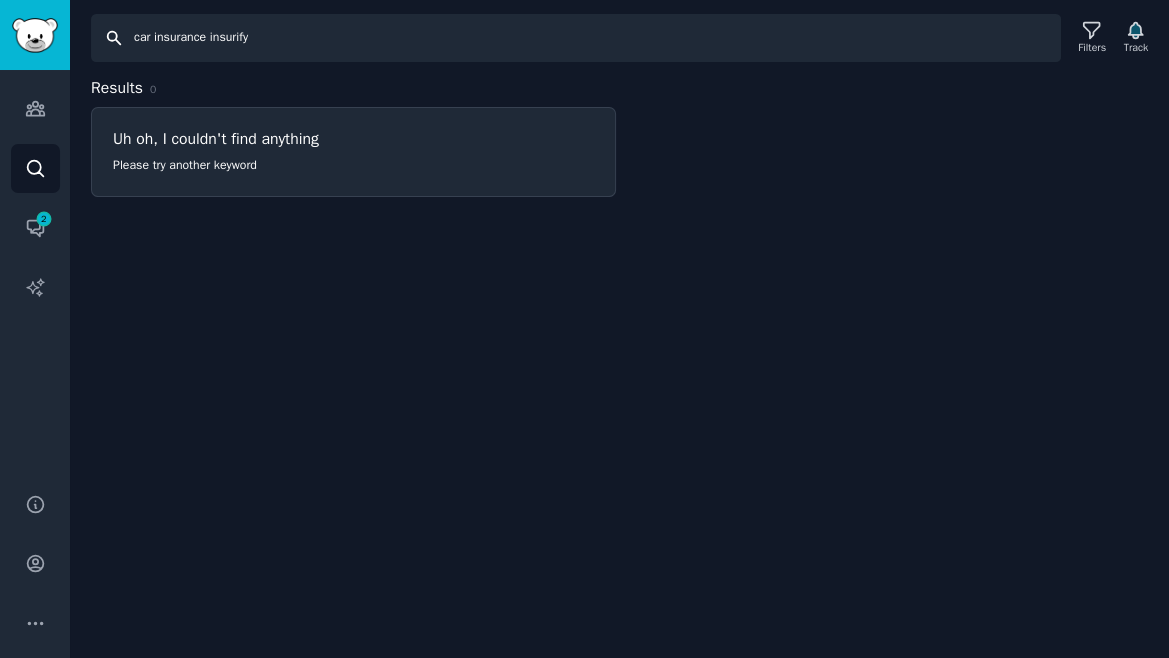 drag, startPoint x: 216, startPoint y: 45, endPoint x: -13, endPoint y: 19, distance: 230.47125 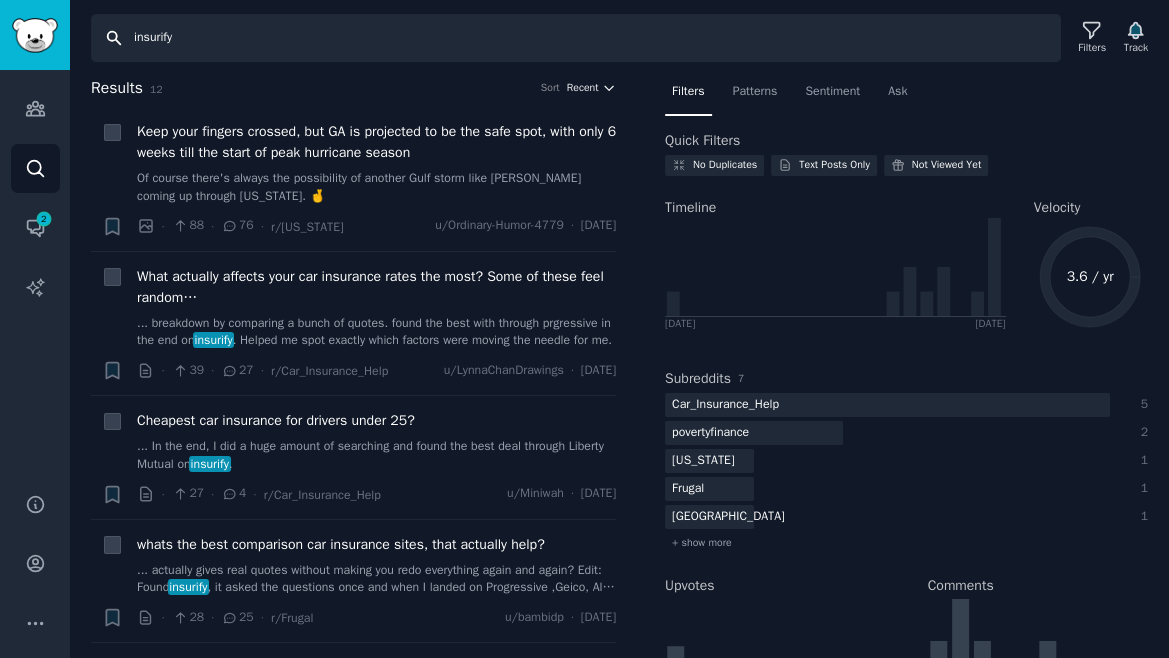 click 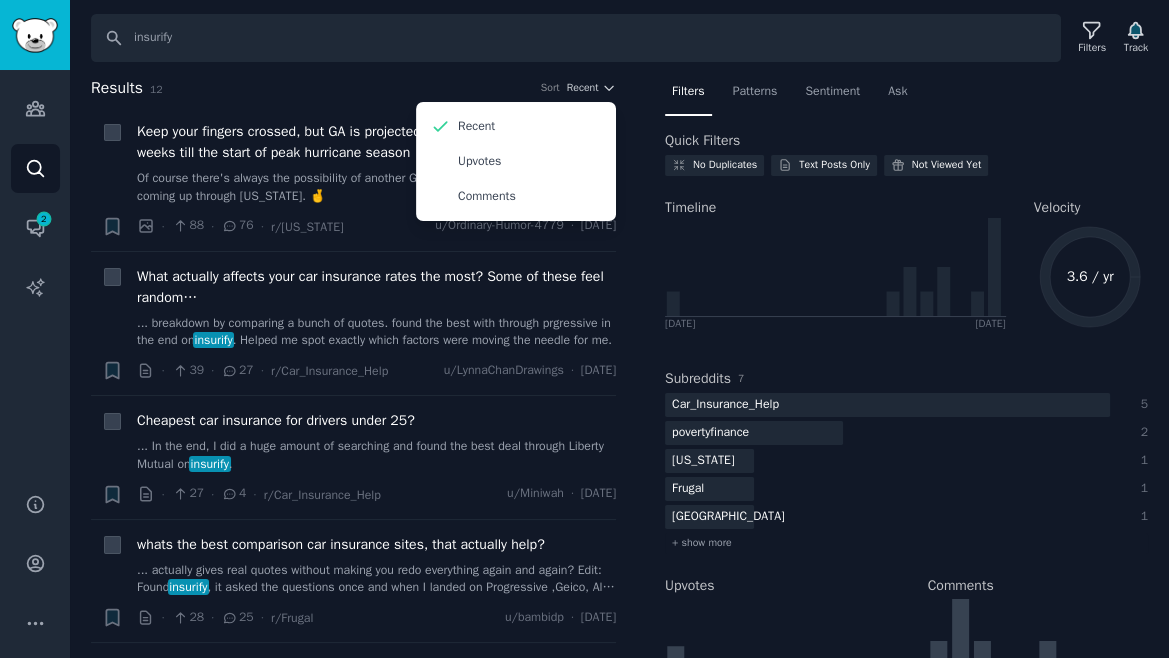 click on "Filters Patterns Sentiment Ask Quick Filters No Duplicates Text Posts Only Not Viewed Yet Timeline [DATE] [DATE] Velocity 3.6 / yr Subreddits 7 Car_Insurance_Help 5 povertyfinance 2 [US_STATE] 1 Frugal 1 [GEOGRAPHIC_DATA] 1 + show more Upvotes 0  Upvote s 243+ Upvotes Comments 0  Comment s 90+ Comments Topics 2 Car insurance 2 Hurricane season 1 Categories 2 Solution Requests 1 Advice Requests 1 Flair 8 Picture 1 First Time / Newbie 1 🚗 Auto  1 Car Insurance Quotes 1 Free talk 1 + show more Submission Type 3 text 7 image 4 link 1 Your Status 3 new 10 viewed 1 clicked 1" at bounding box center (906, 583) 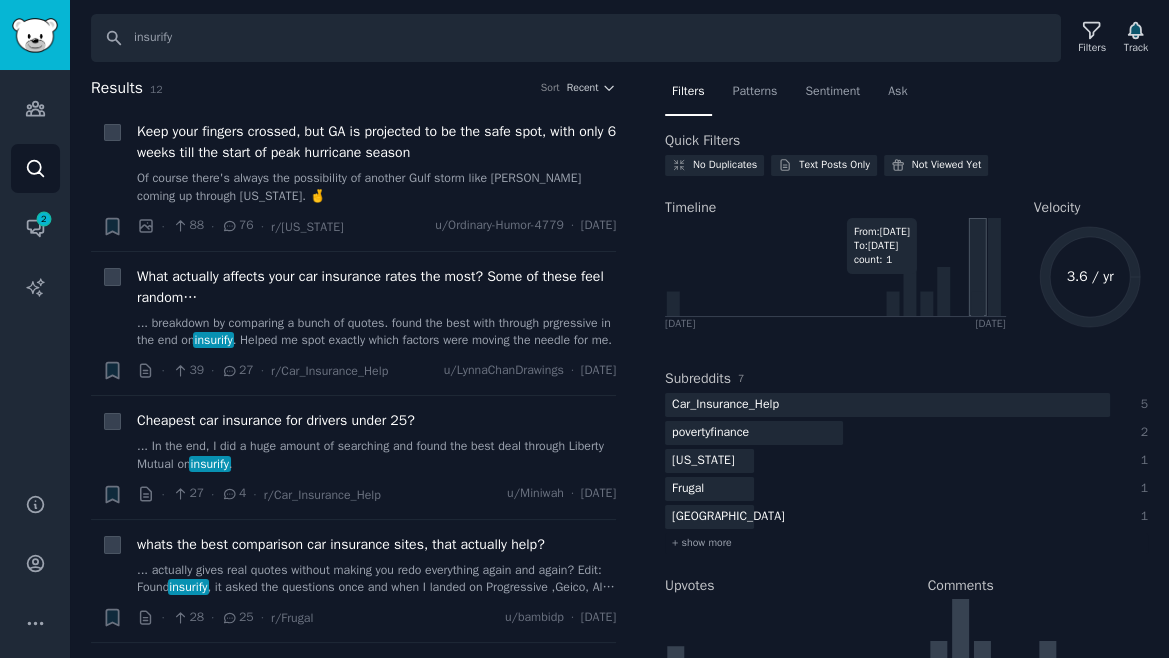 scroll, scrollTop: 430, scrollLeft: 0, axis: vertical 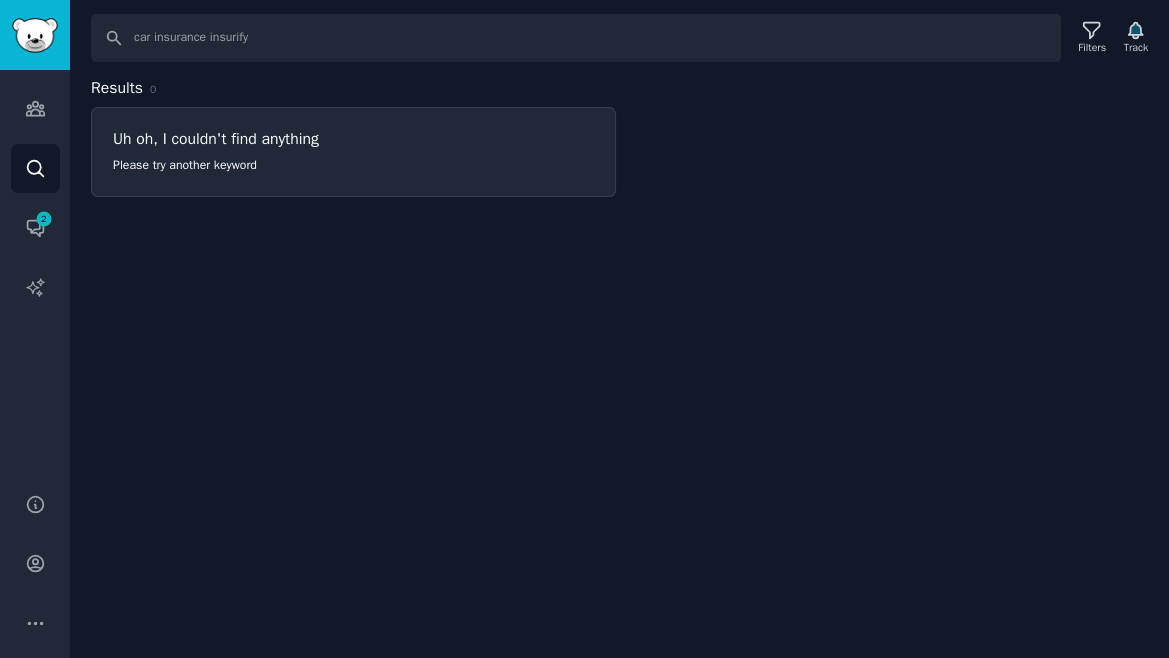 type on "insurify car insurance" 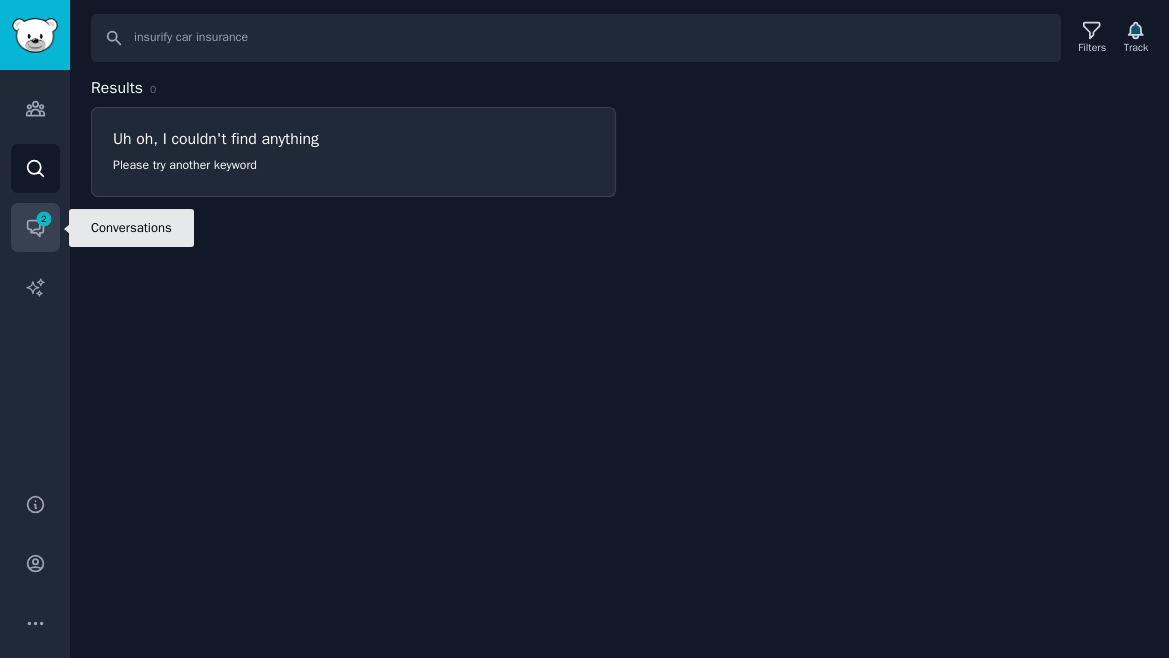 click on "2" at bounding box center (44, 219) 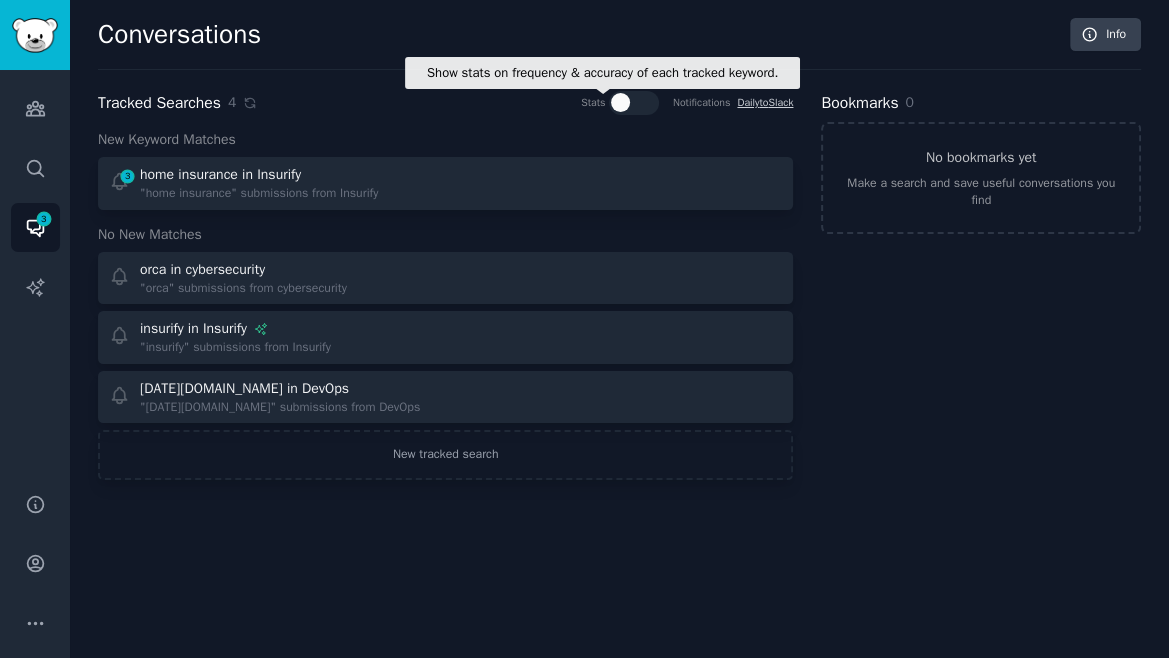 click 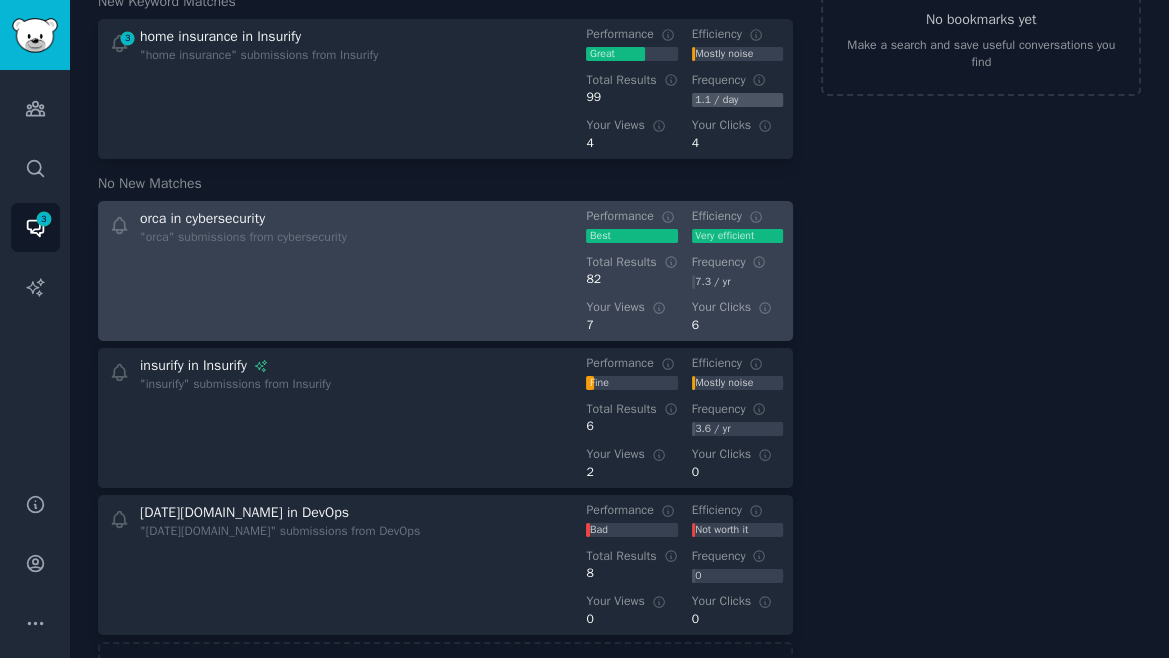 scroll, scrollTop: 0, scrollLeft: 0, axis: both 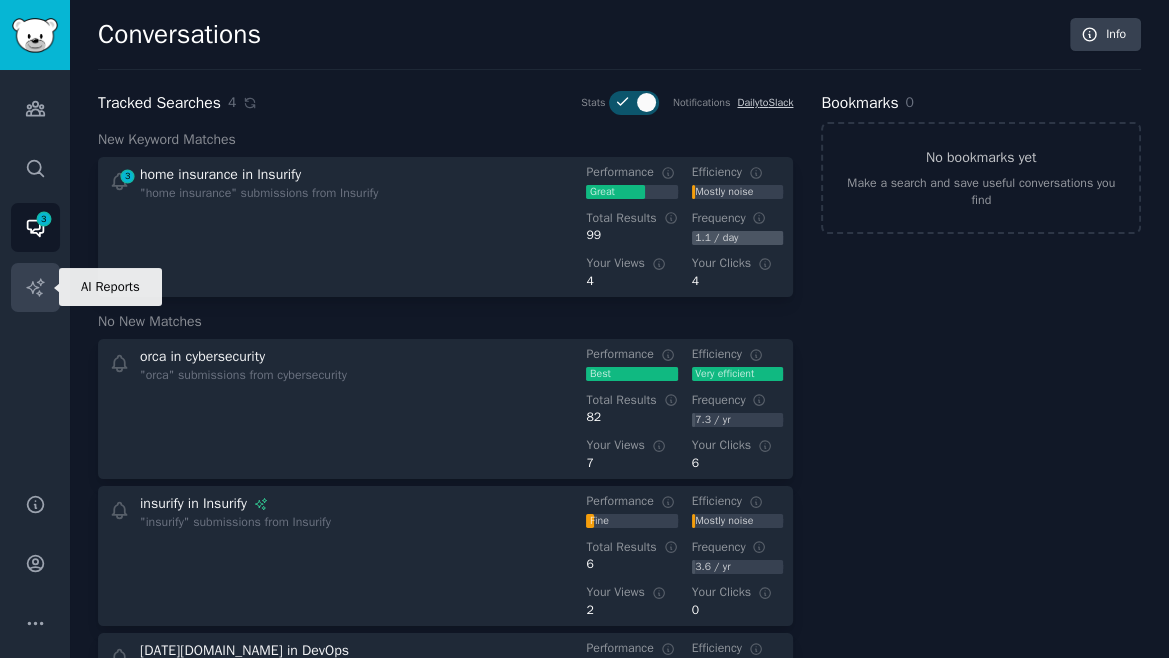 click on "AI Reports" at bounding box center [35, 287] 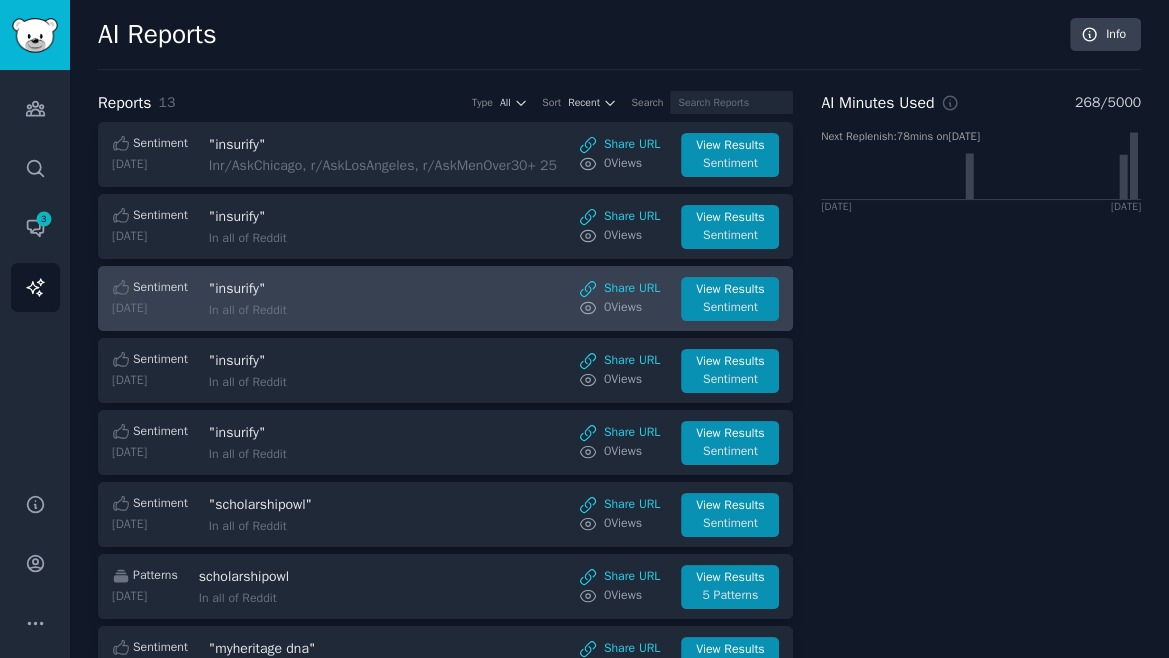 click on ""insurify"" at bounding box center [377, 288] 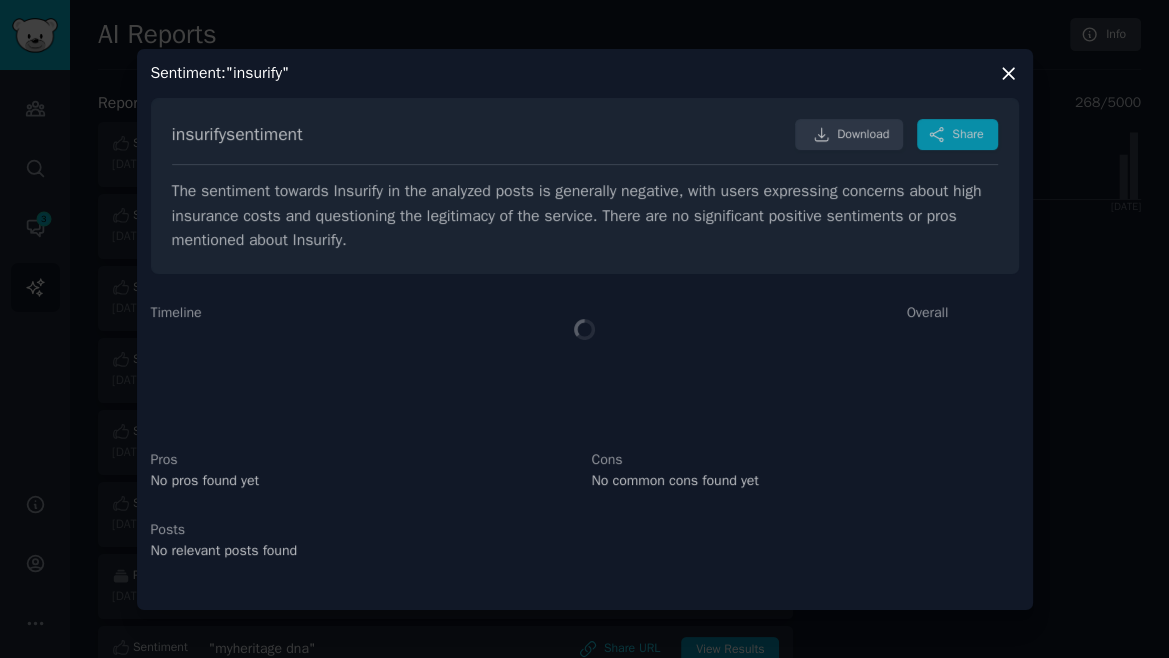 click at bounding box center (584, 329) 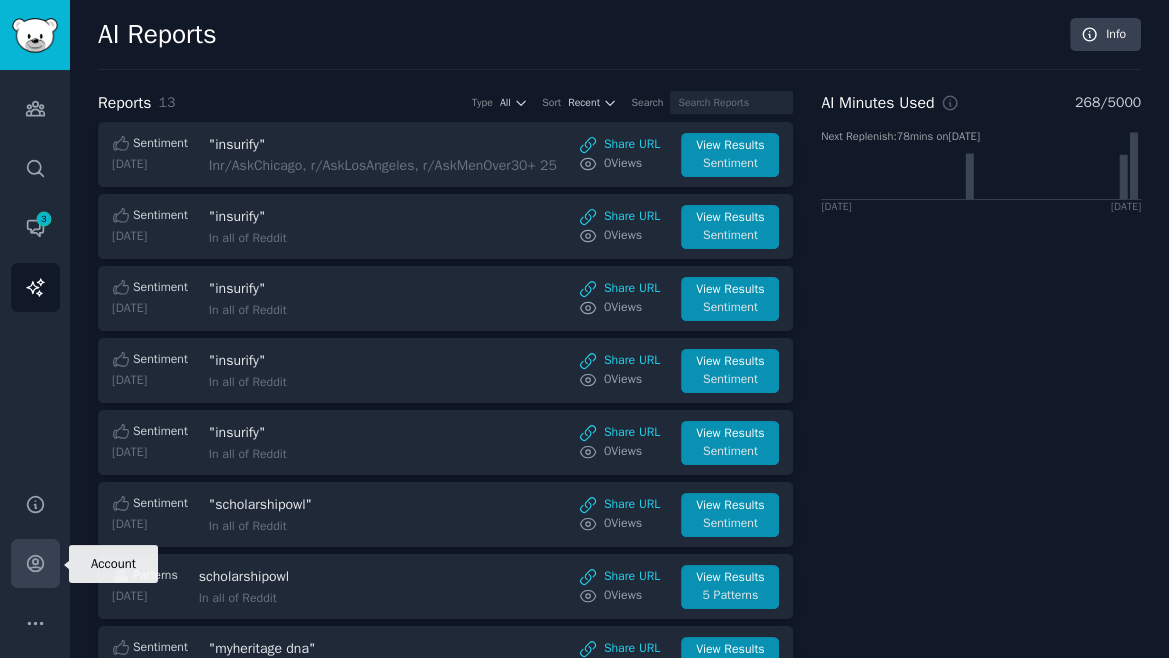 click 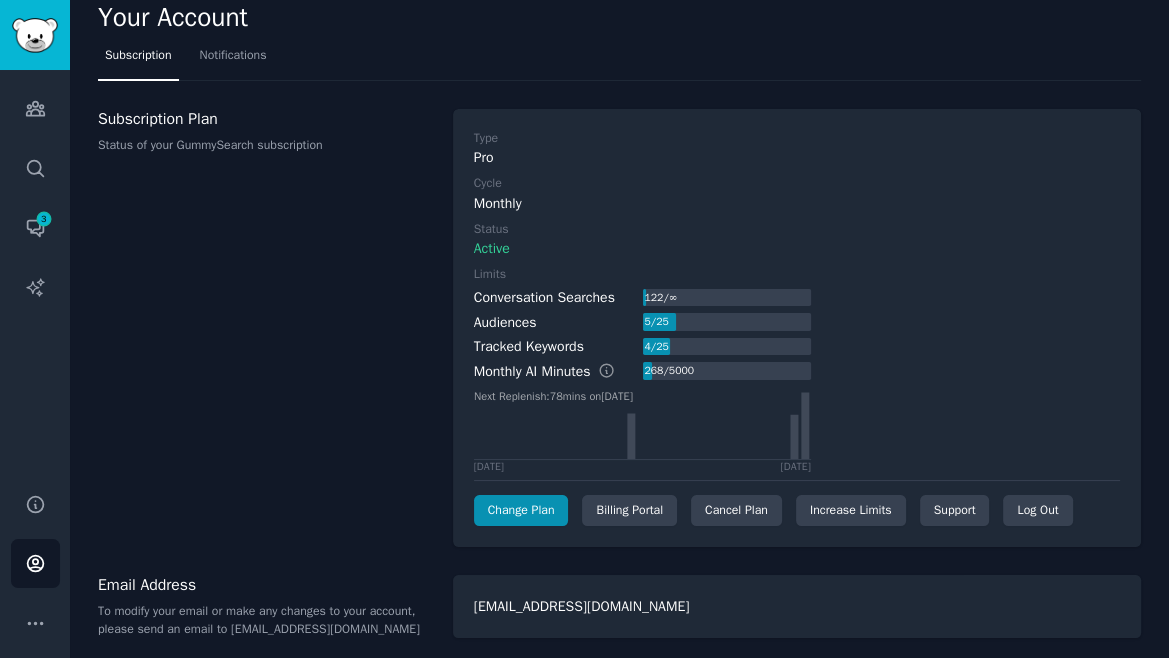 scroll, scrollTop: 0, scrollLeft: 0, axis: both 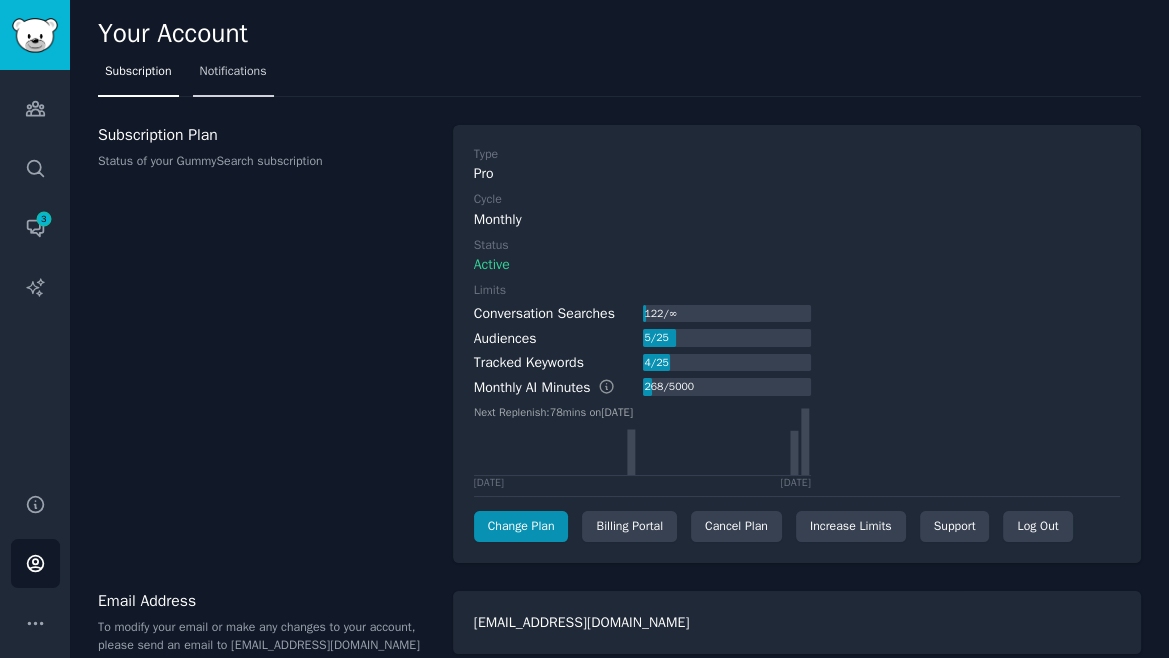 click on "Notifications" at bounding box center (233, 76) 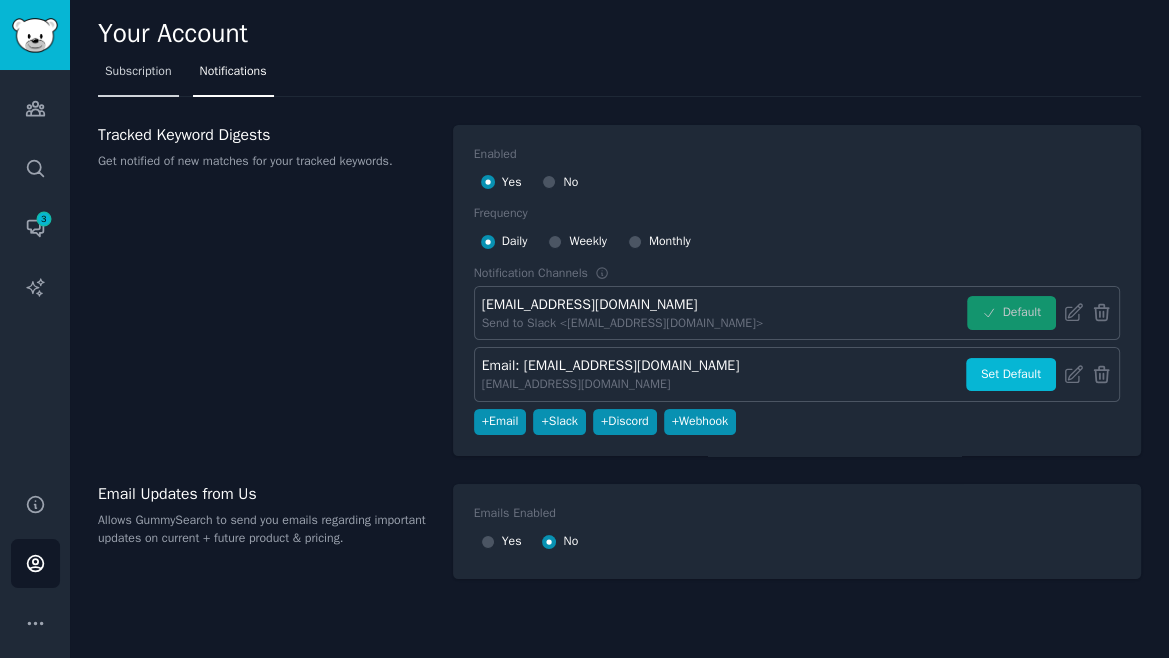 click on "Subscription" at bounding box center [138, 76] 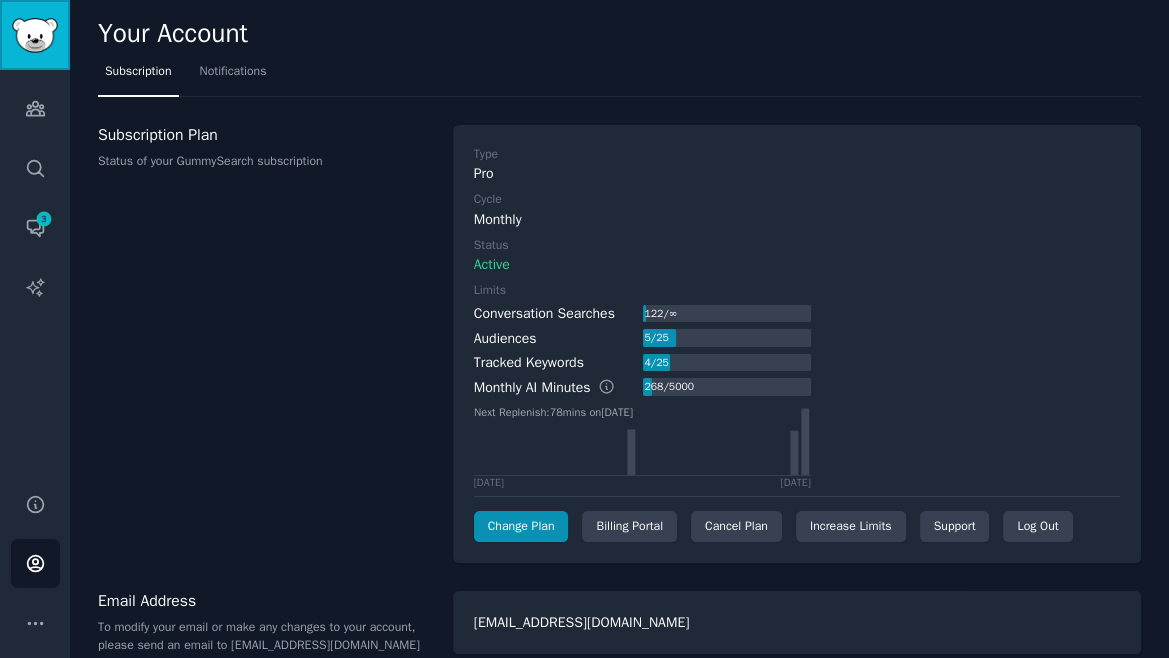 click at bounding box center (35, 35) 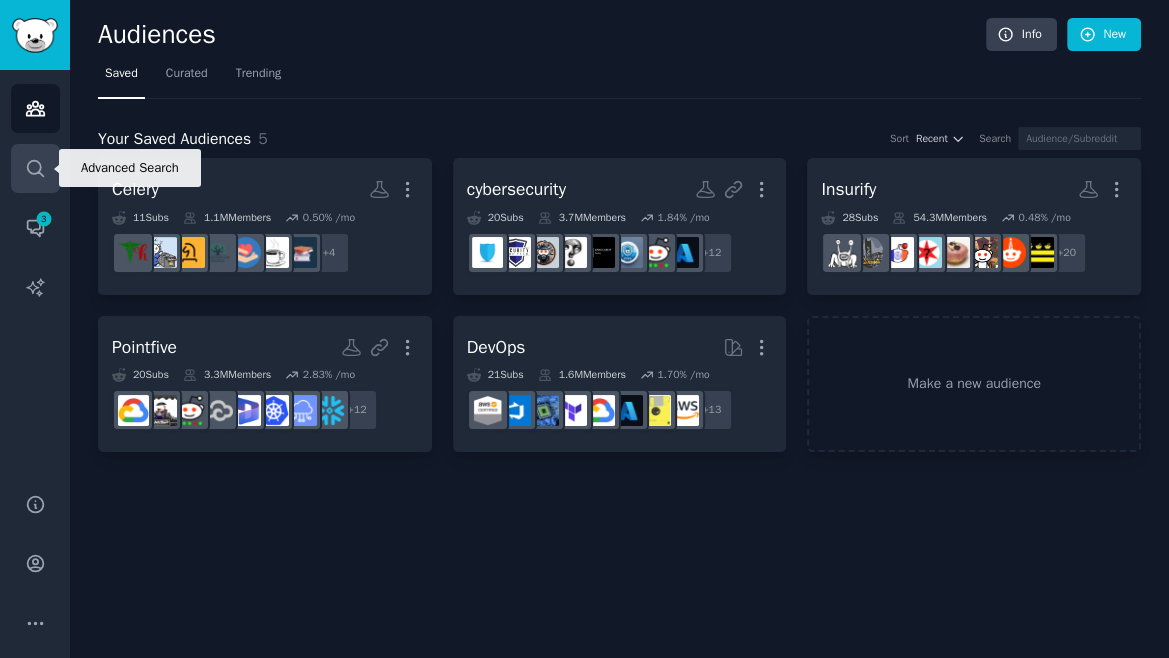 click on "Search" at bounding box center [35, 168] 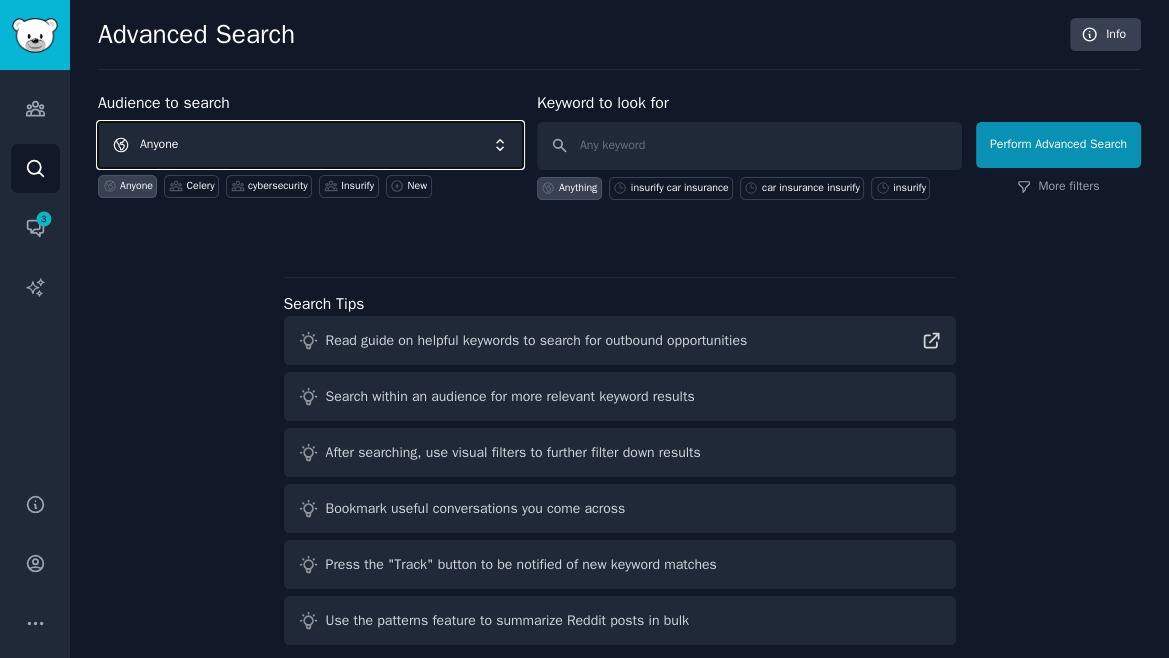 click on "Anyone" at bounding box center [310, 145] 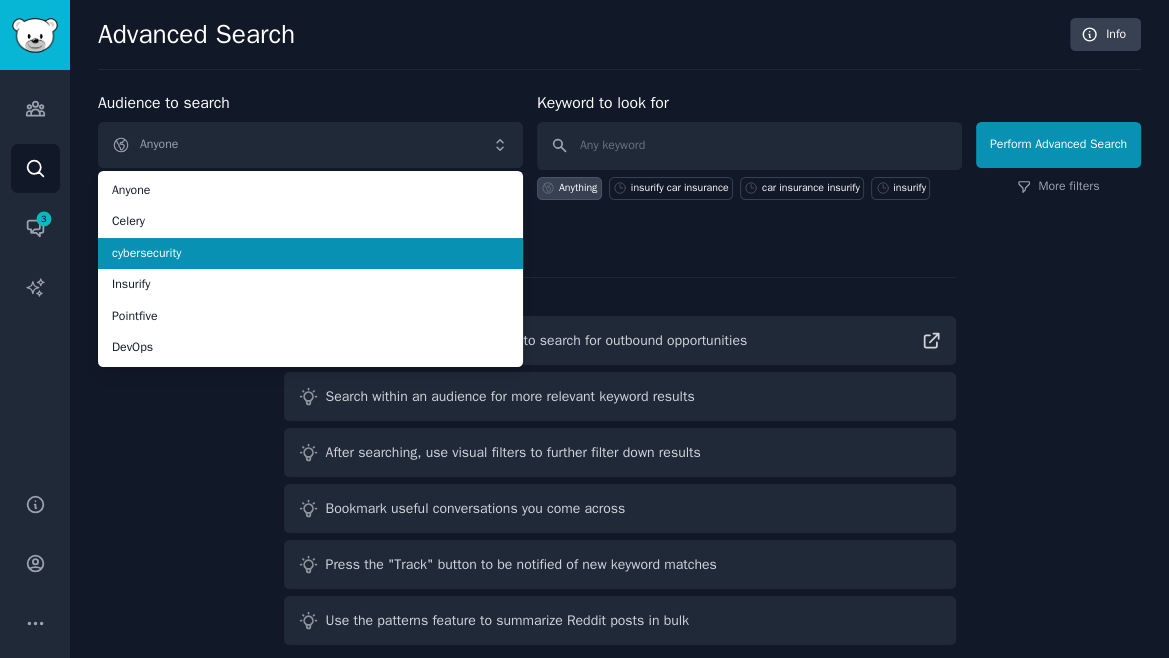 click on "cybersecurity" at bounding box center [310, 254] 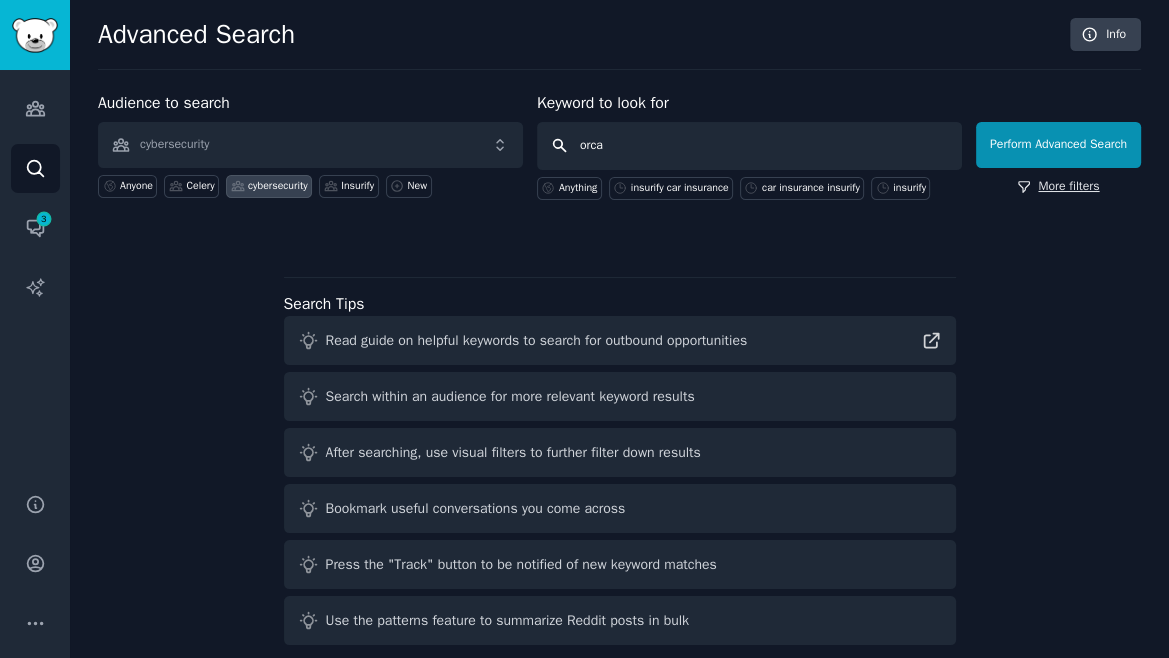 type on "orca" 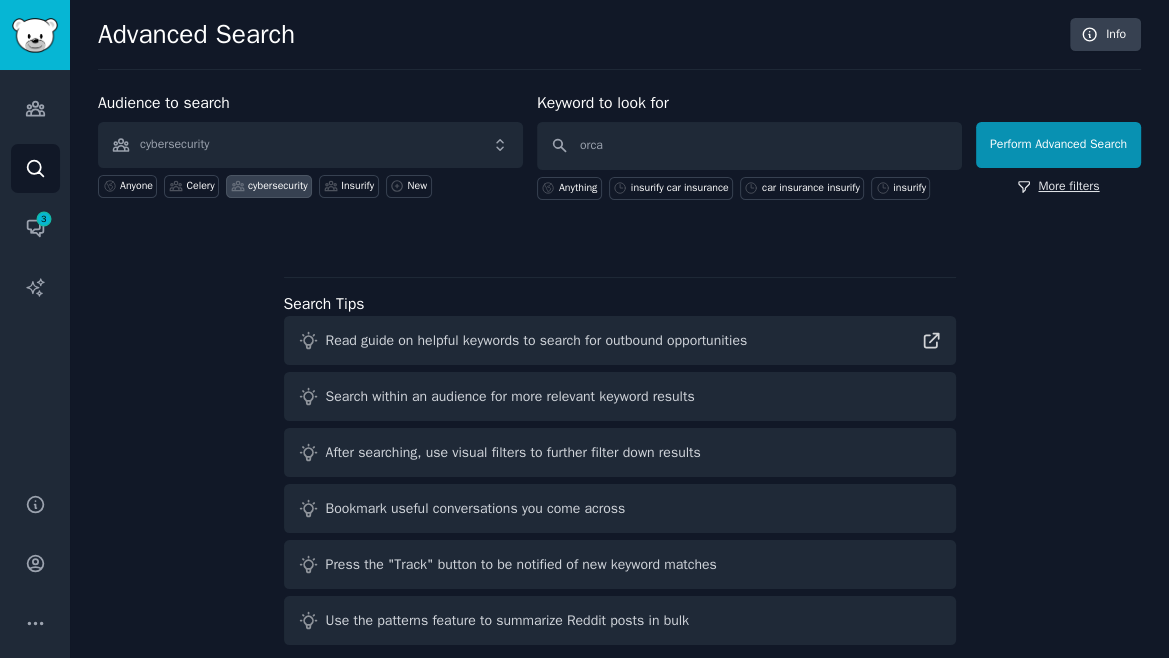 click on "More filters" at bounding box center (1058, 187) 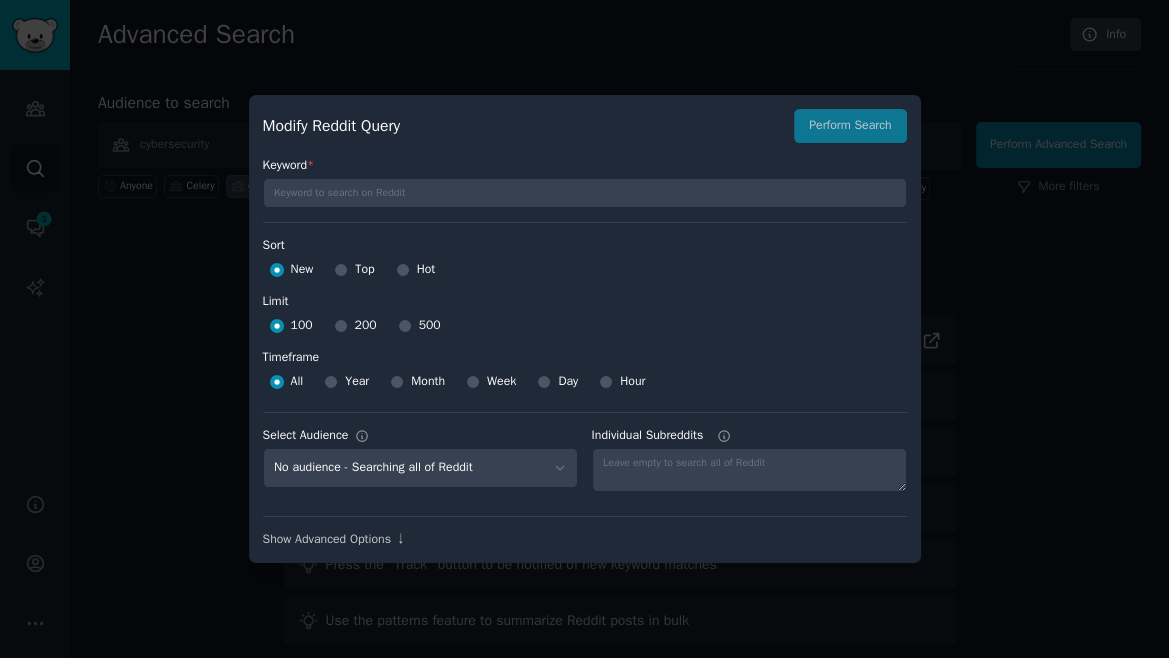 click on "500" at bounding box center [419, 326] 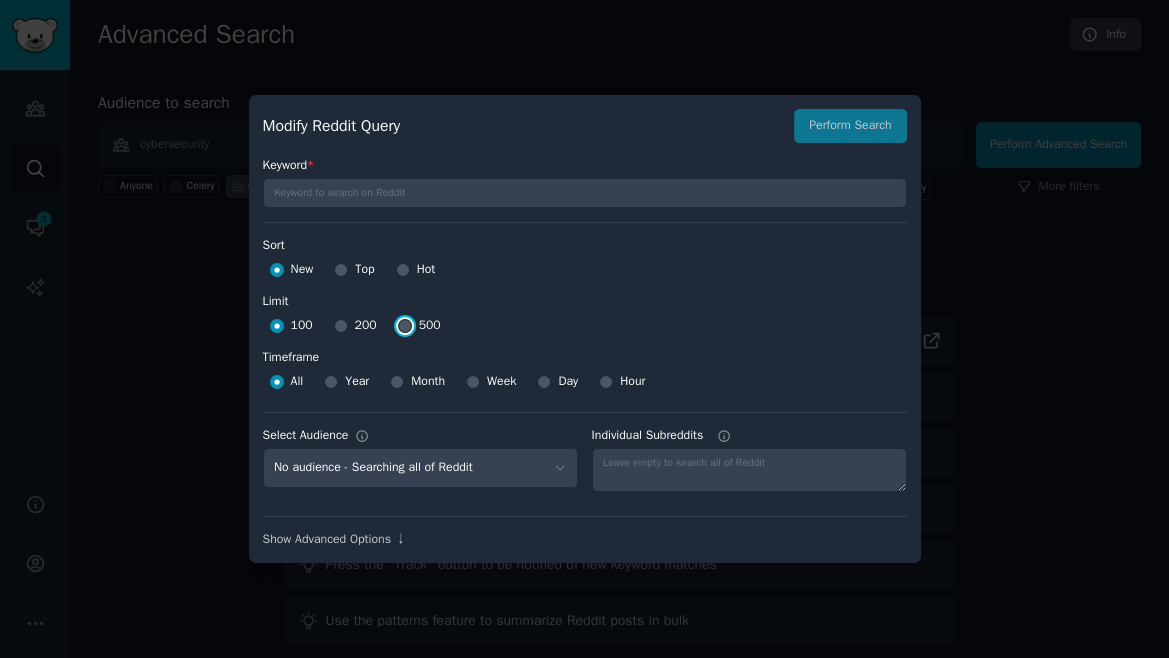 click on "500" at bounding box center [405, 326] 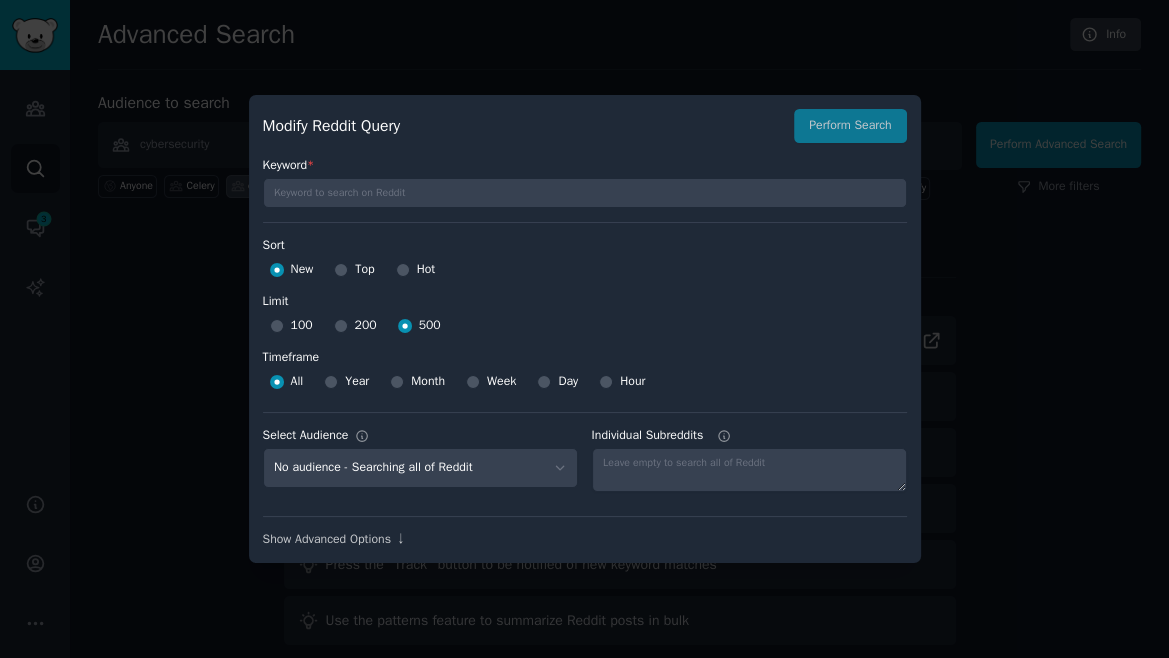 click on "Year" at bounding box center (357, 382) 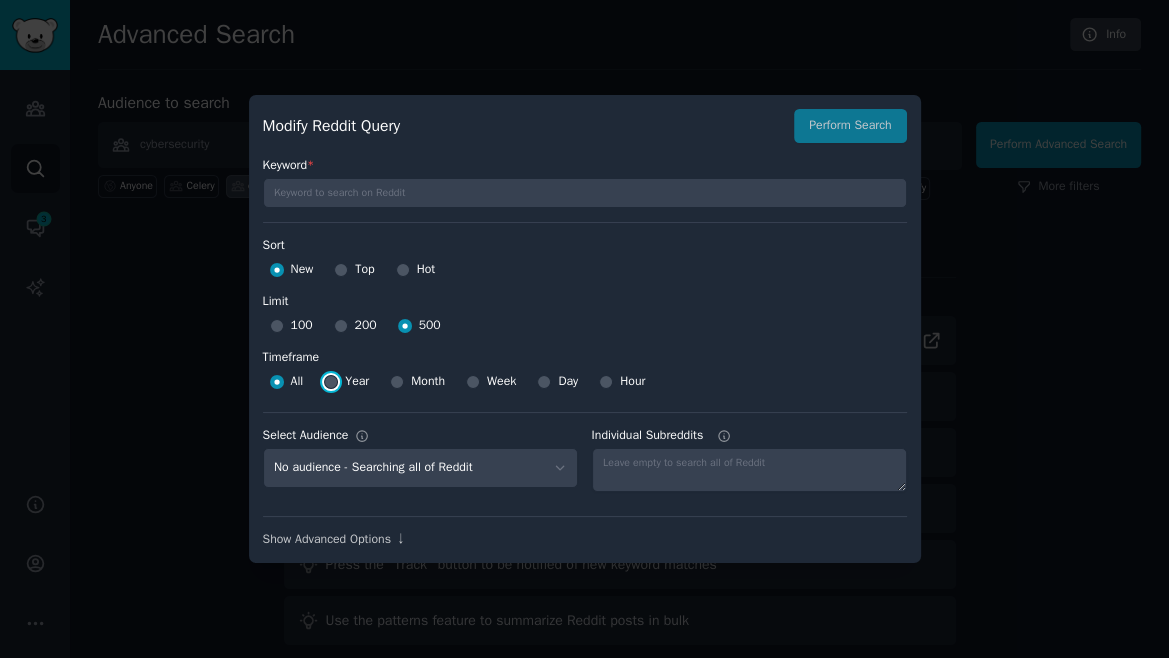 radio on "true" 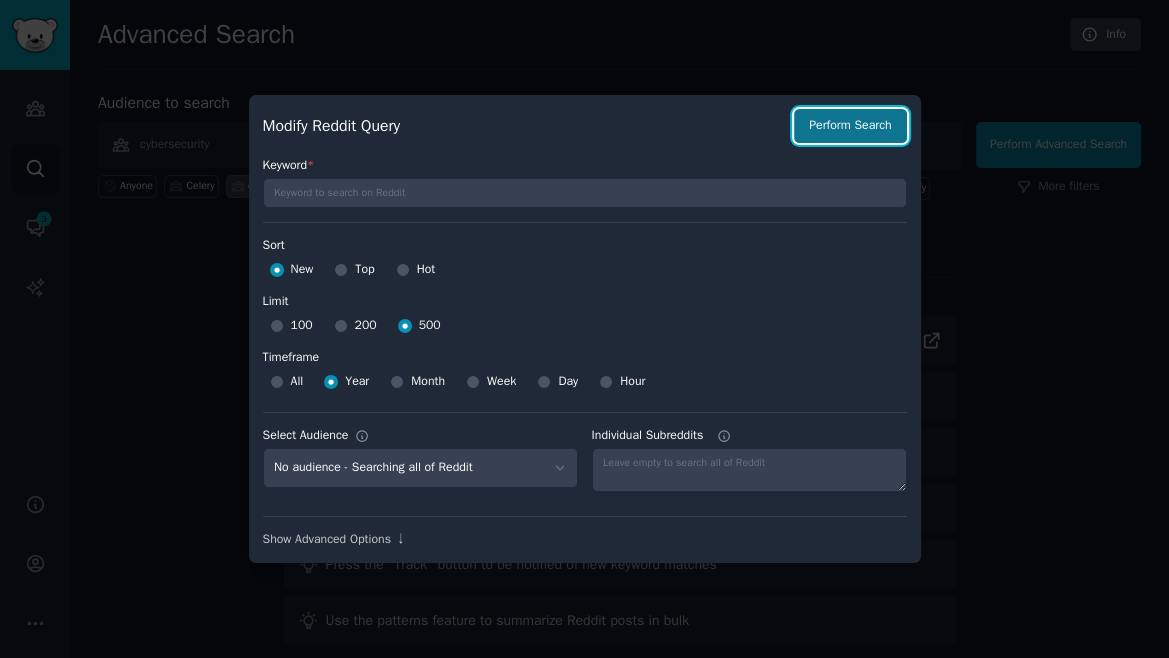 click on "Perform Search" at bounding box center [850, 126] 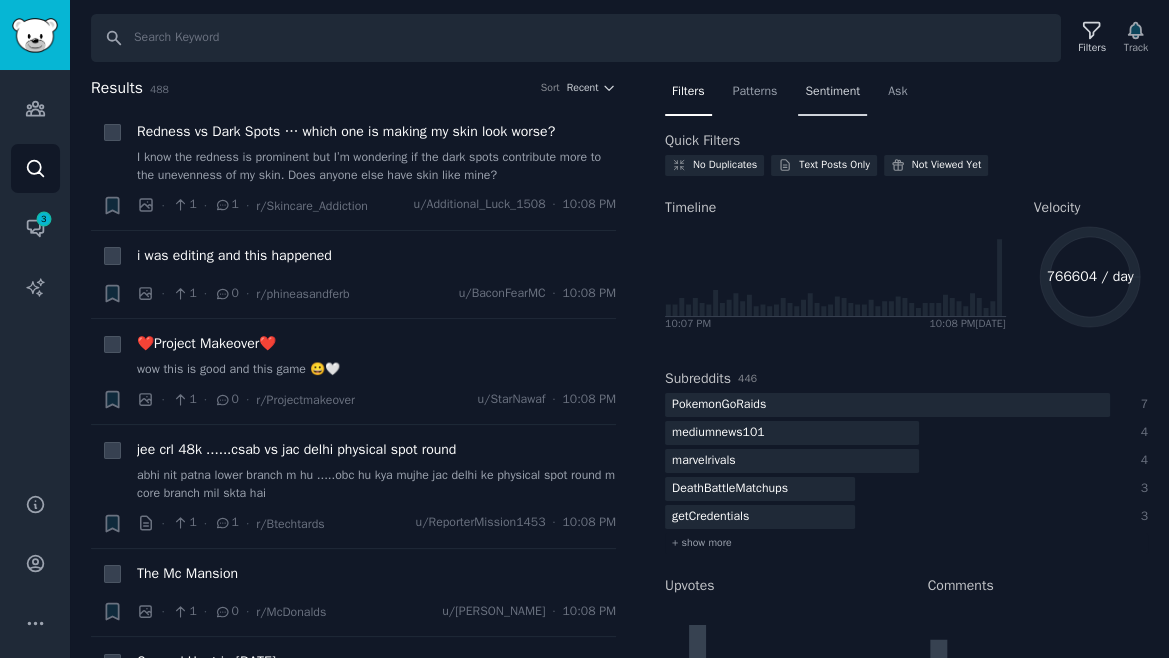 click on "Sentiment" at bounding box center [832, 92] 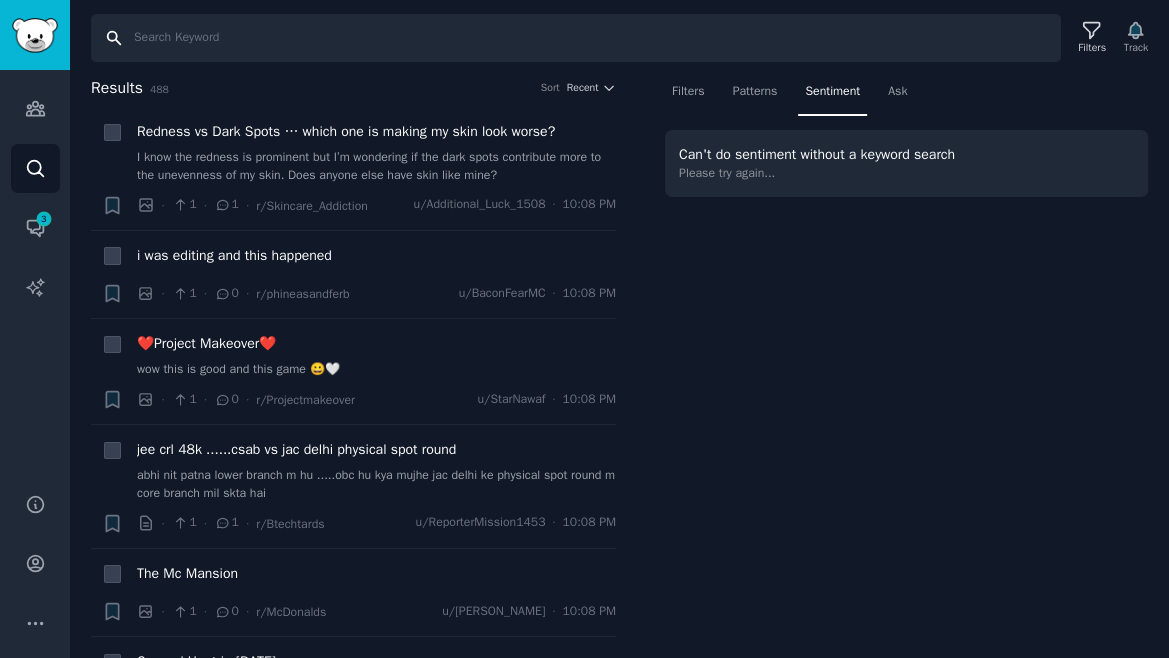 click on "Search" at bounding box center [576, 38] 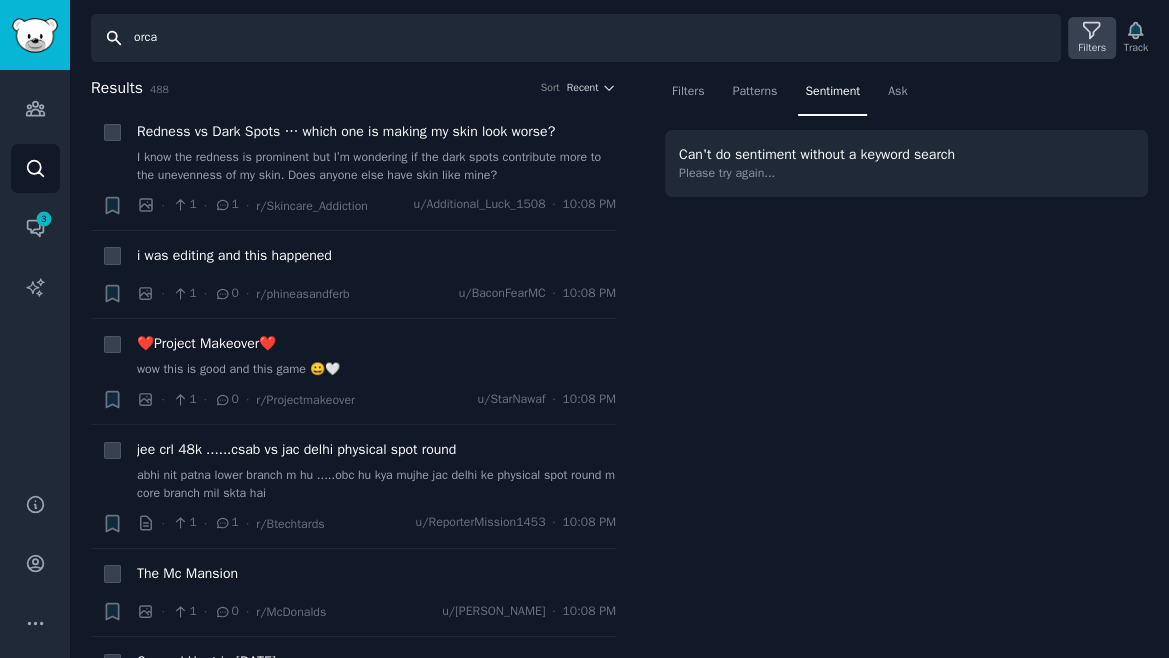 type on "orca" 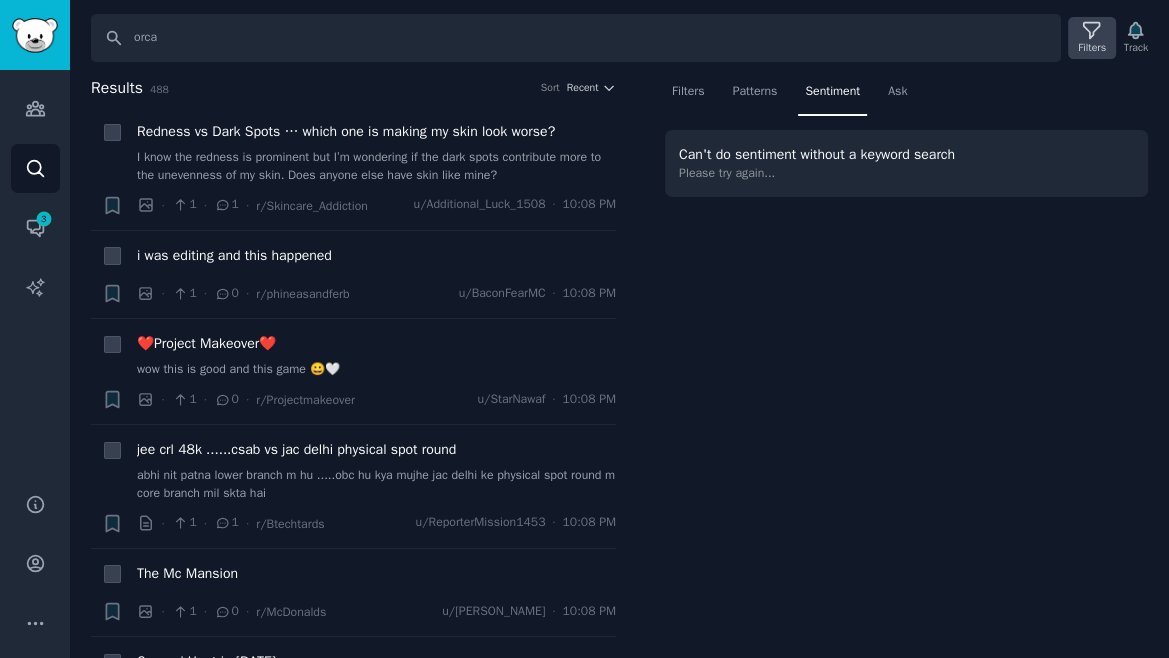 click on "Filters" at bounding box center [1092, 48] 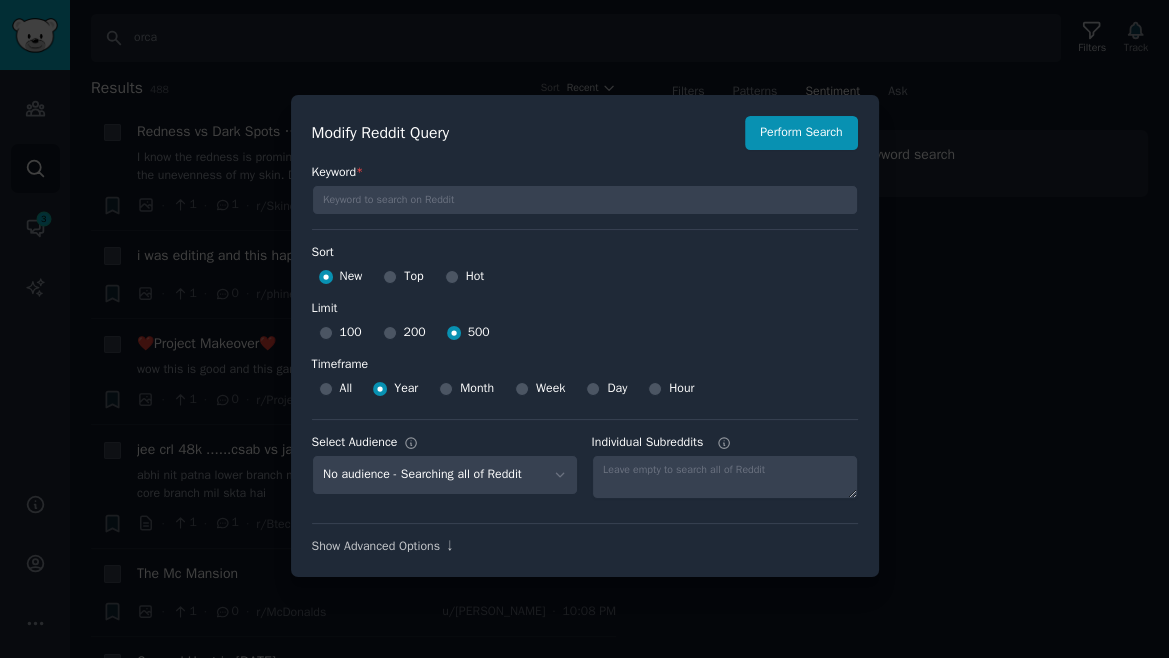 click at bounding box center (584, 329) 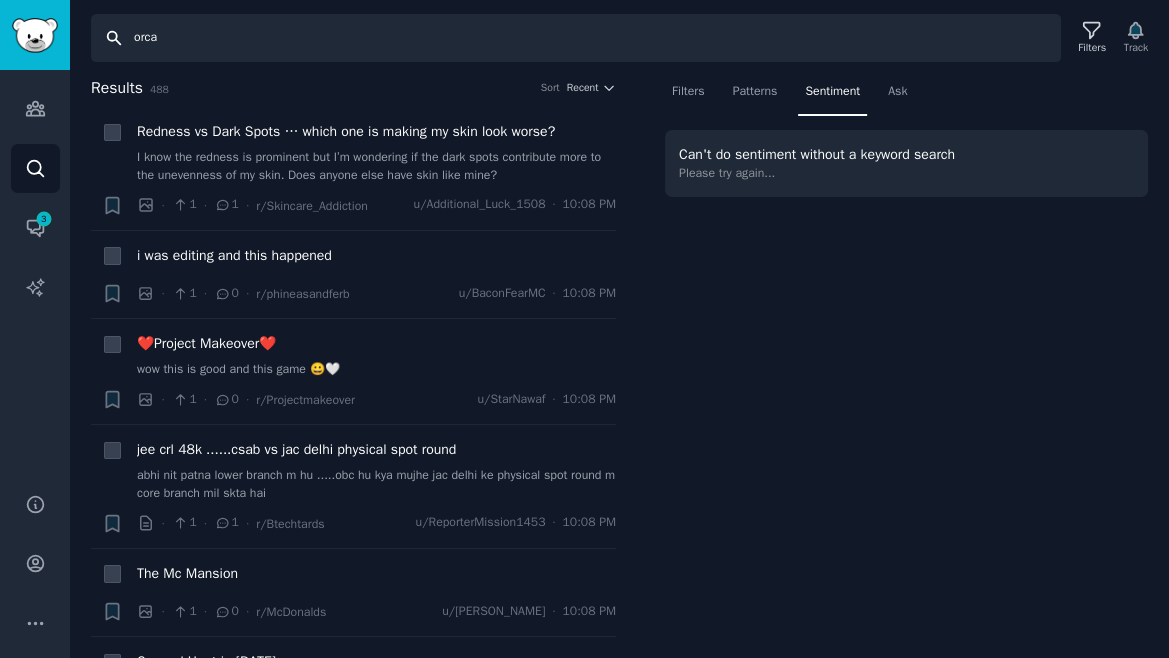 click on "orca" at bounding box center (576, 38) 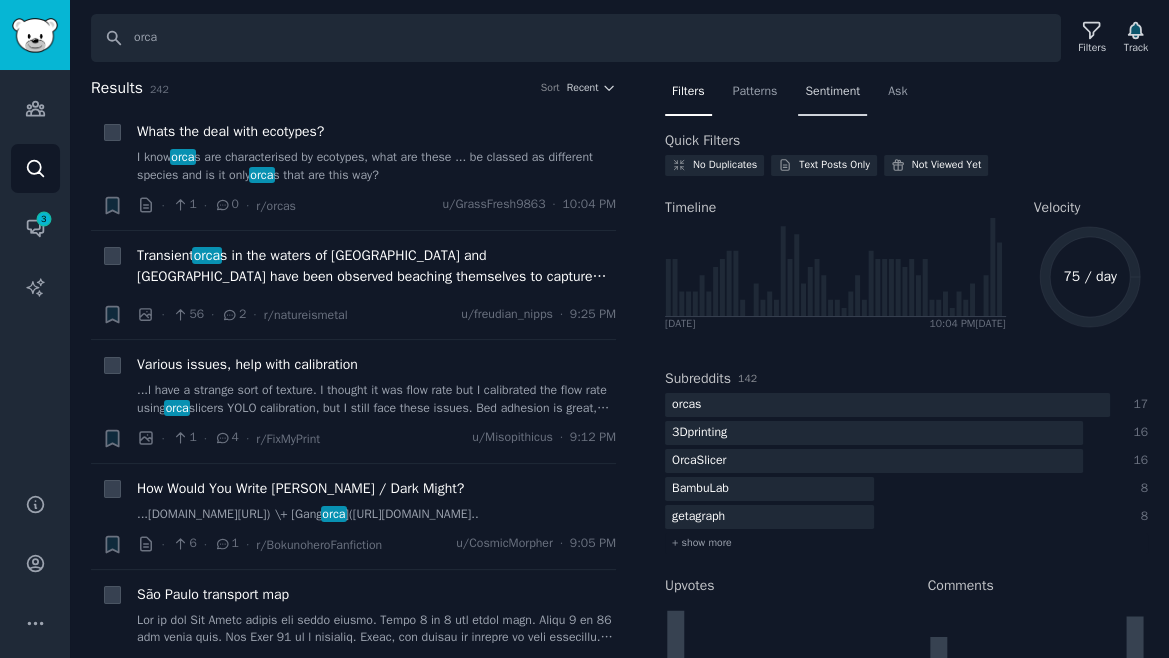 click on "Sentiment" at bounding box center (832, 92) 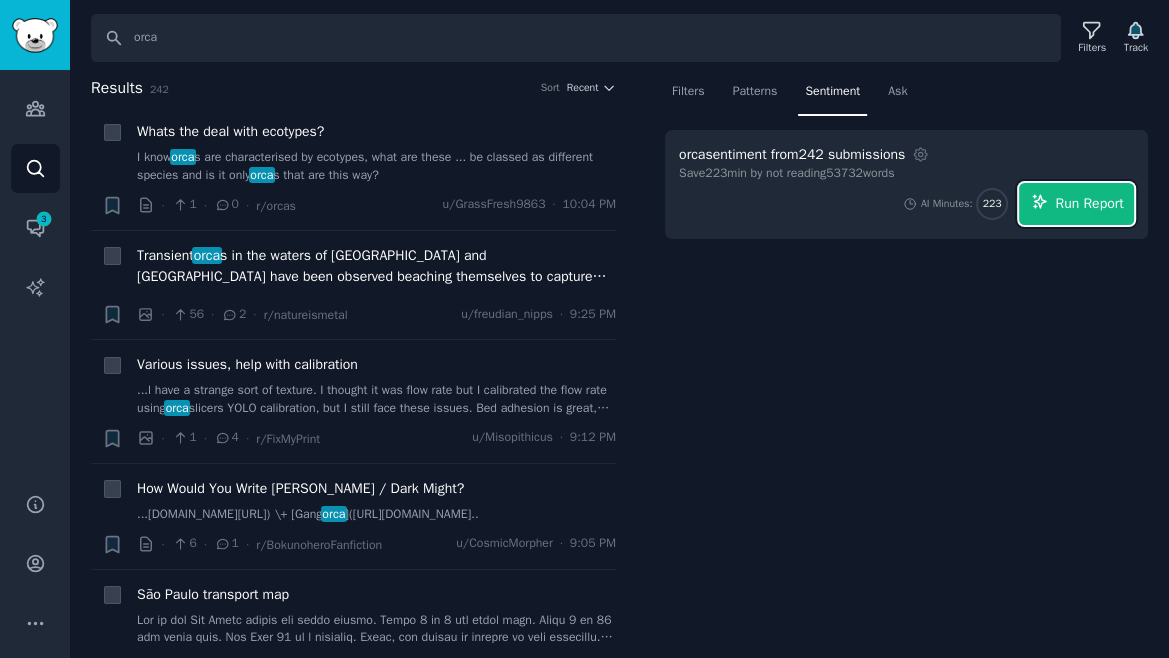 click on "Run Report" at bounding box center (1076, 204) 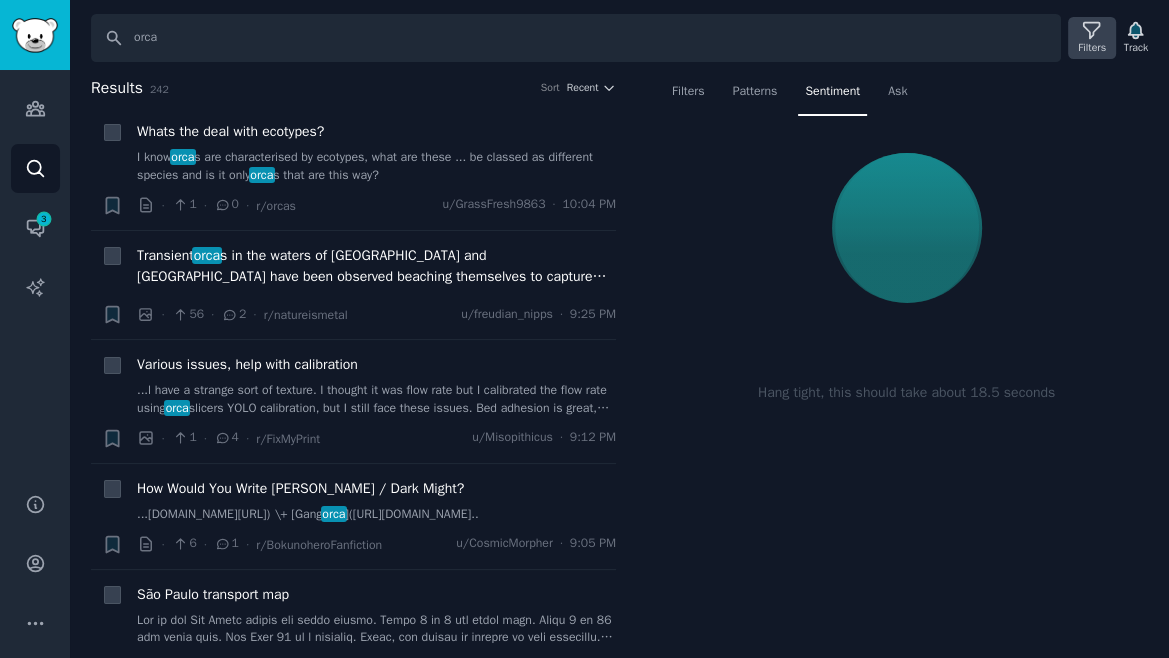 click on "Filters" at bounding box center [1092, 38] 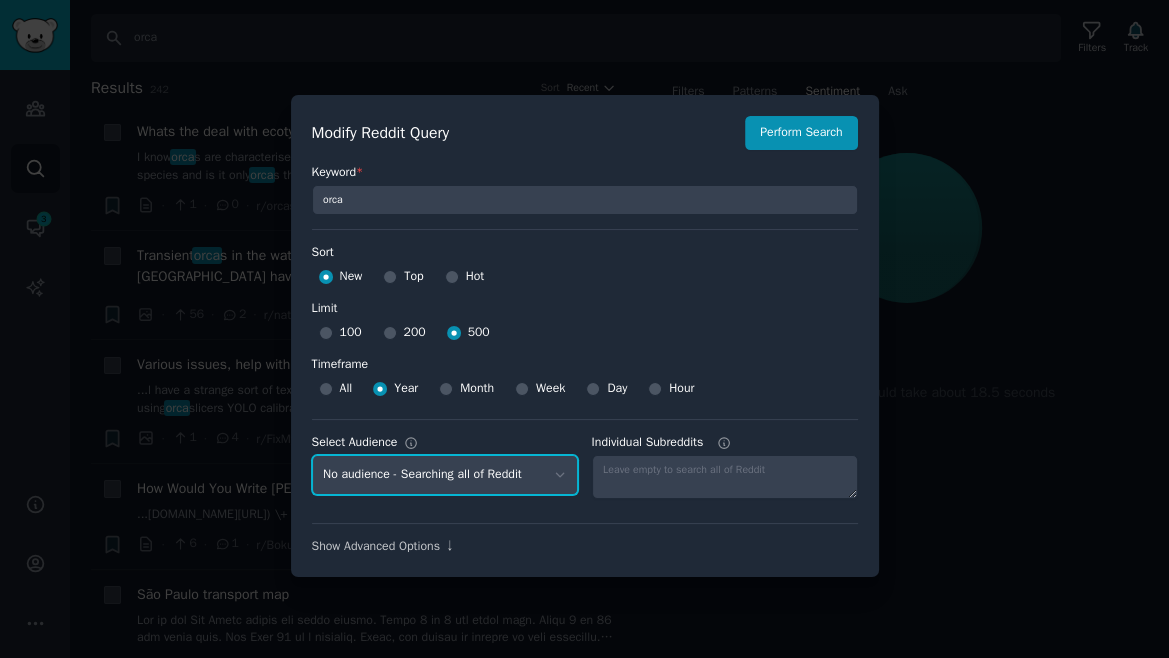 click on "No audience - Searching all of Reddit Celery - 11 Subreddits DevOps - 21 Subreddits Pointfive - 20 Subreddits Insurify - 28 Subreddits cybersecurity - 20 Subreddits" at bounding box center [445, 475] 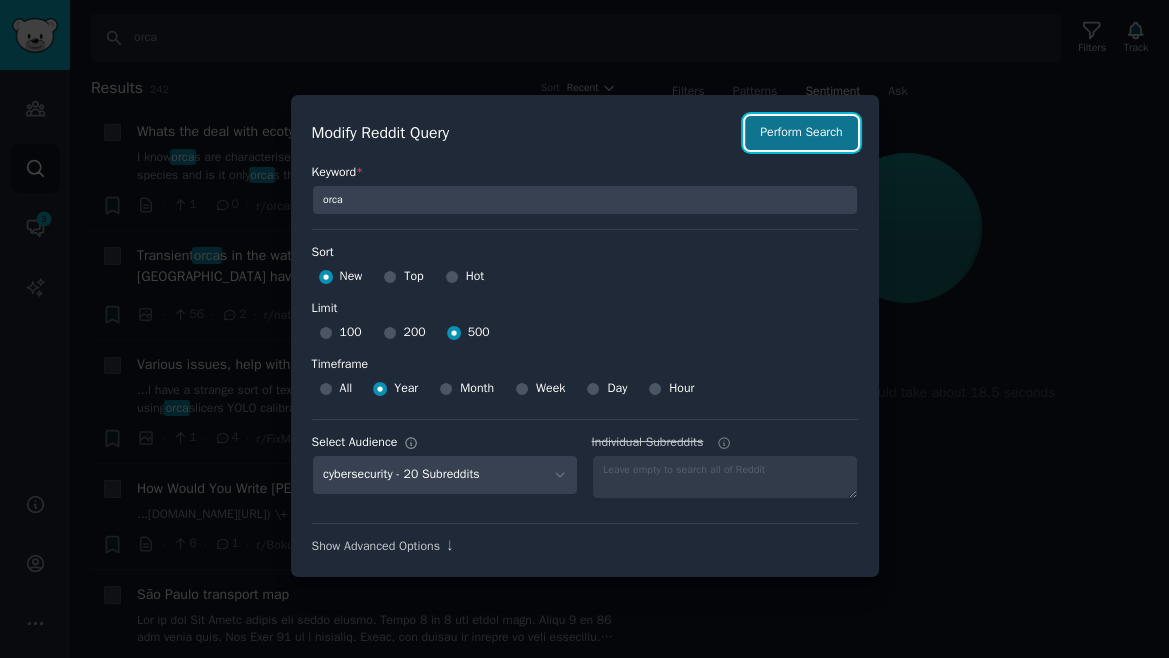 click on "Perform Search" at bounding box center [801, 133] 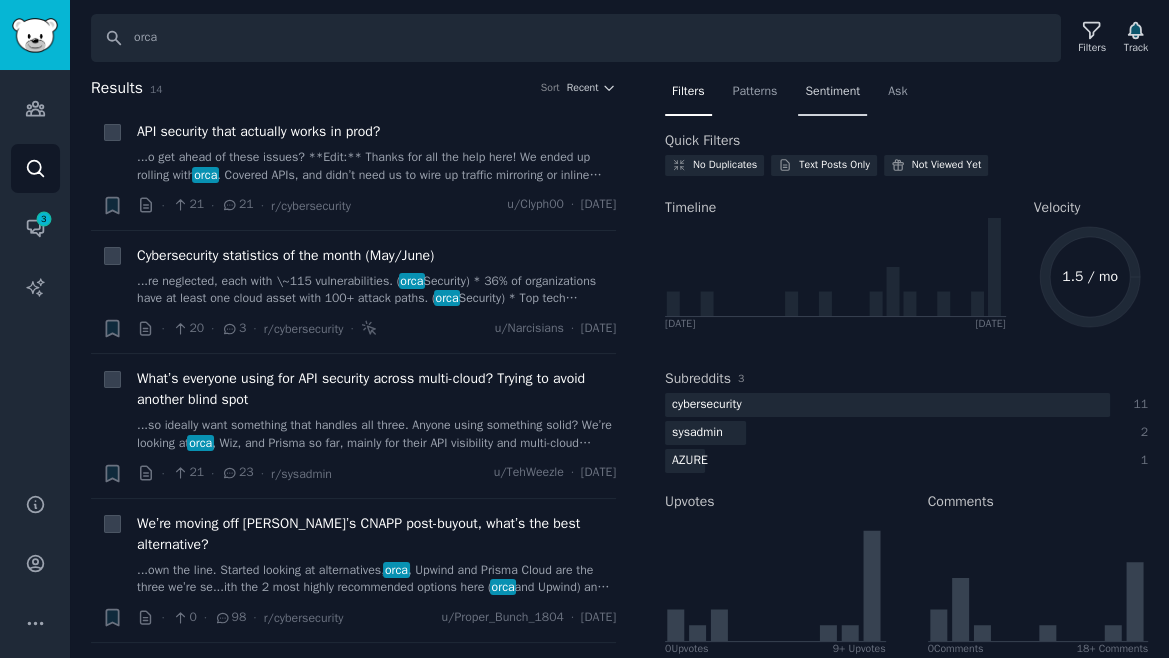 click on "Sentiment" at bounding box center (832, 92) 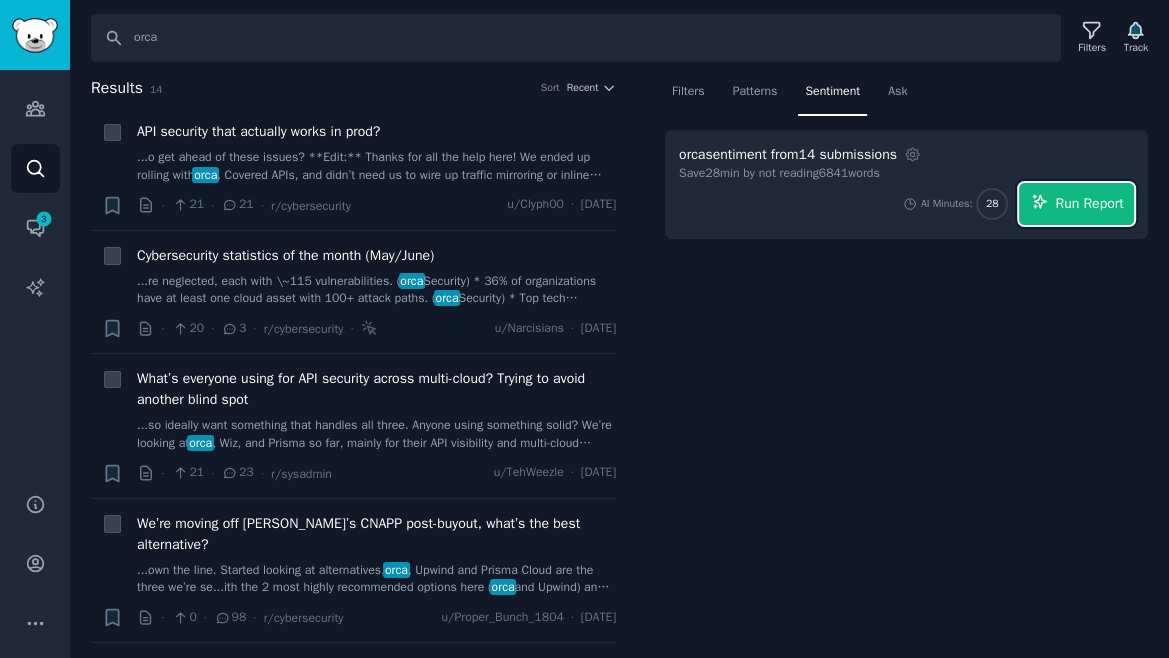 click on "Run Report" at bounding box center [1076, 204] 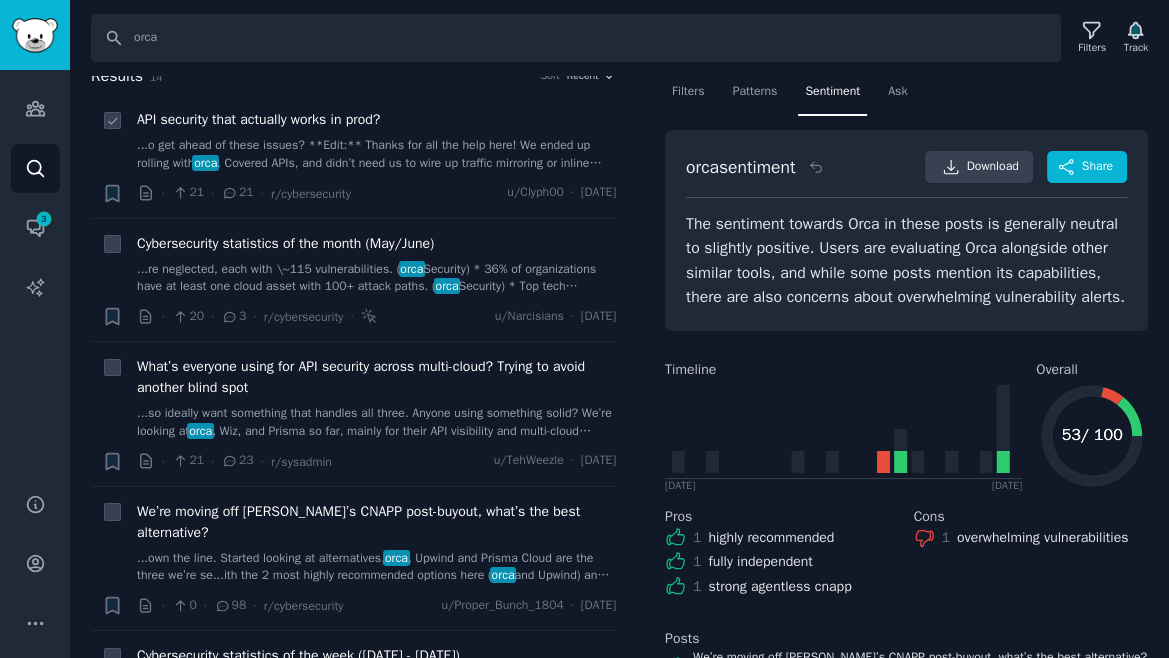 scroll, scrollTop: 0, scrollLeft: 0, axis: both 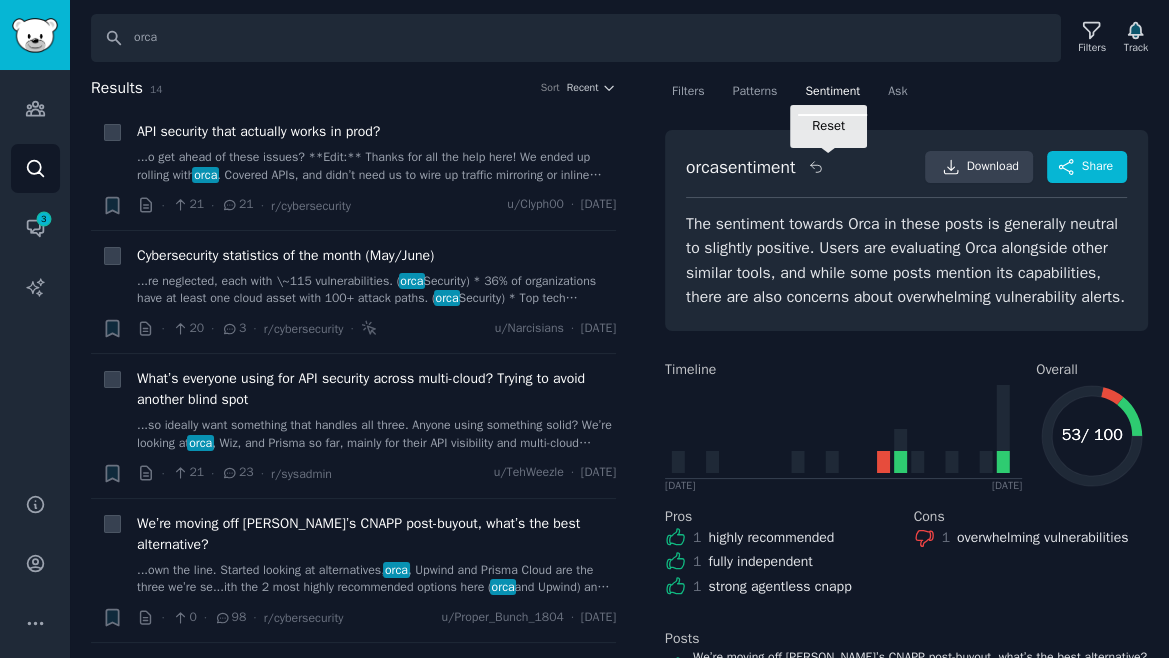 click 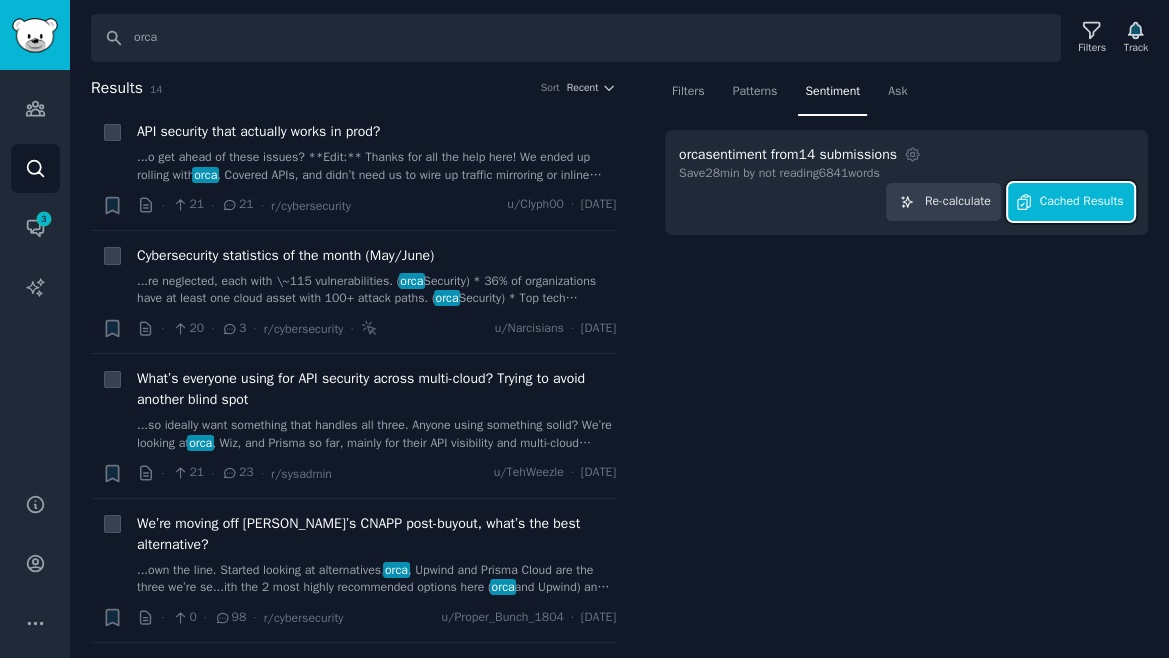click on "Cached Results" at bounding box center [1082, 202] 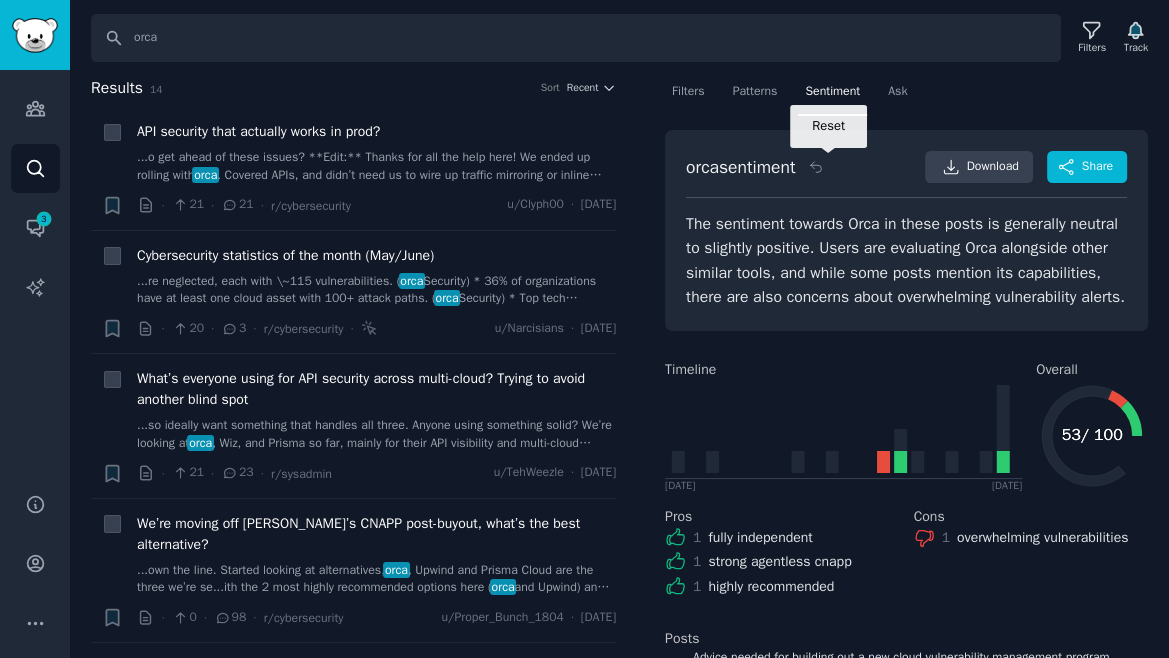 click on "orca  sentiment Reset Download Share" at bounding box center [906, 174] 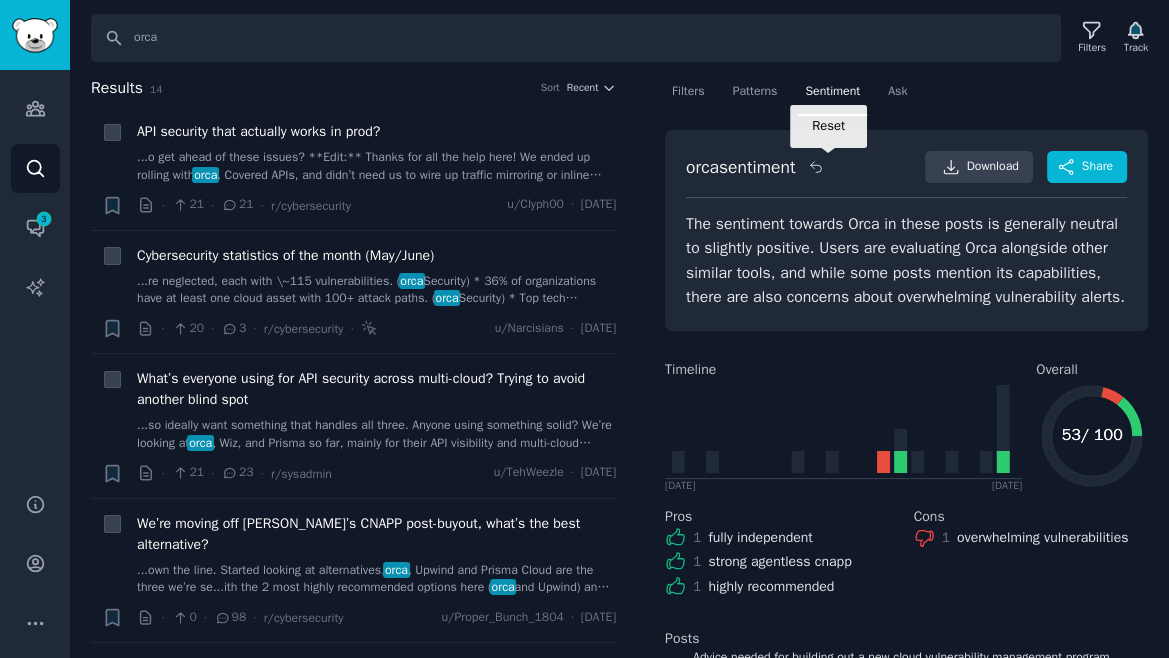 click 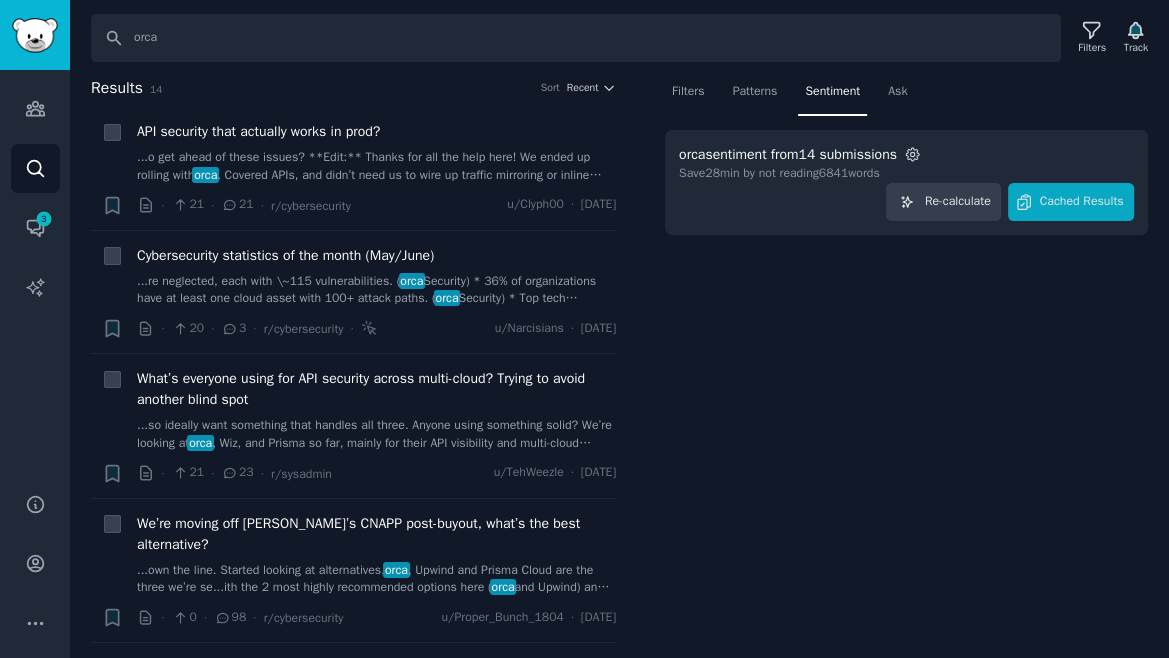 click 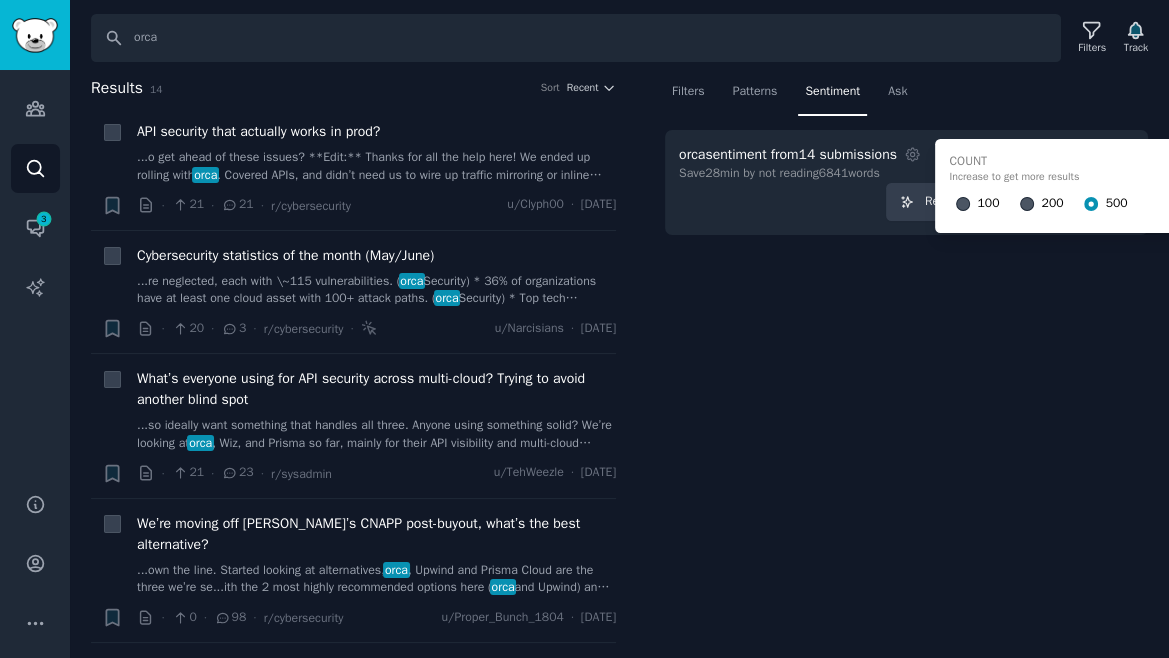 click on "200" at bounding box center (1041, 204) 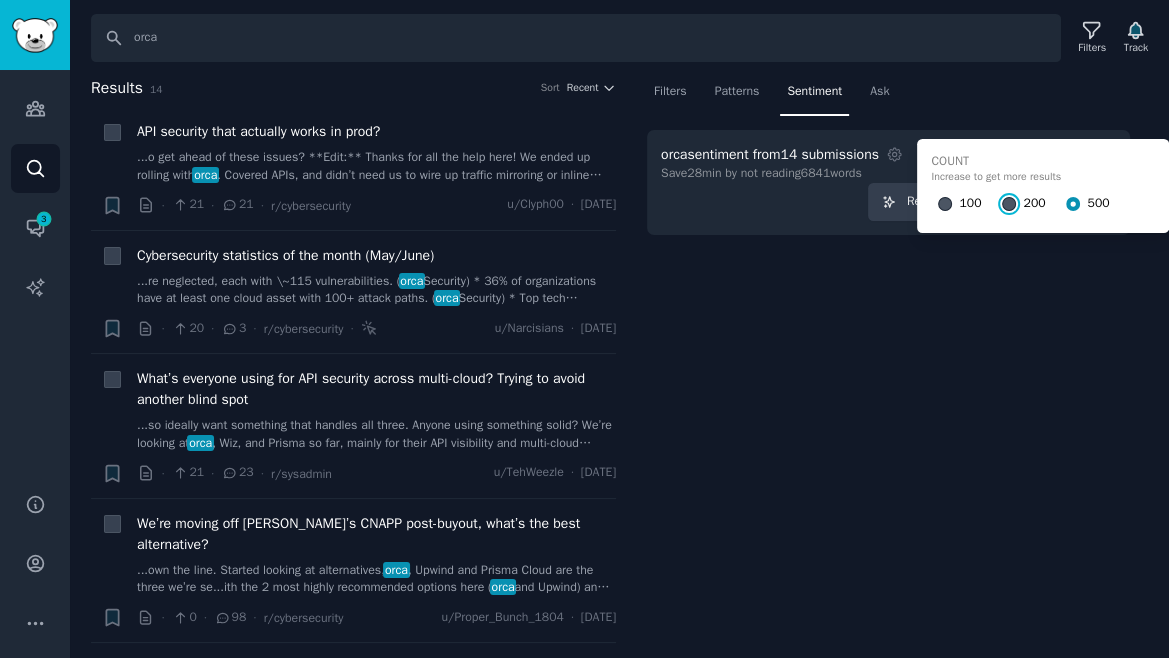 click on "200" at bounding box center (1009, 204) 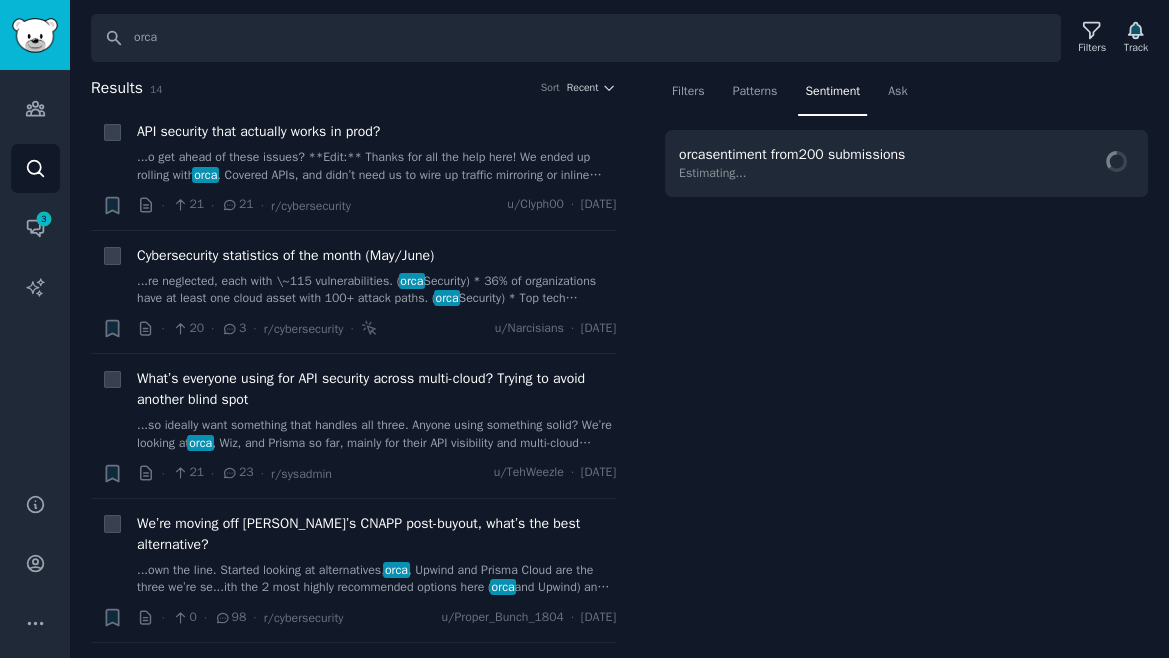 scroll, scrollTop: 0, scrollLeft: 0, axis: both 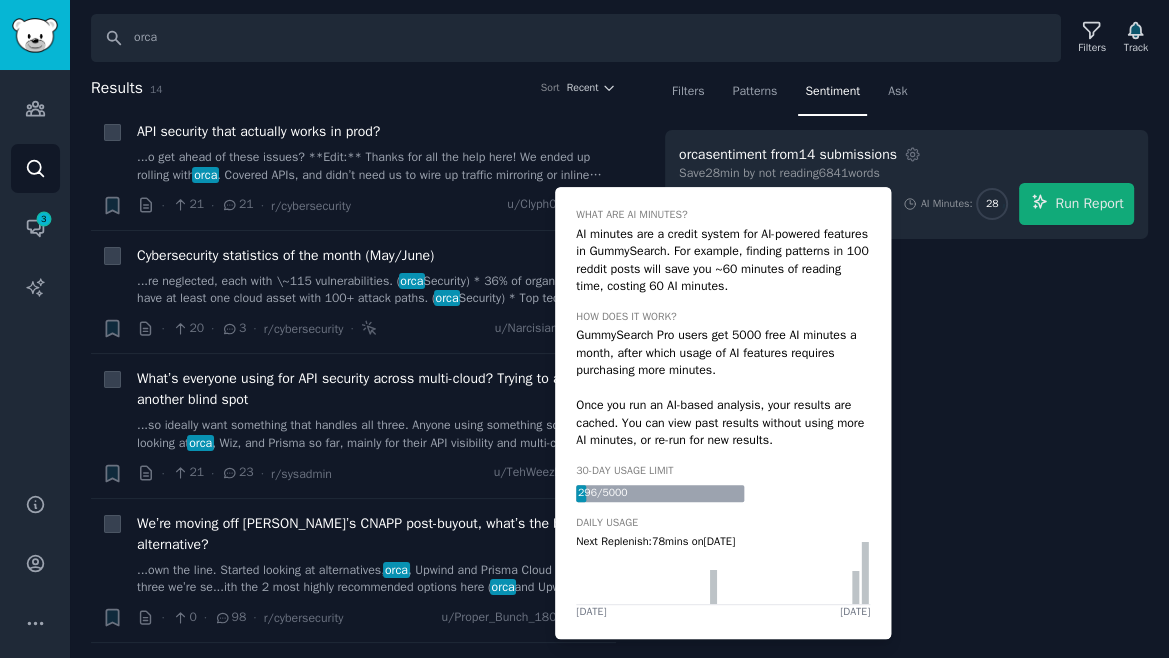 click on "AI Minutes:  28" at bounding box center (956, 204) 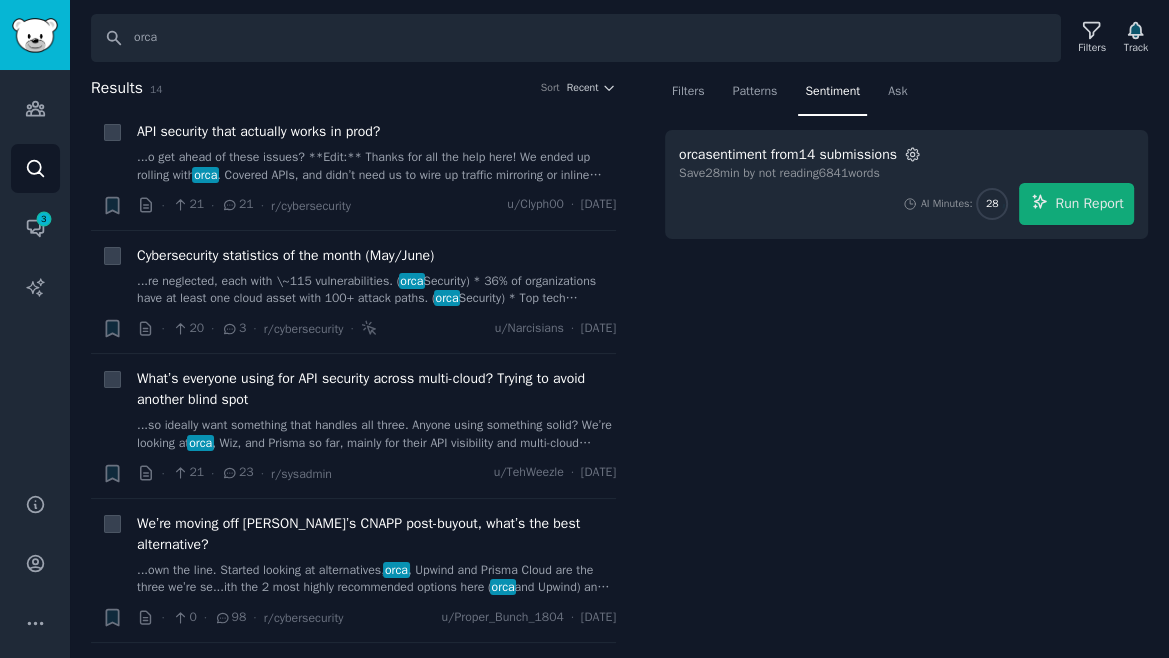 click 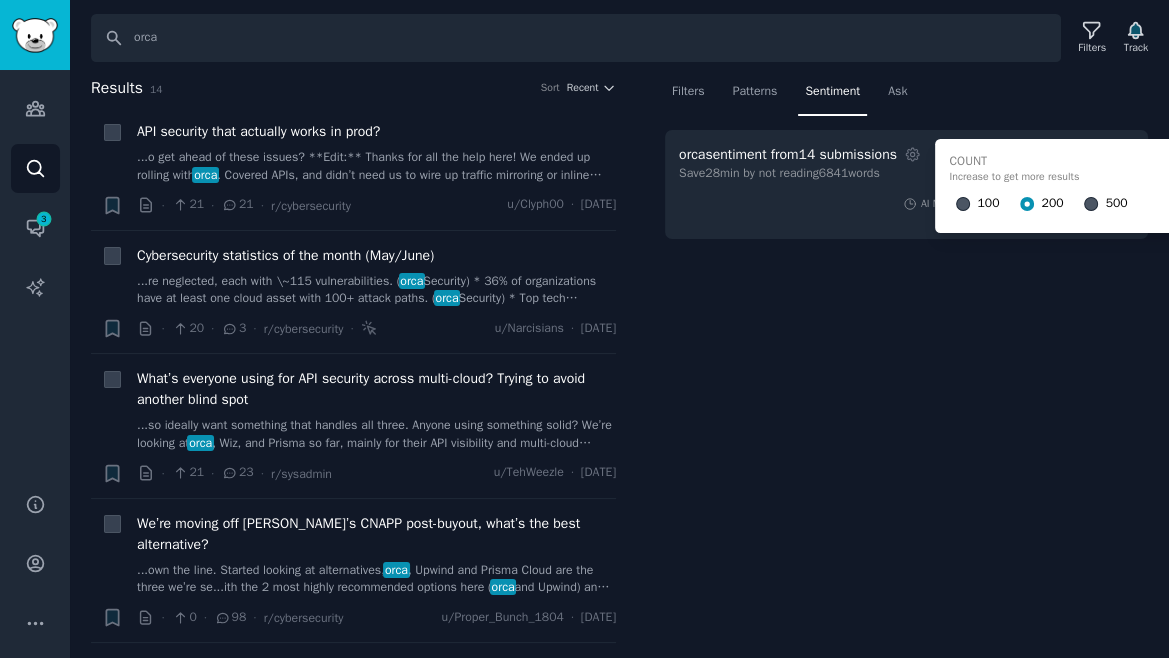 click at bounding box center [1091, 204] 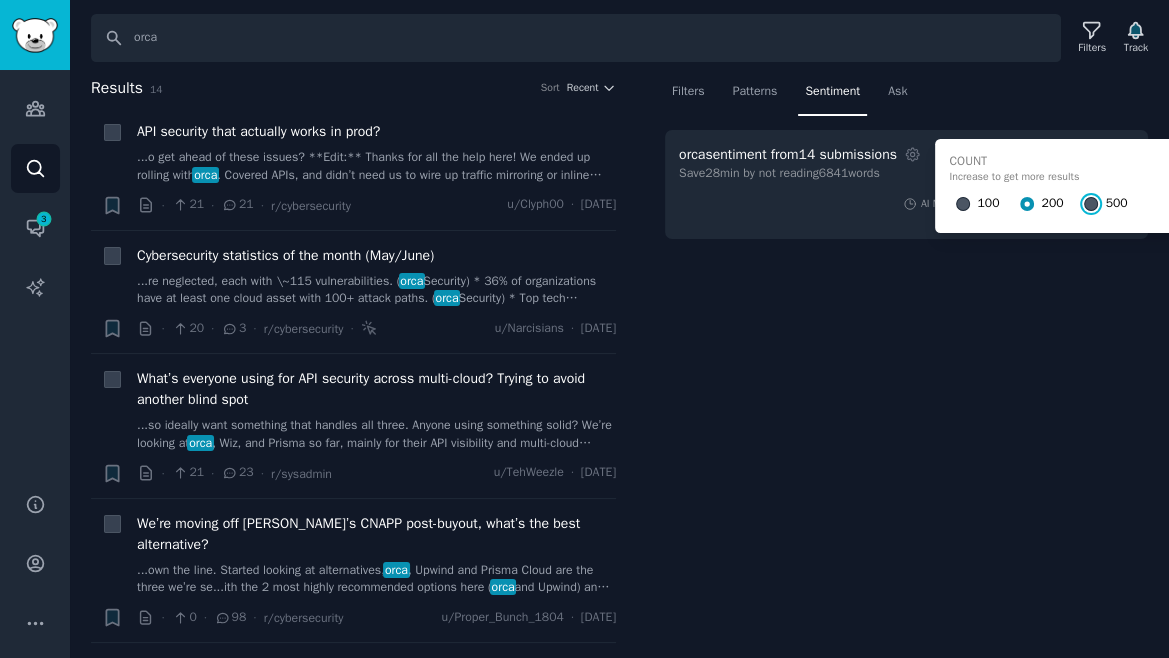 click on "500" at bounding box center [1091, 204] 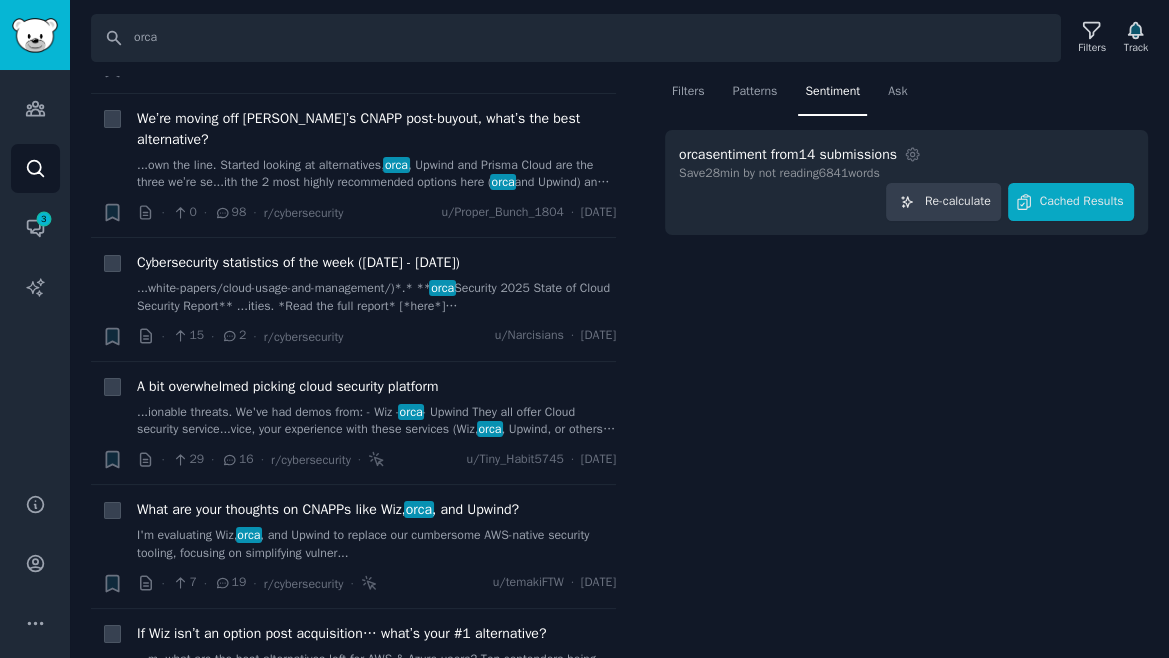 scroll, scrollTop: 0, scrollLeft: 0, axis: both 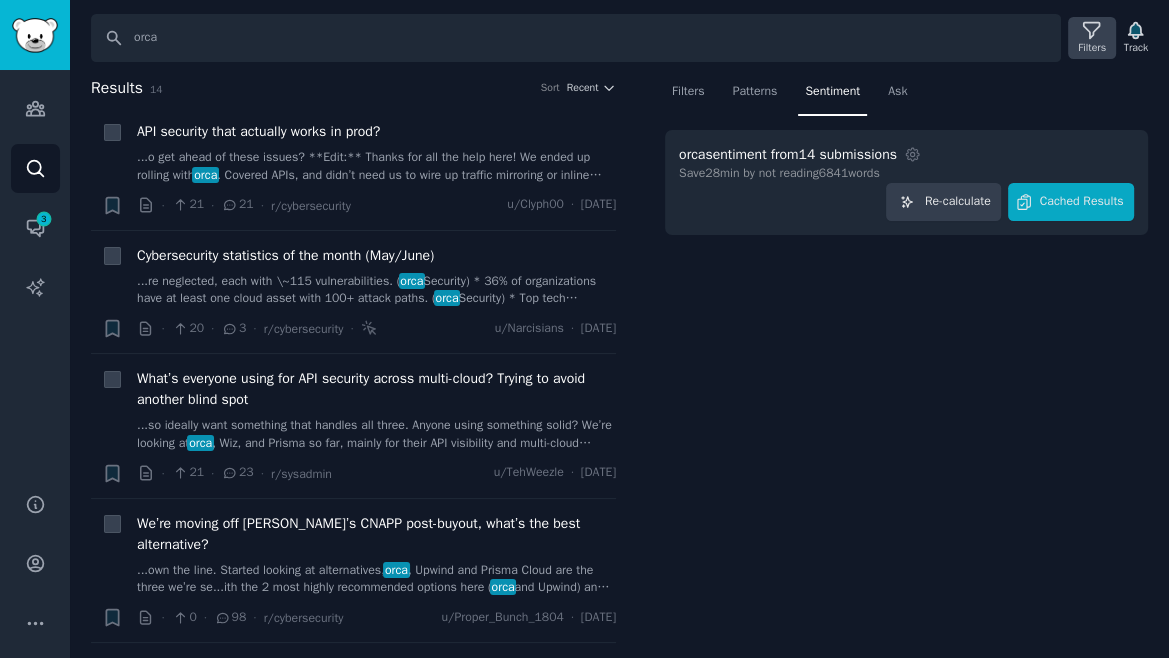 click on "Filters" at bounding box center (1092, 48) 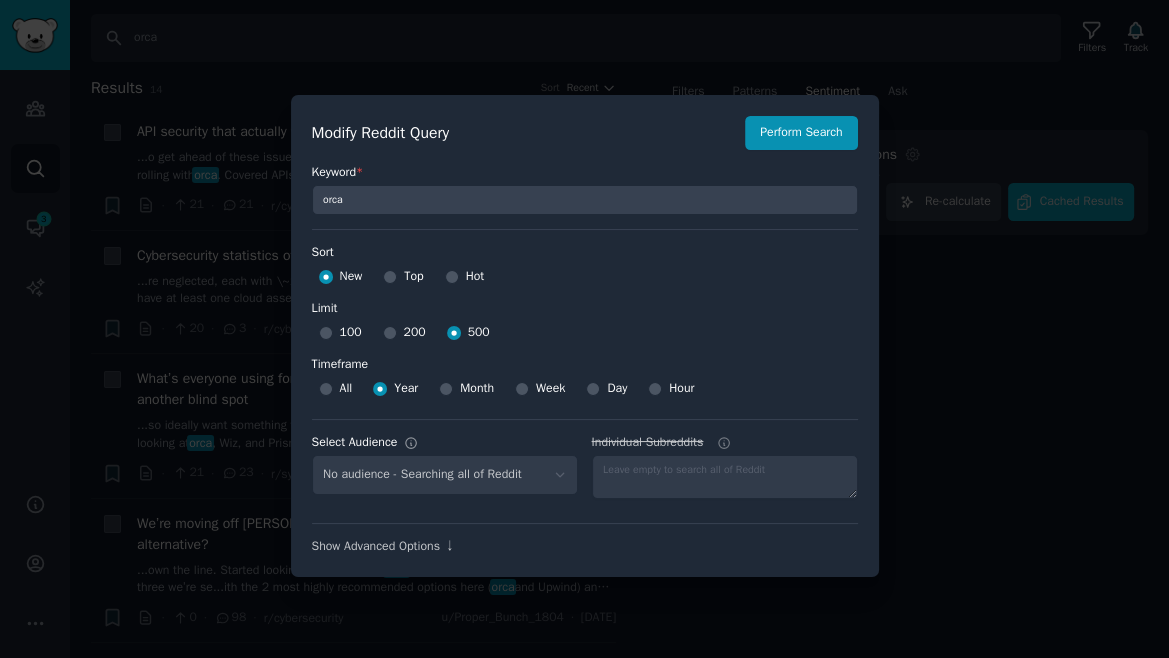 select on "c092173dcd" 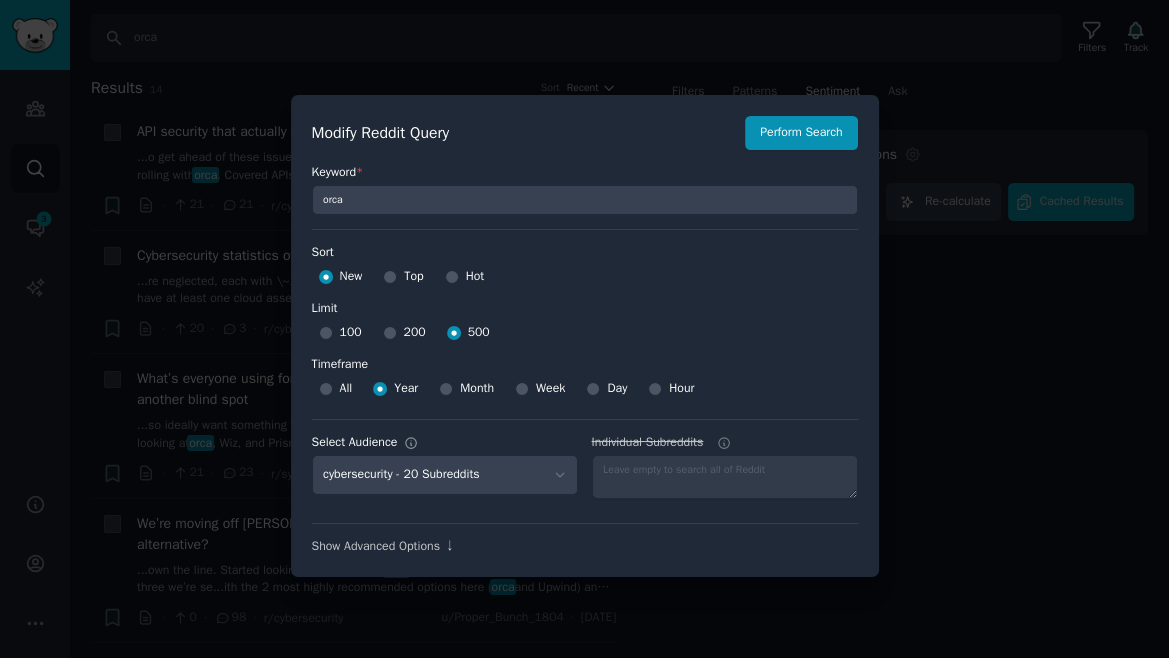 scroll, scrollTop: 14, scrollLeft: 0, axis: vertical 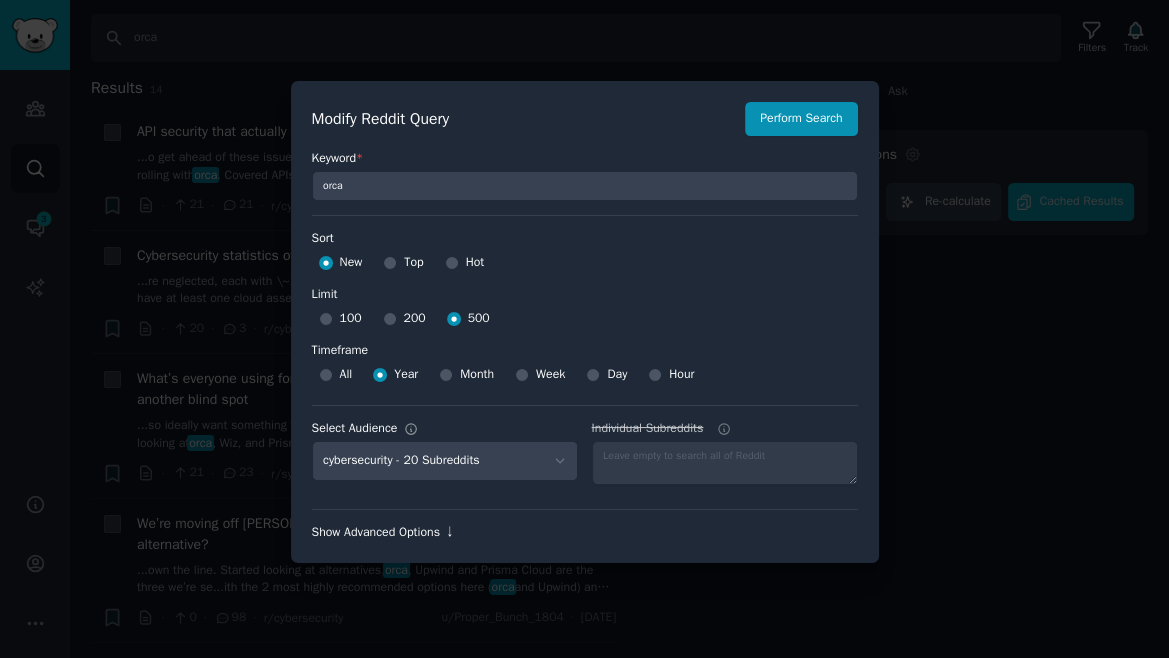 click on "Show Advanced Options ↓" at bounding box center [585, 533] 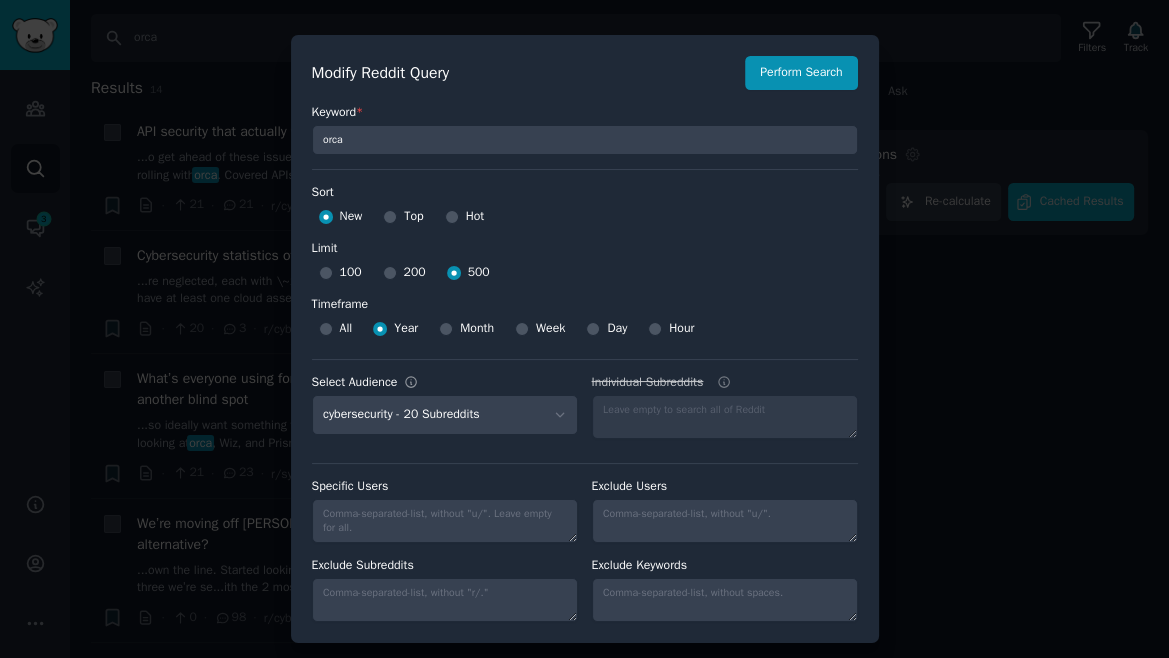 scroll, scrollTop: 17, scrollLeft: 0, axis: vertical 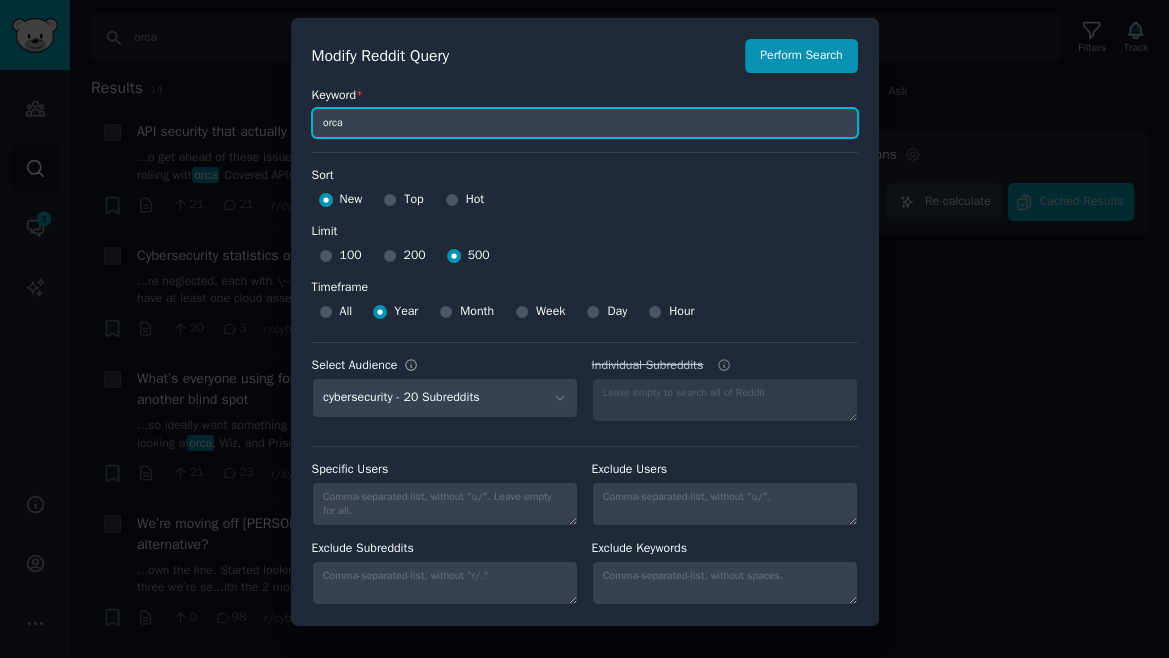 click on "orca" at bounding box center [585, 123] 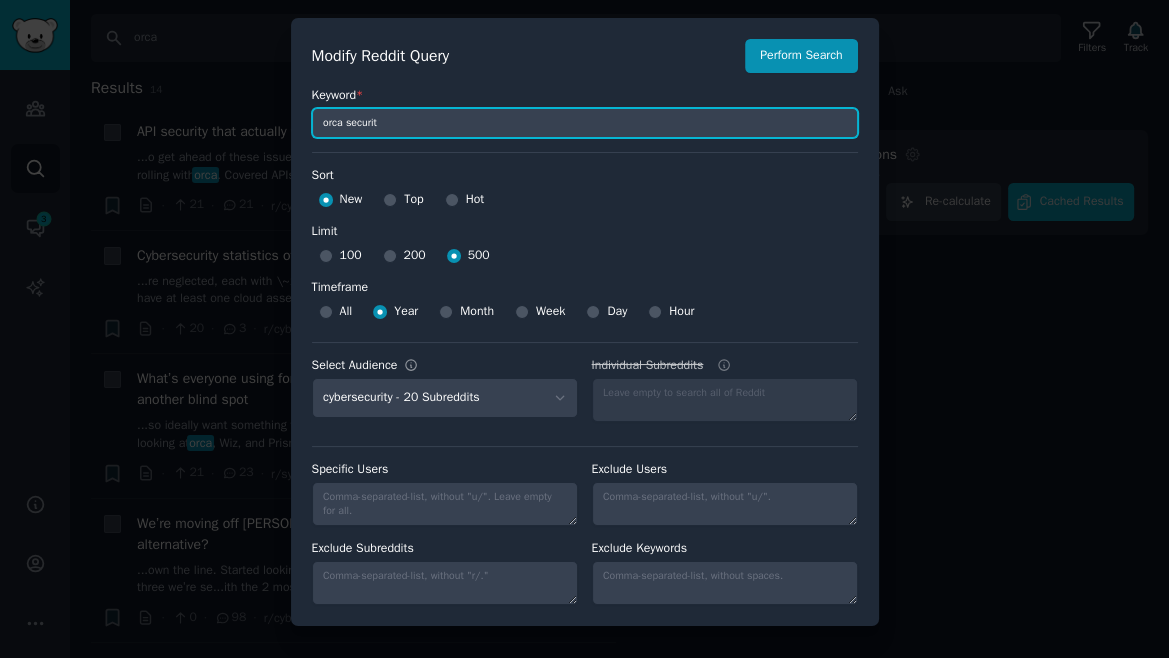type on "orca security" 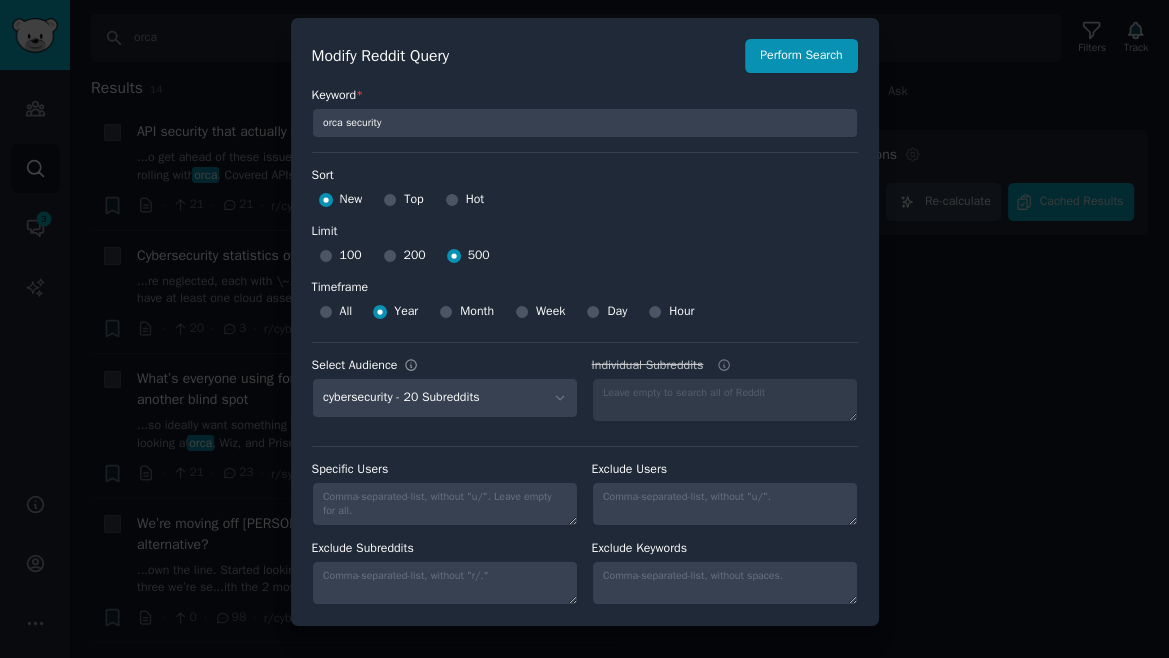 type on "orca security" 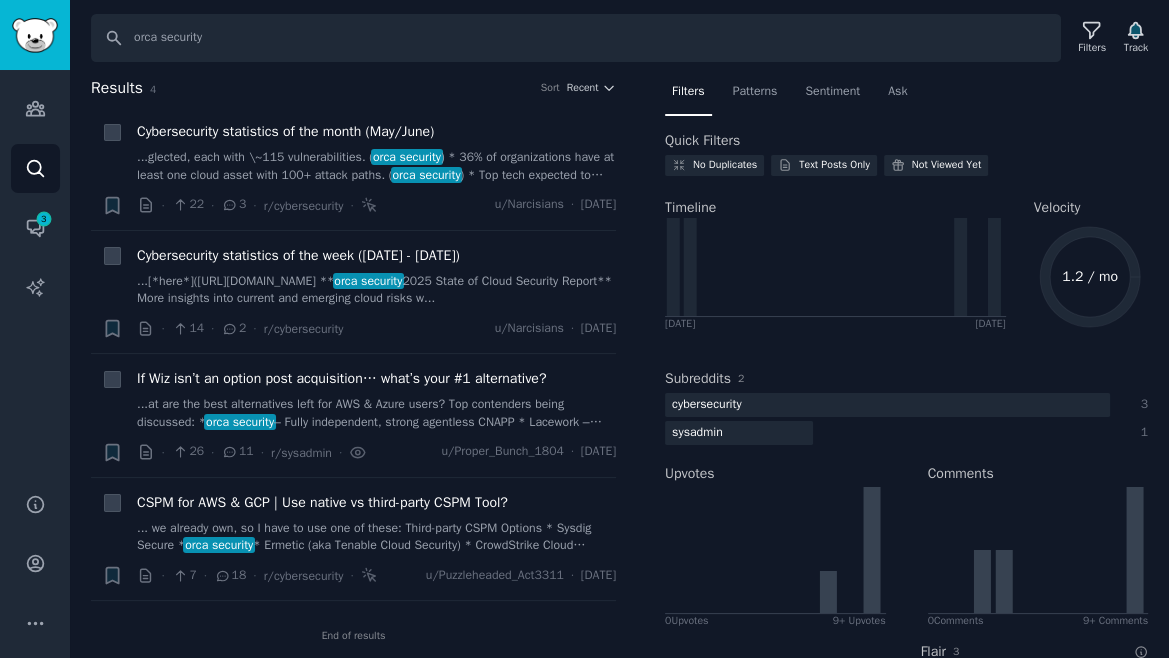 drag, startPoint x: 899, startPoint y: 150, endPoint x: 896, endPoint y: 129, distance: 21.213203 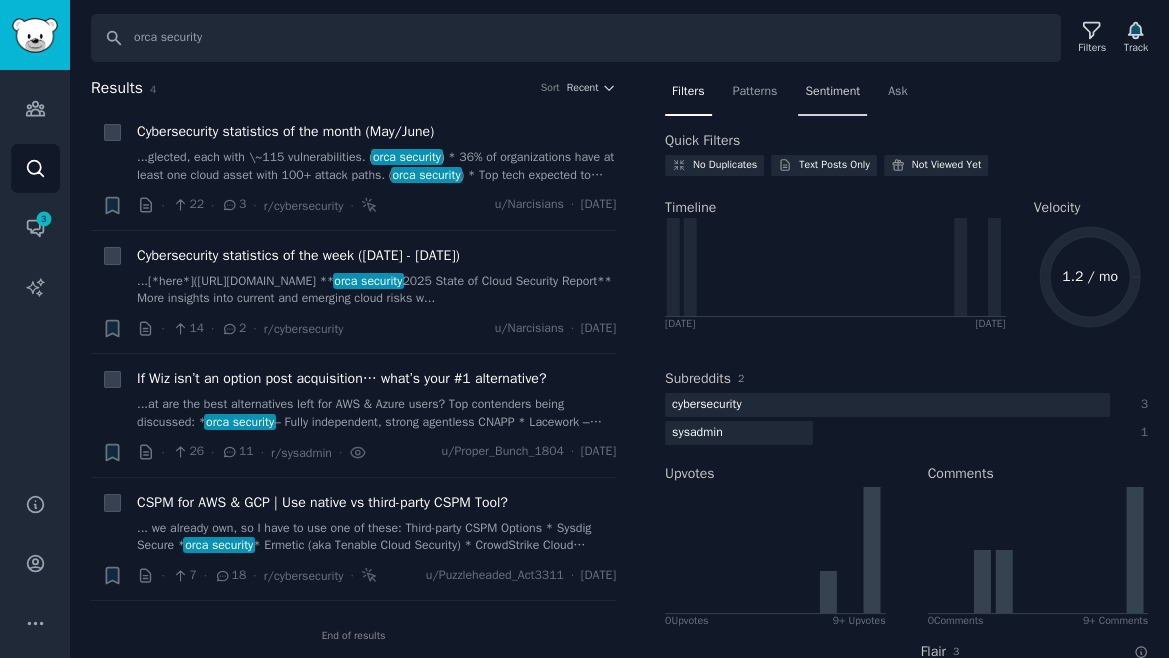 click on "Sentiment" at bounding box center (832, 96) 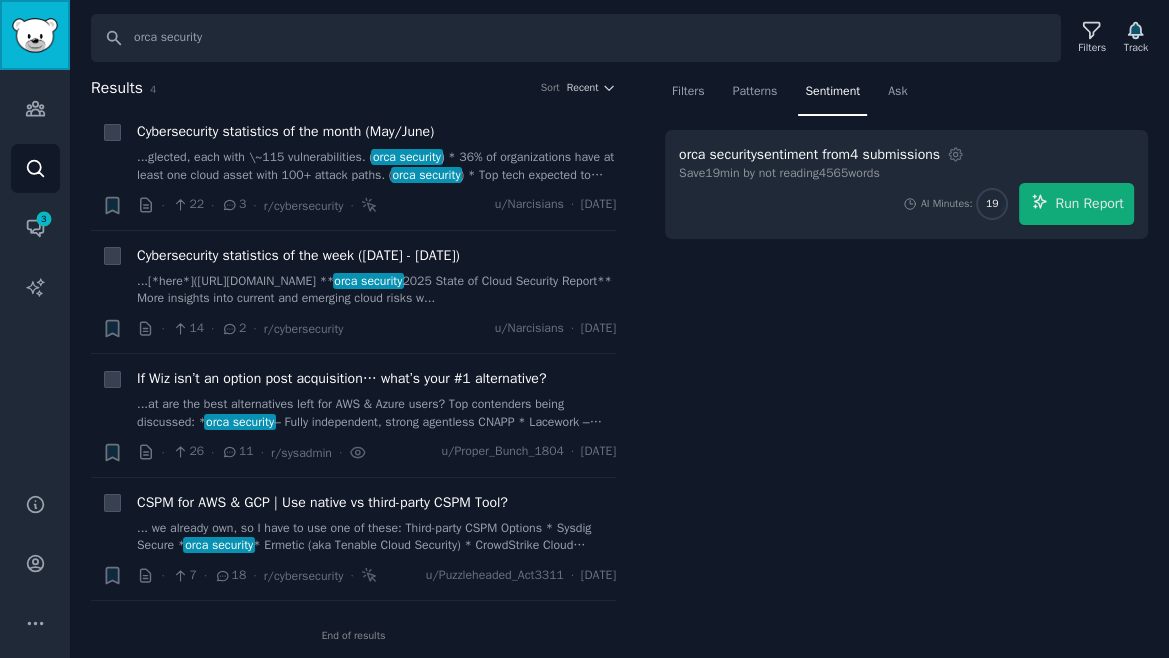 click at bounding box center [35, 35] 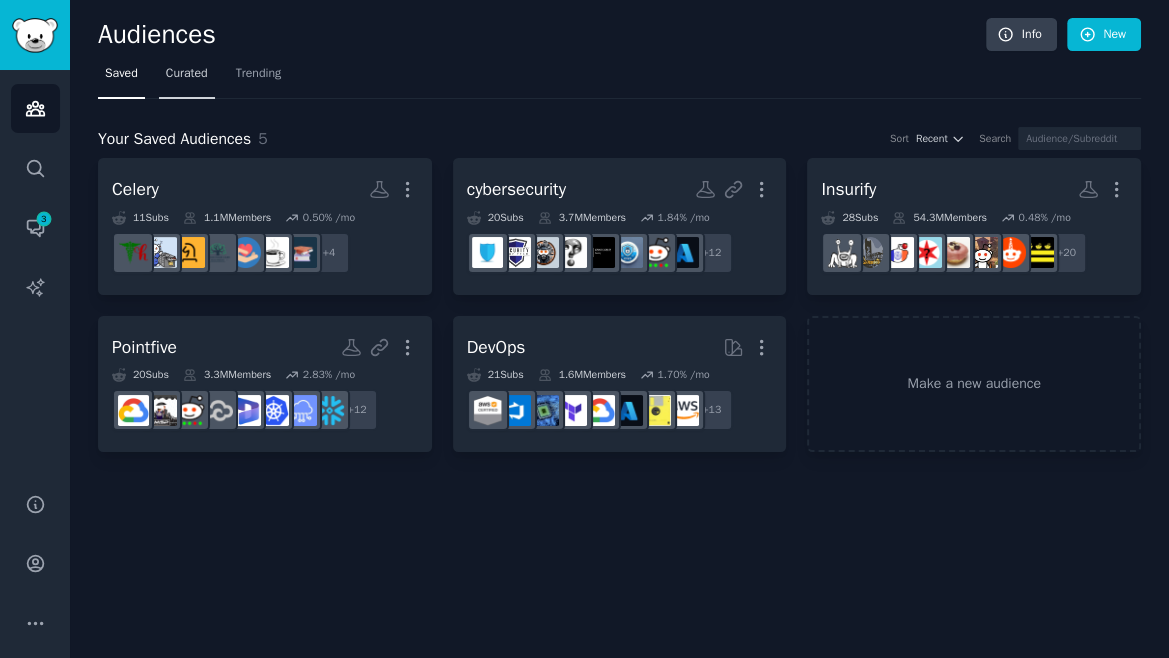 click on "Curated" at bounding box center [187, 78] 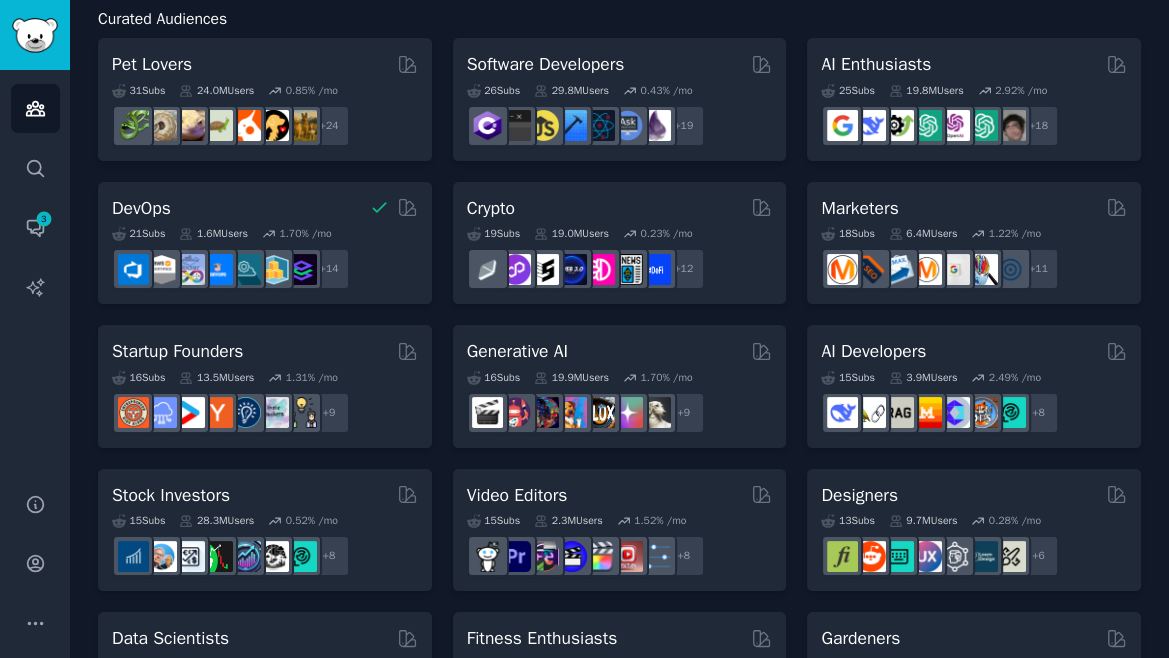scroll, scrollTop: 0, scrollLeft: 0, axis: both 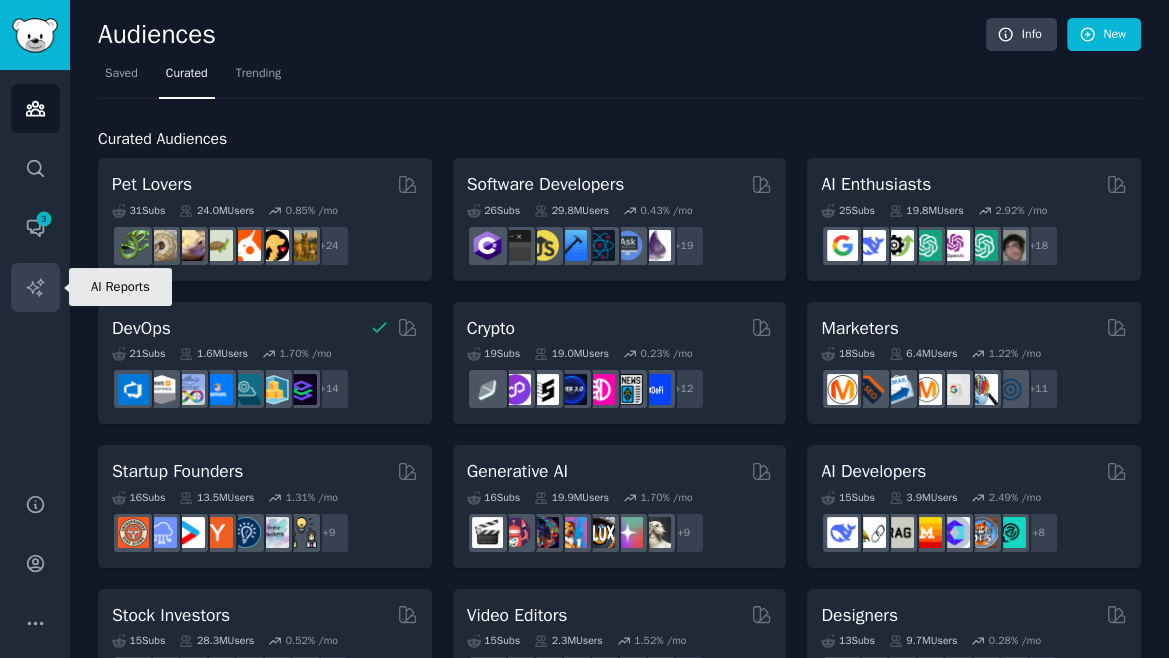 click on "AI Reports" at bounding box center (35, 287) 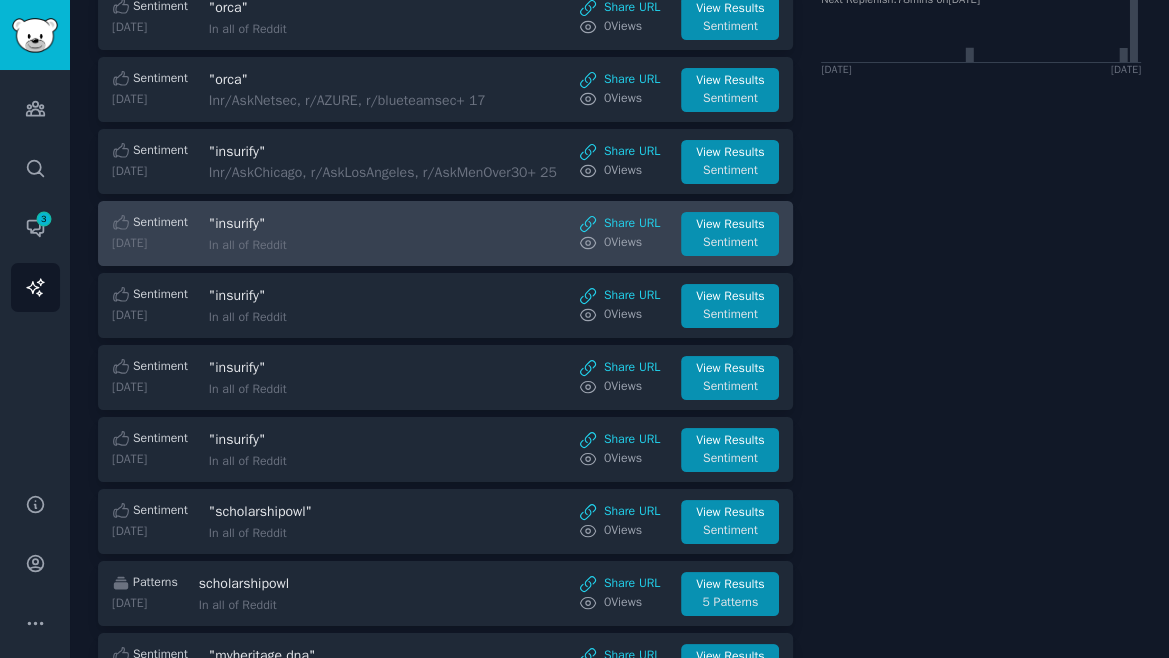 scroll, scrollTop: 579, scrollLeft: 0, axis: vertical 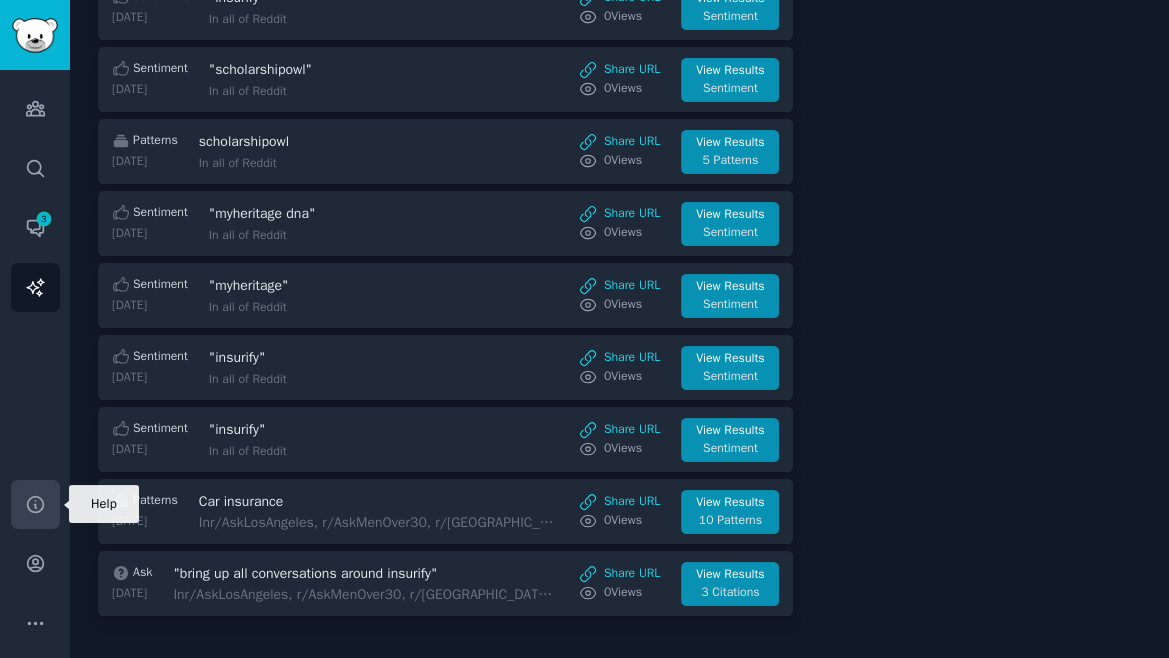 click on "Help" at bounding box center (35, 504) 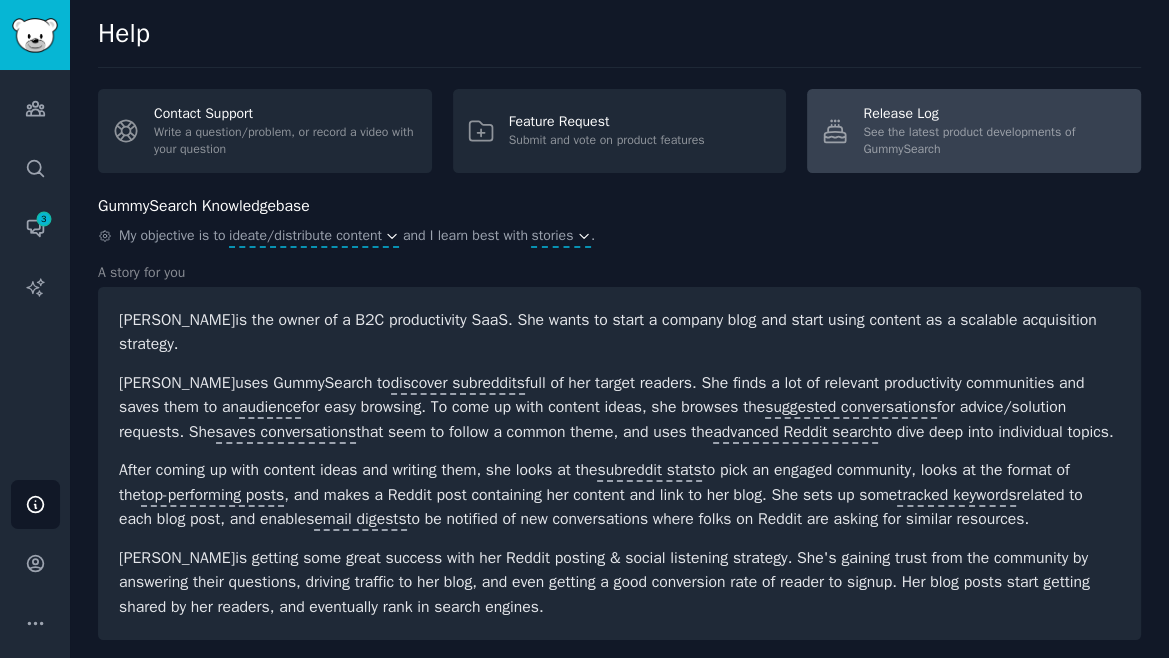 click on "Release Log" at bounding box center [995, 113] 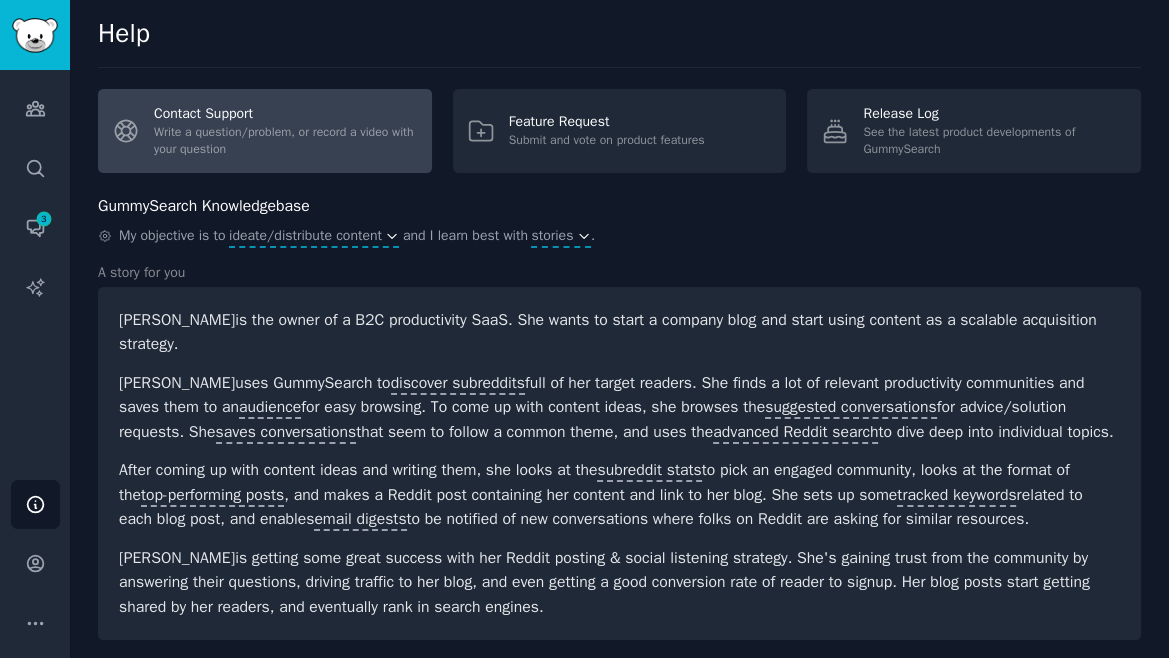 click on "Contact Support Write a question/problem, or record a video with your question" at bounding box center (265, 131) 